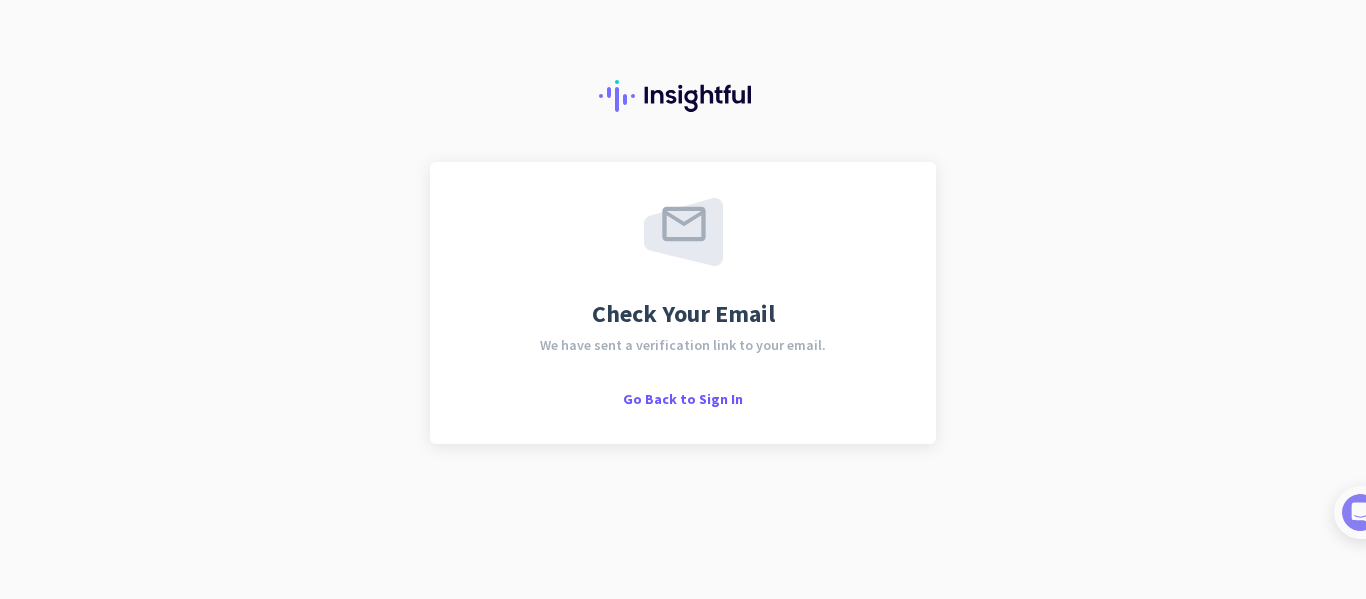 scroll, scrollTop: 0, scrollLeft: 0, axis: both 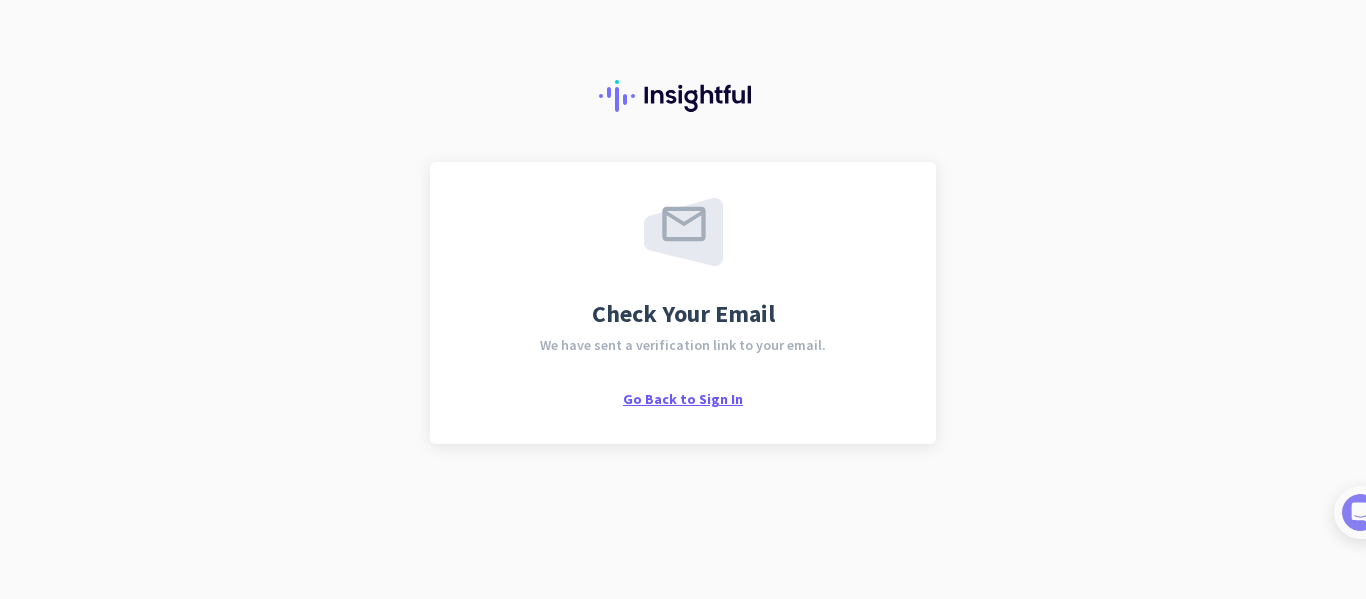 click on "Go Back to Sign In" 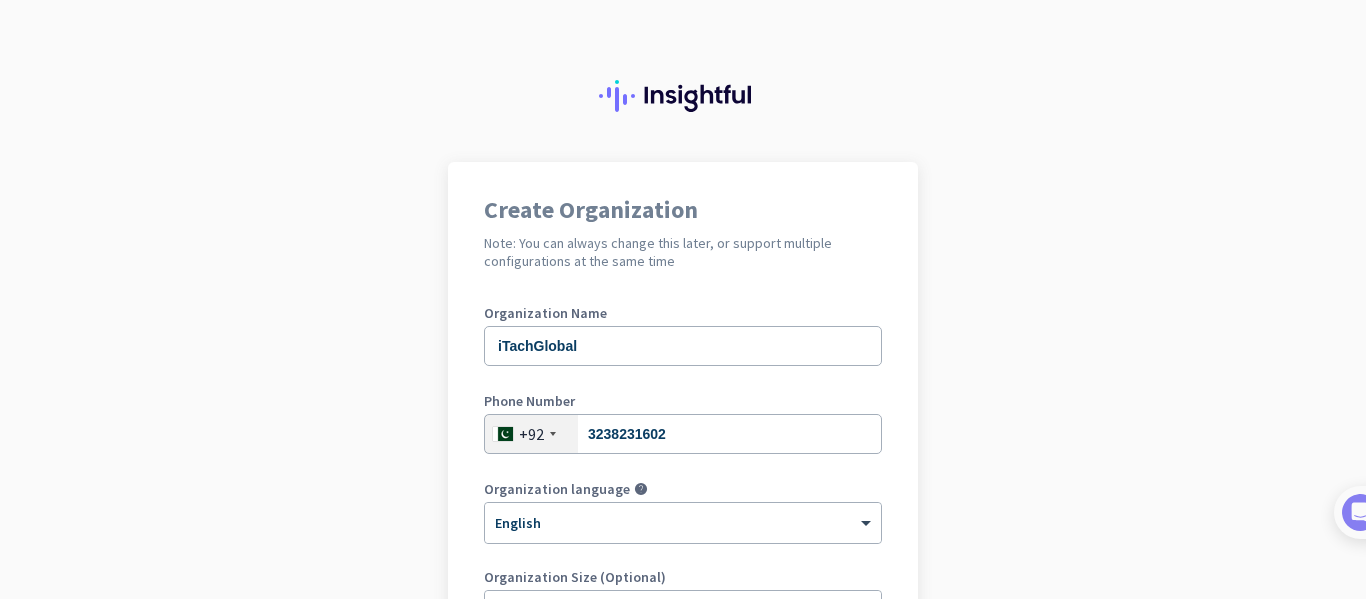 scroll, scrollTop: 0, scrollLeft: 0, axis: both 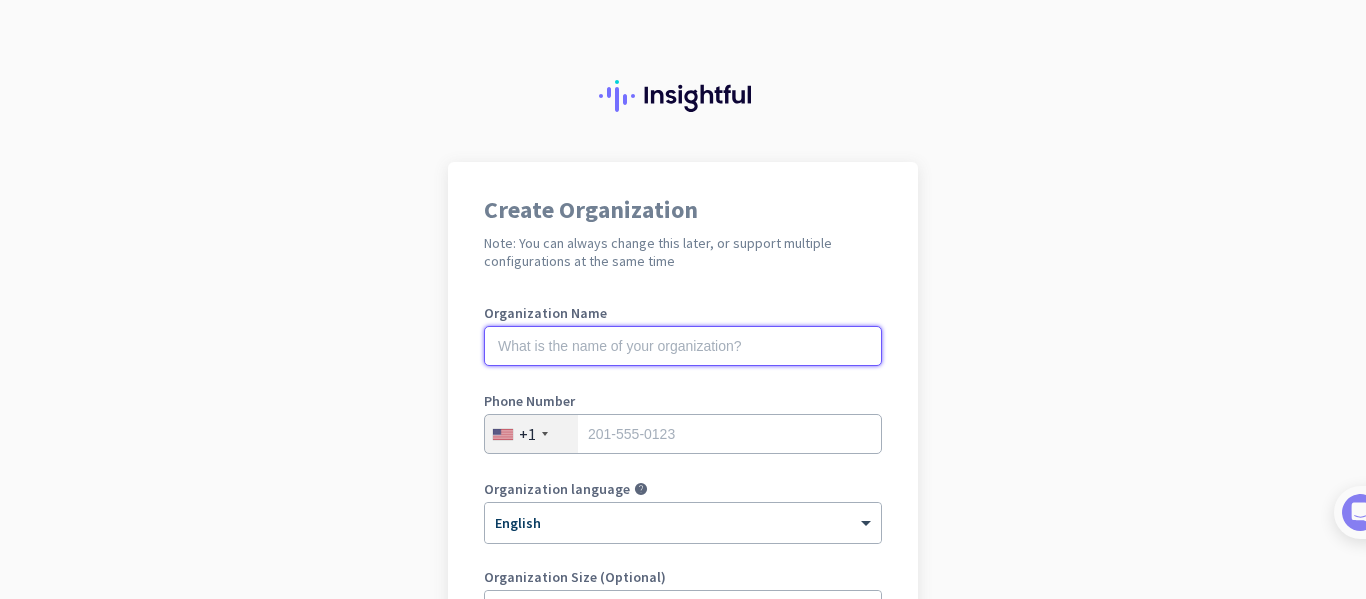 click 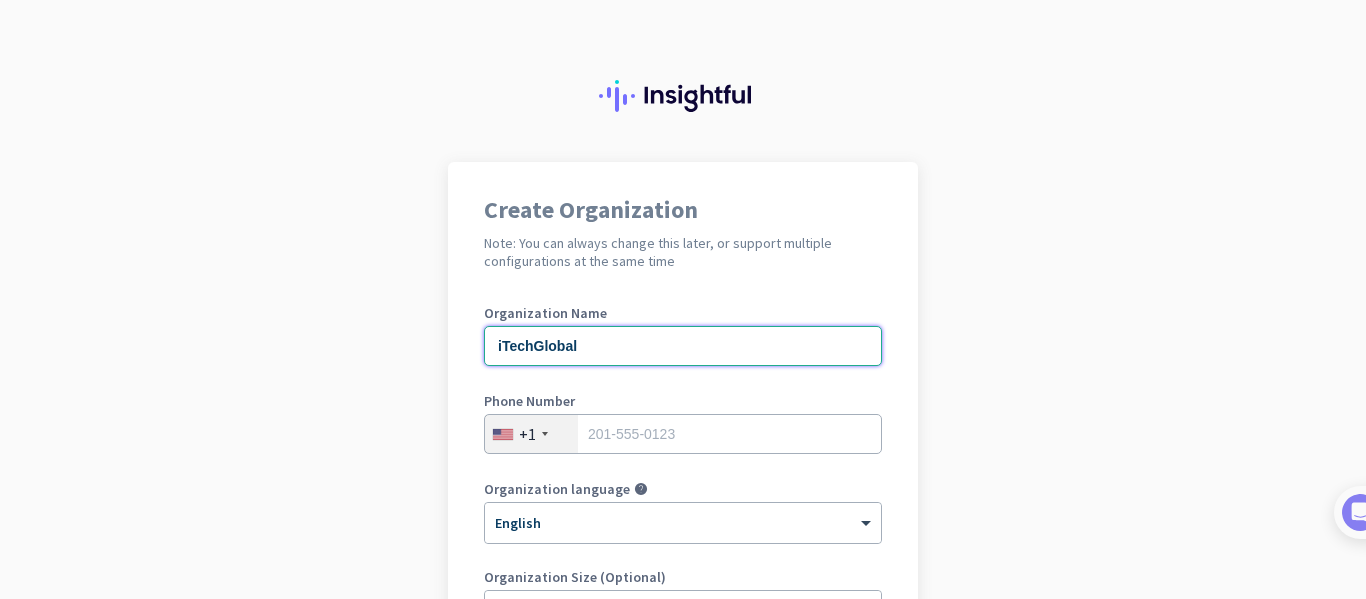 type on "iTechGlobal" 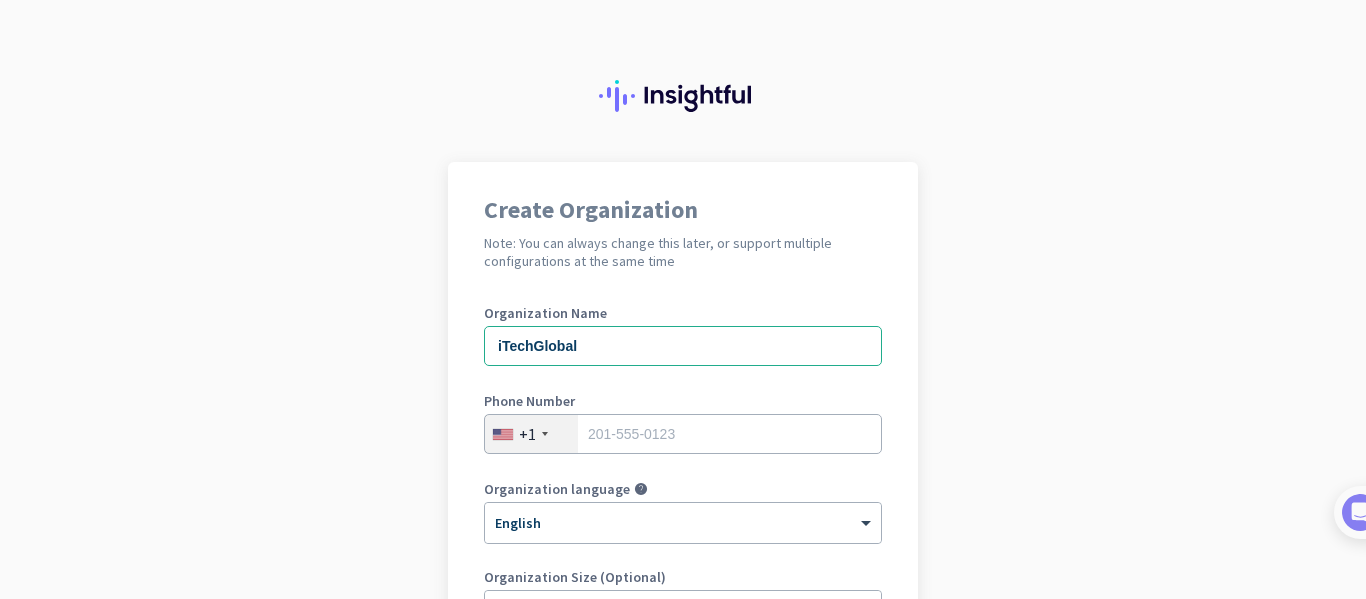 click on "+1" 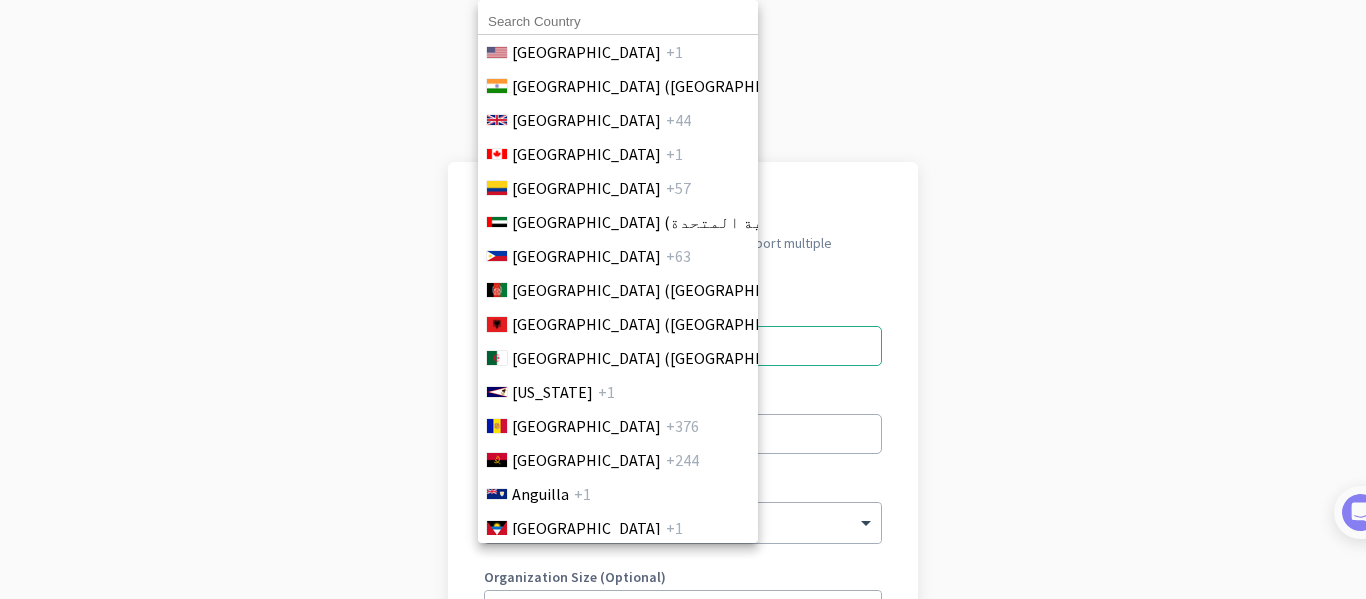 click at bounding box center [618, 22] 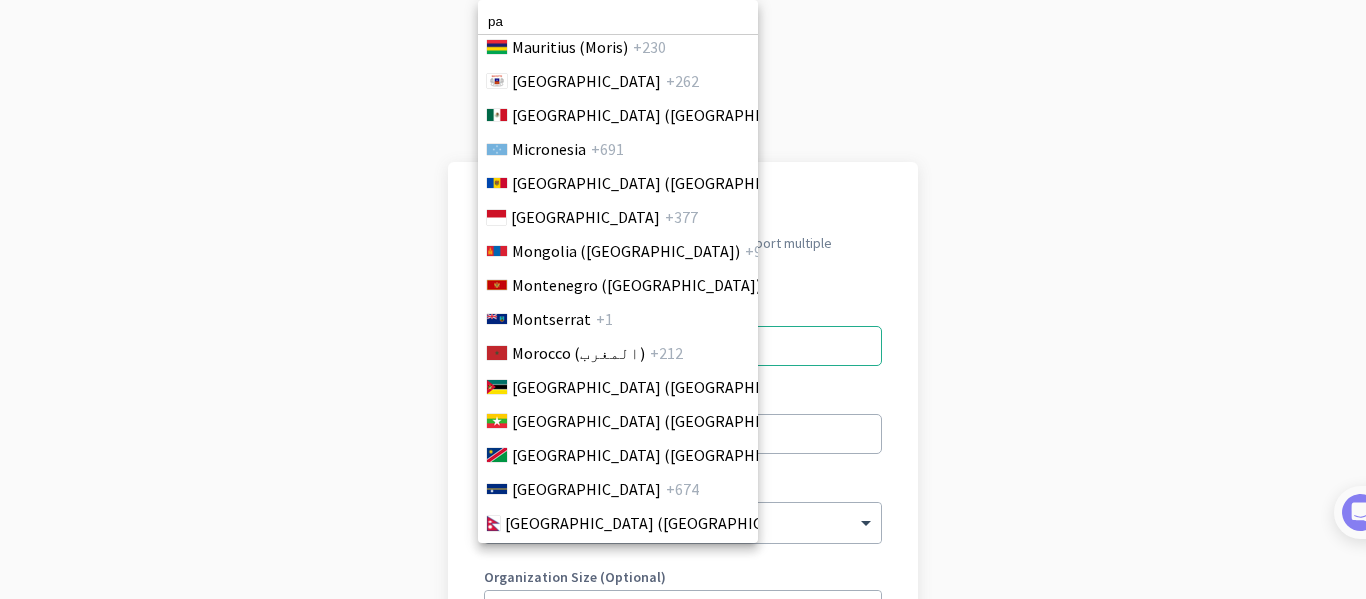 scroll, scrollTop: 5521, scrollLeft: 0, axis: vertical 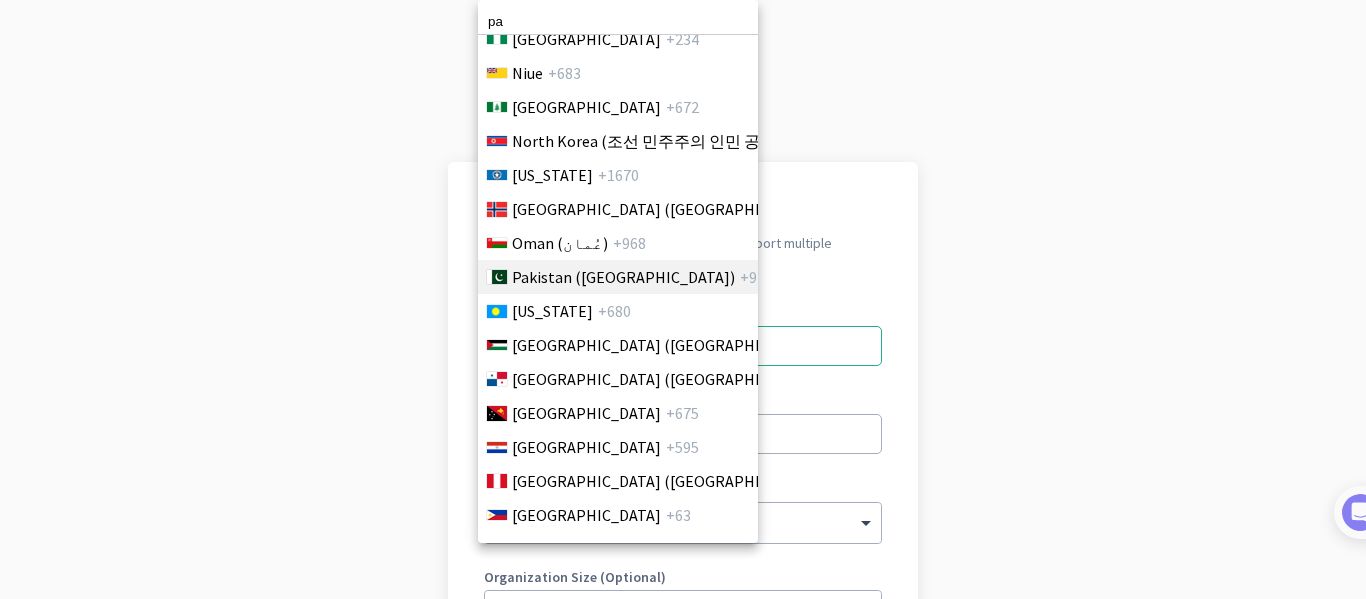 type on "pa" 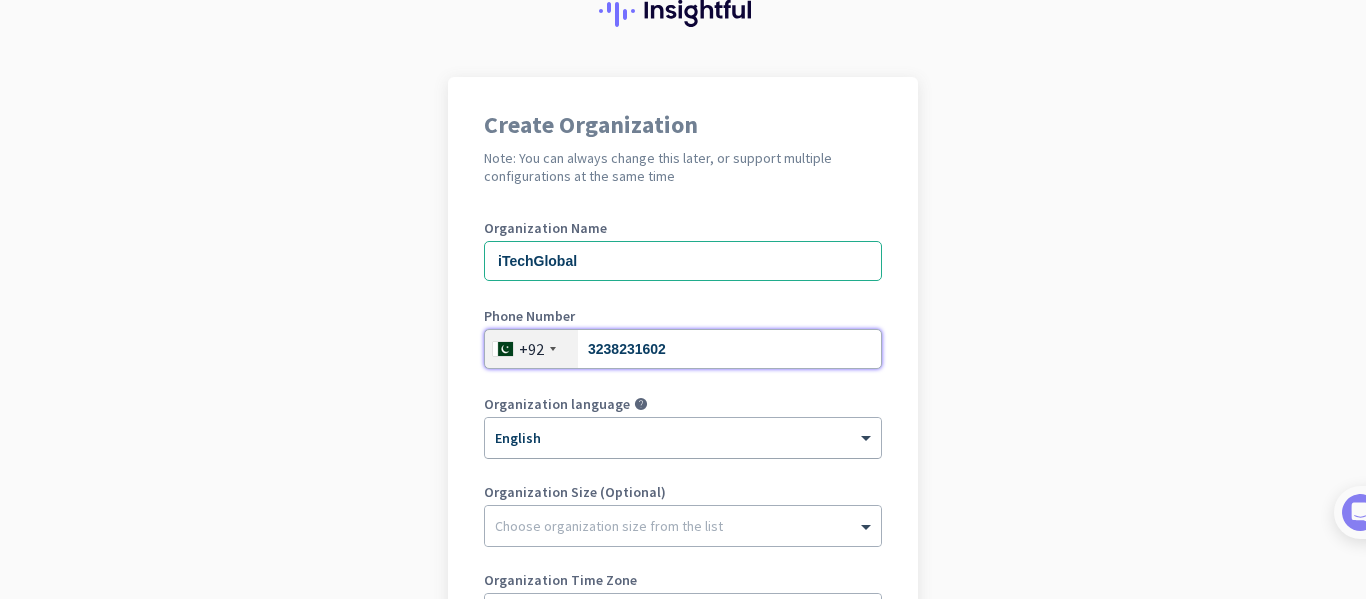 scroll, scrollTop: 200, scrollLeft: 0, axis: vertical 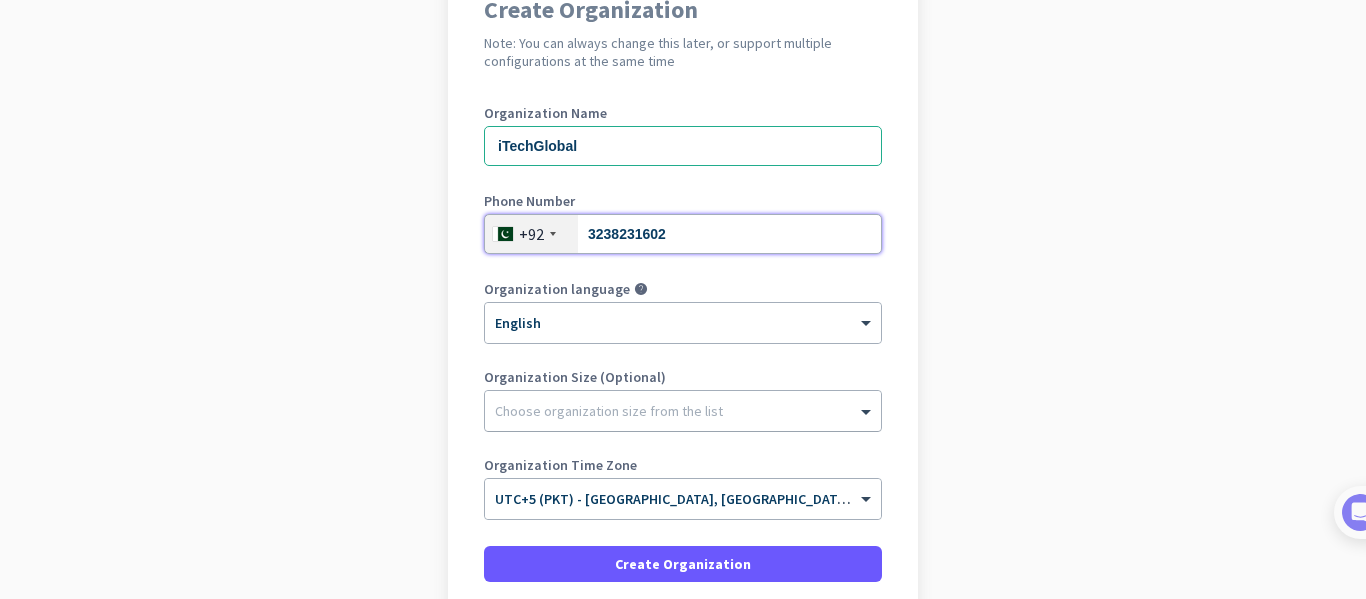 type on "3238231602" 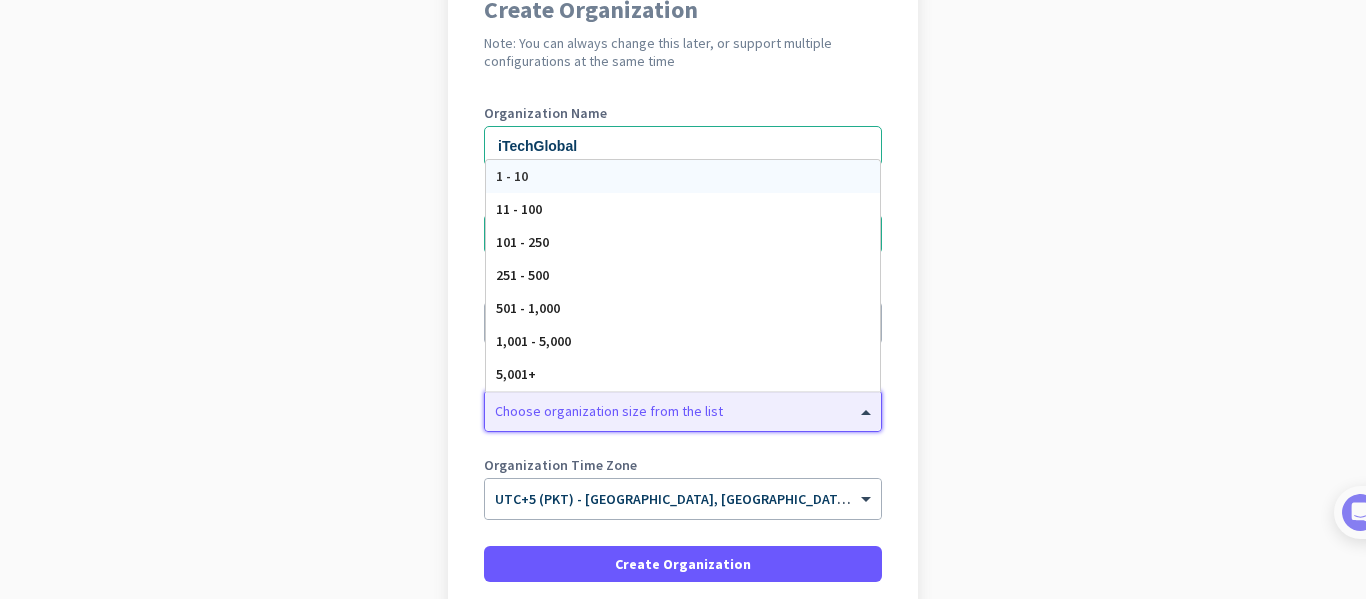 click 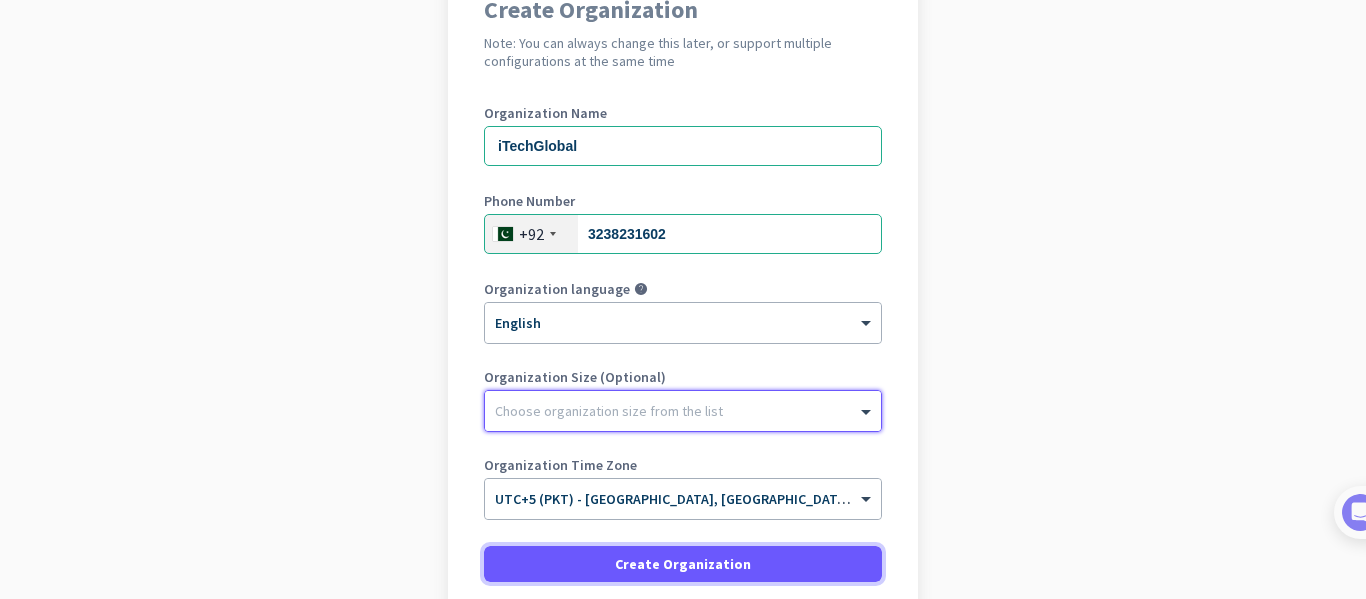 click on "Create Organization" 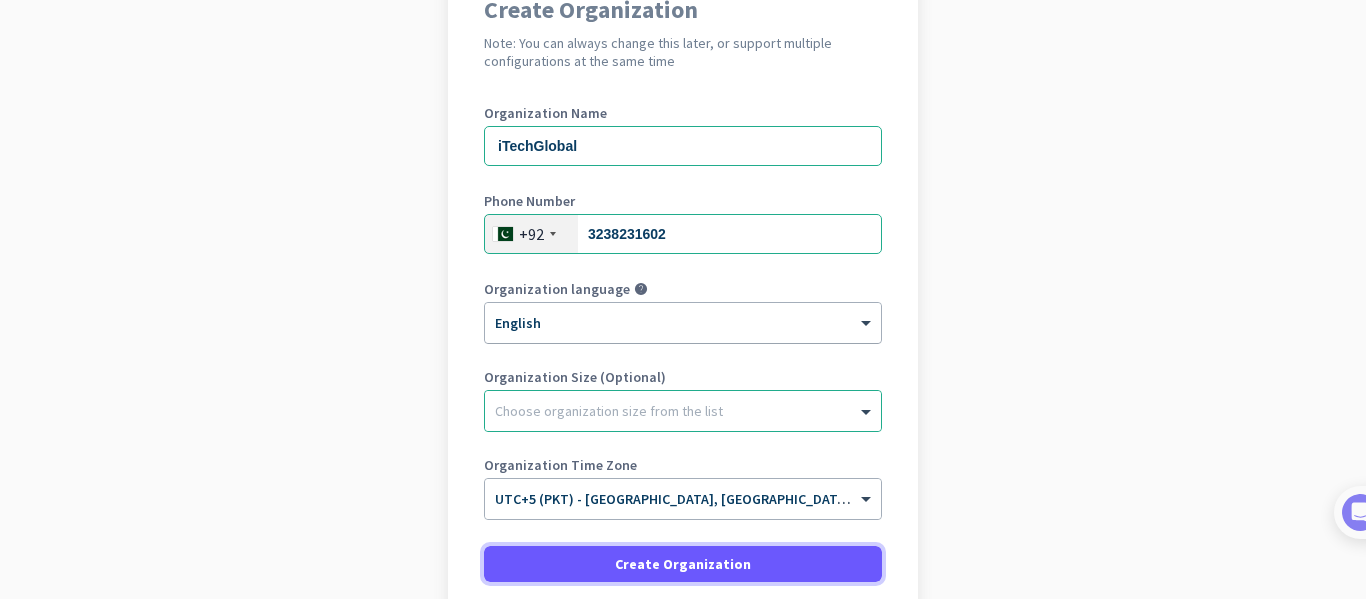 scroll, scrollTop: 0, scrollLeft: 0, axis: both 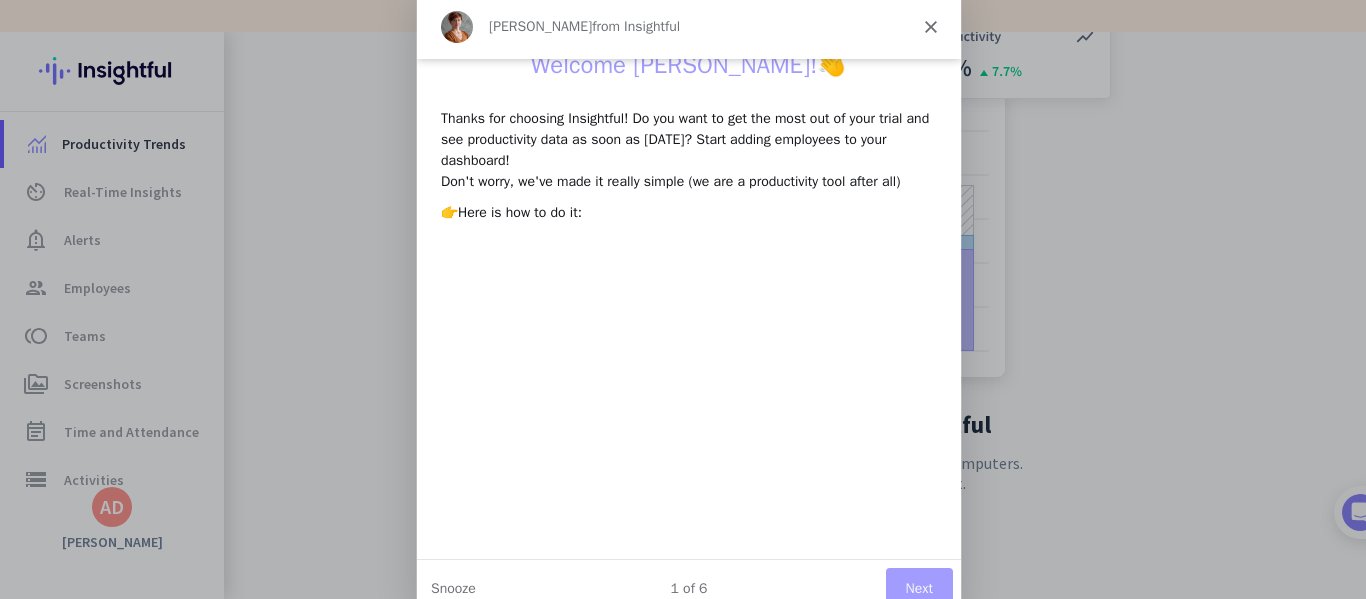 click 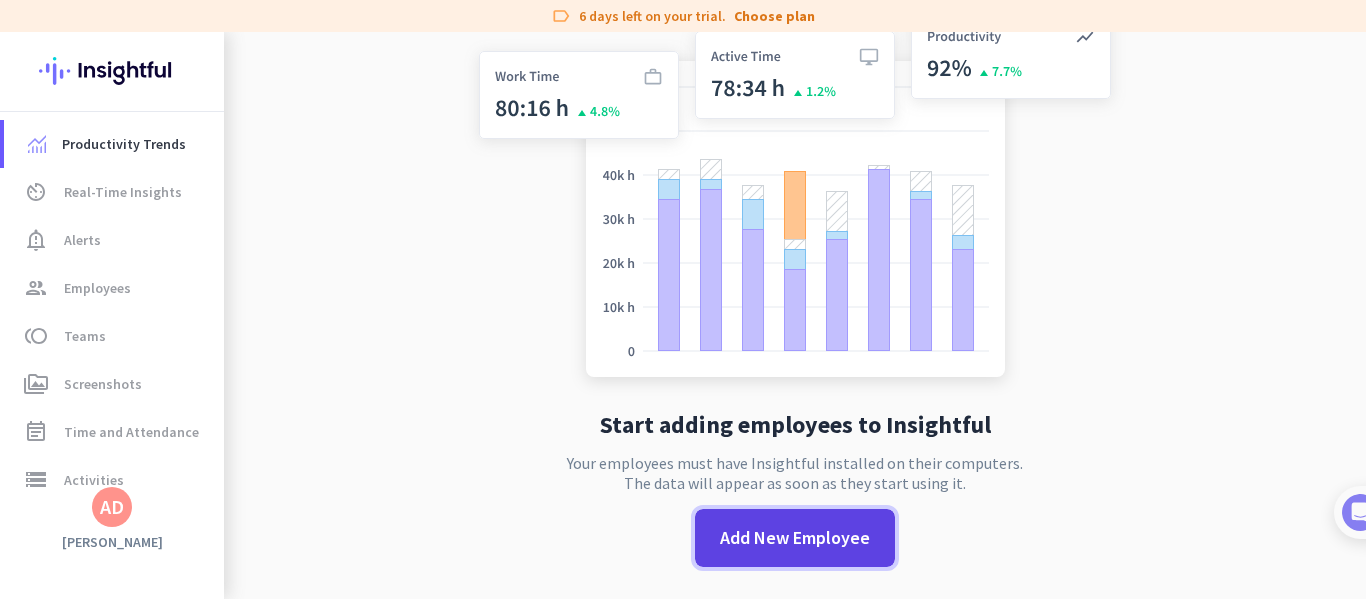 click on "Add New Employee" 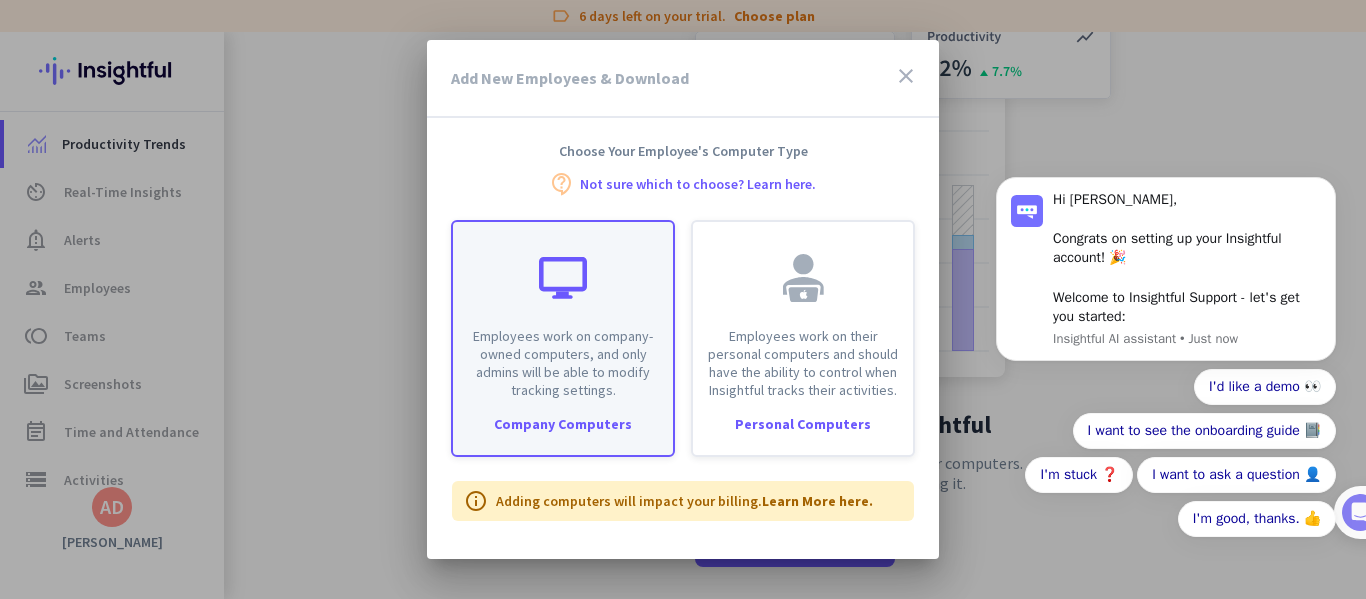 scroll, scrollTop: 0, scrollLeft: 0, axis: both 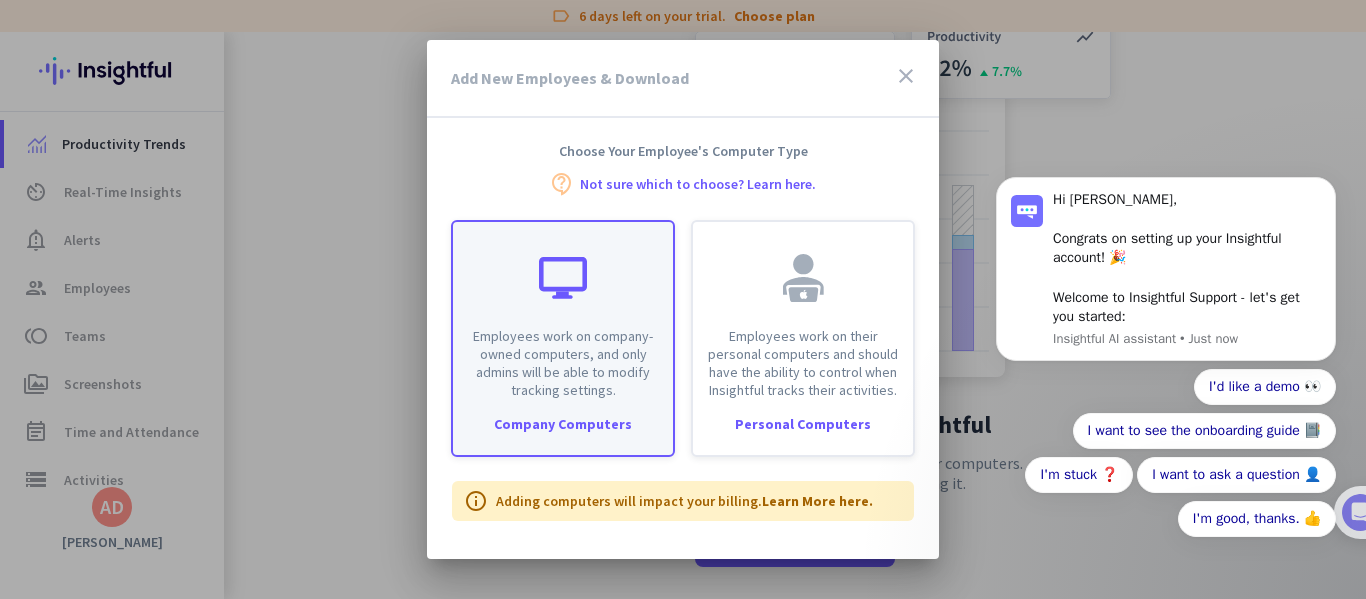 click on "Company Computers" at bounding box center (563, 424) 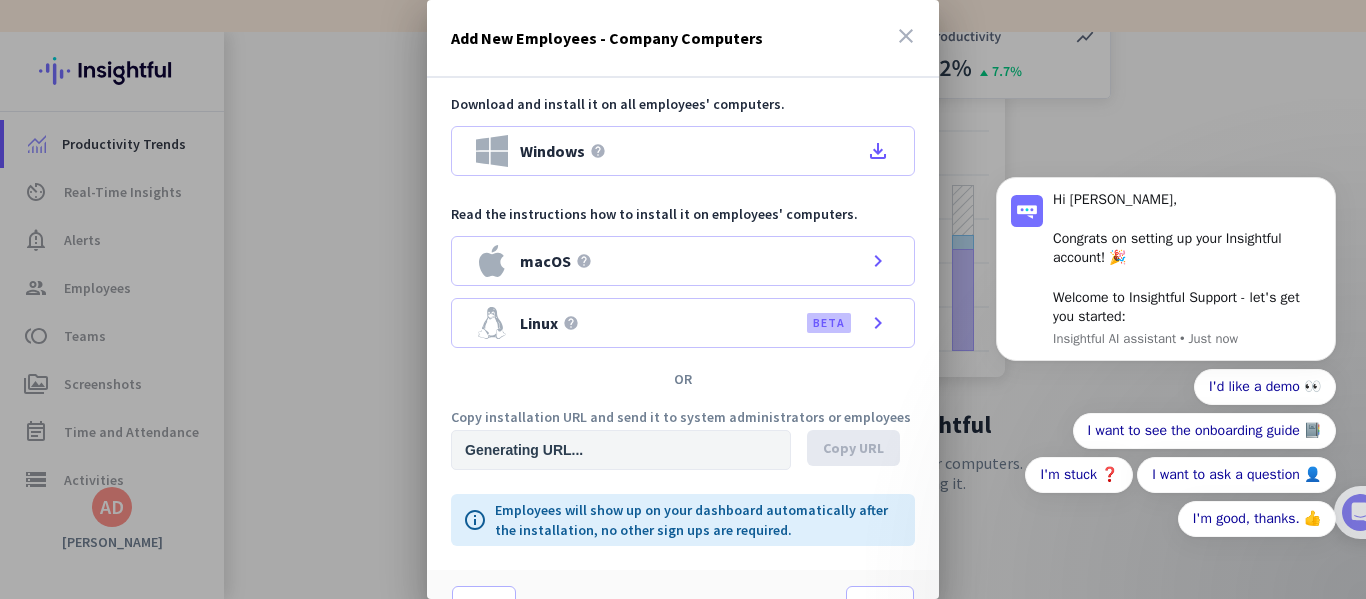type on "https://app.insightful.io/#/installation/company?token=eyJhbGciOiJIUzI1NiIsInR5cCI6IkpXVCJ9.eyJvcmdhbml6YXRpb25JZCI6Ind1YnBma2YwazhnbDF4cSIsImlhdCI6MTc1MjY3NzYzMywiZXhwIjoxNzUyODUwNDMzLCJhdWQiOlsiUFJPRCJdLCJpc3MiOiJQUk9EIn0.OELPty4VwChRjpzUQqxHw5tLy5k1nrK2ynpqTbSg_DM&organizationId=wubpfkf0k8gl1xq" 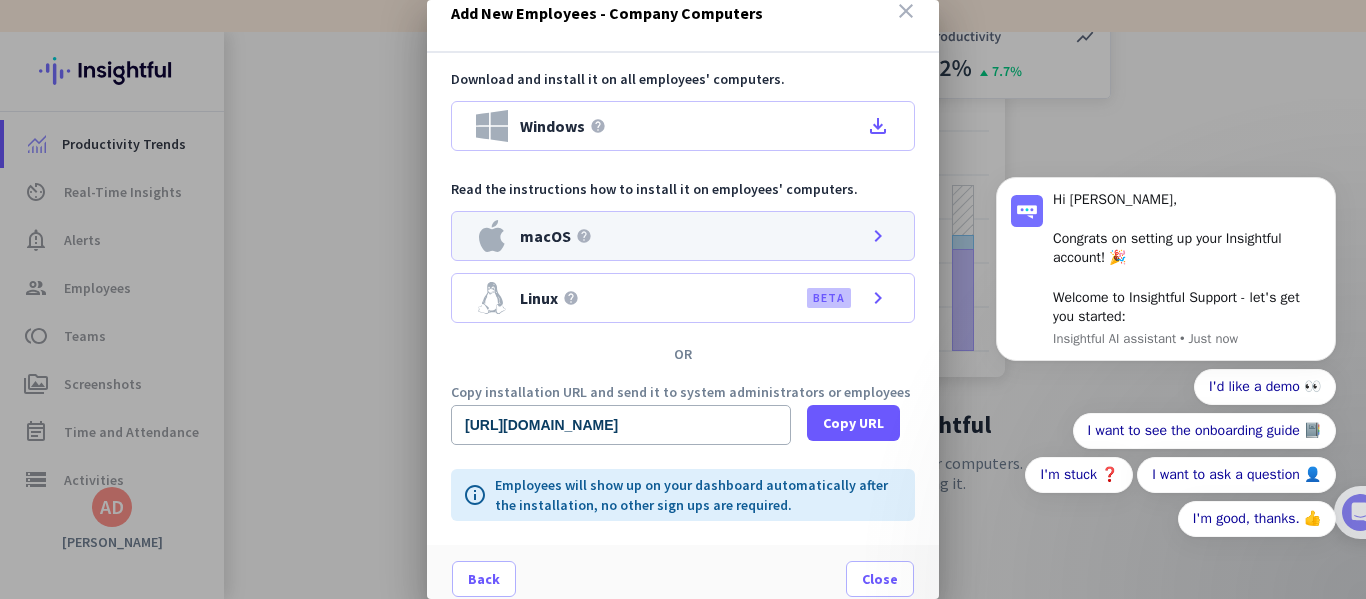 scroll, scrollTop: 39, scrollLeft: 0, axis: vertical 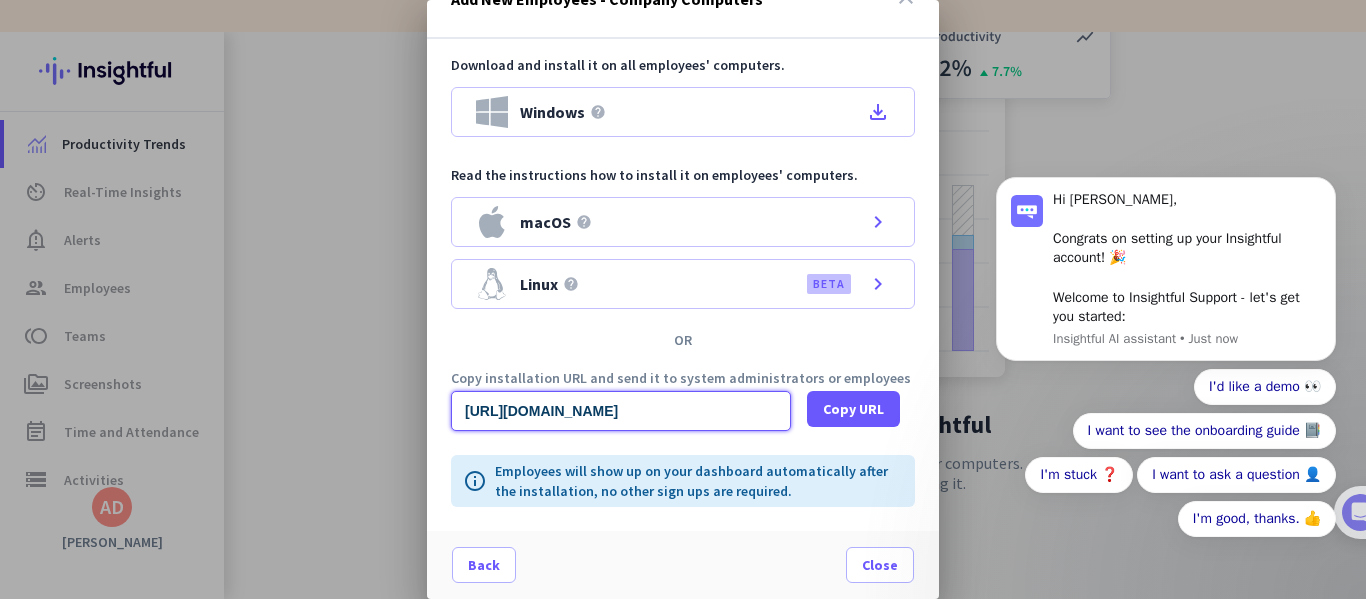 click on "https://app.insightful.io/#/installation/company?token=eyJhbGciOiJIUzI1NiIsInR5cCI6IkpXVCJ9.eyJvcmdhbml6YXRpb25JZCI6Ind1YnBma2YwazhnbDF4cSIsImlhdCI6MTc1MjY3NzYzMywiZXhwIjoxNzUyODUwNDMzLCJhdWQiOlsiUFJPRCJdLCJpc3MiOiJQUk9EIn0.OELPty4VwChRjpzUQqxHw5tLy5k1nrK2ynpqTbSg_DM&organizationId=wubpfkf0k8gl1xq" at bounding box center (621, 411) 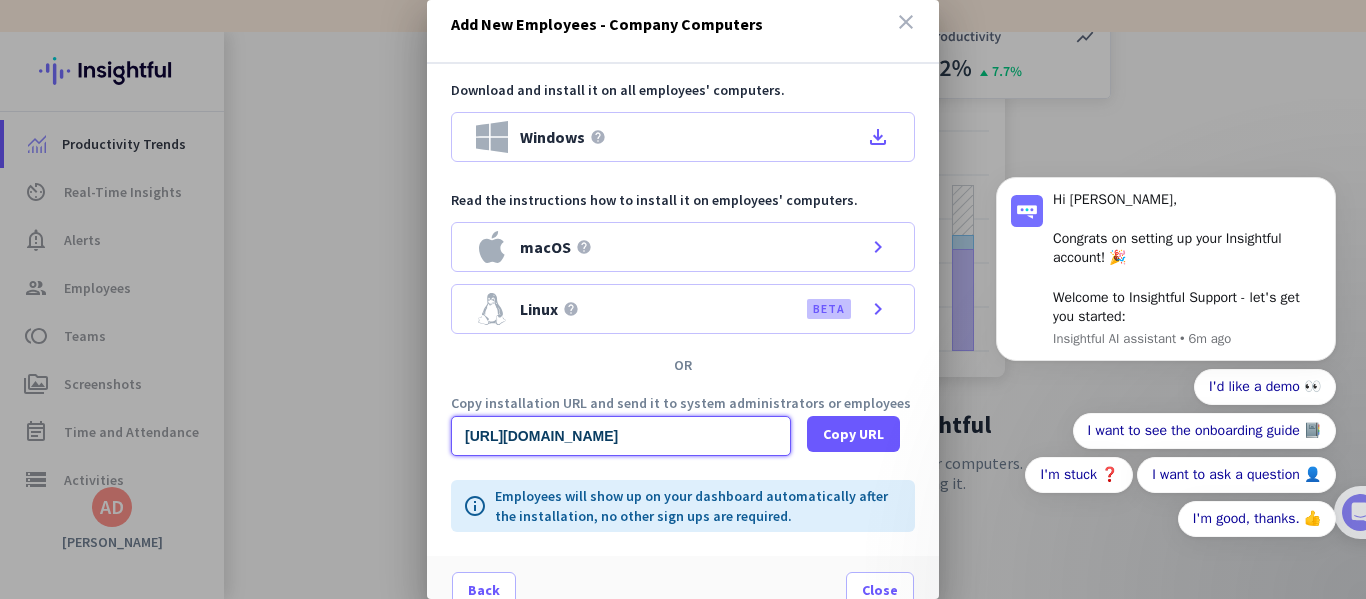 scroll, scrollTop: 0, scrollLeft: 0, axis: both 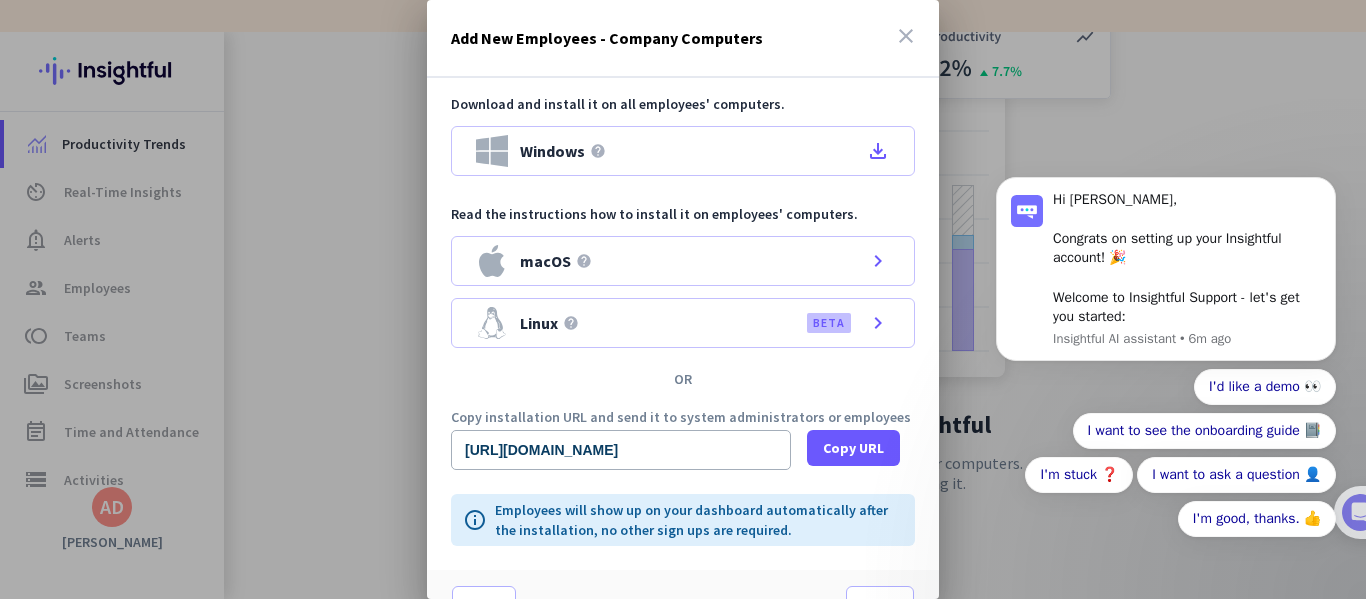 click on "close" at bounding box center (906, 36) 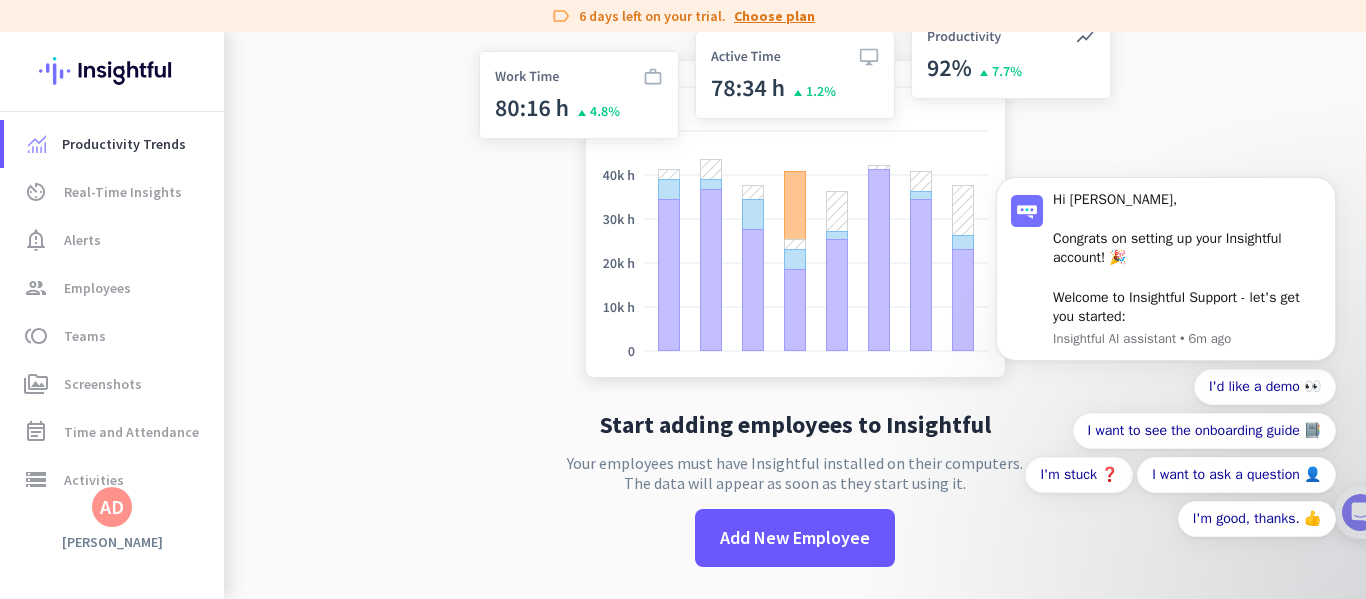 click on "Choose plan" 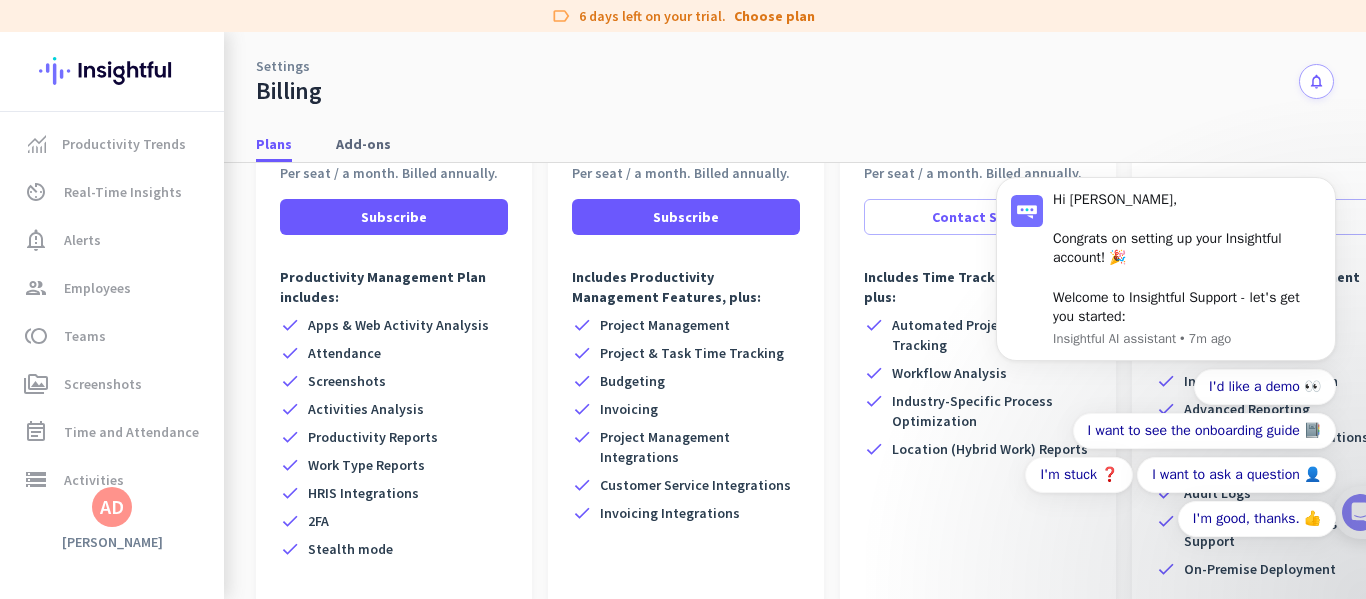 scroll, scrollTop: 332, scrollLeft: 0, axis: vertical 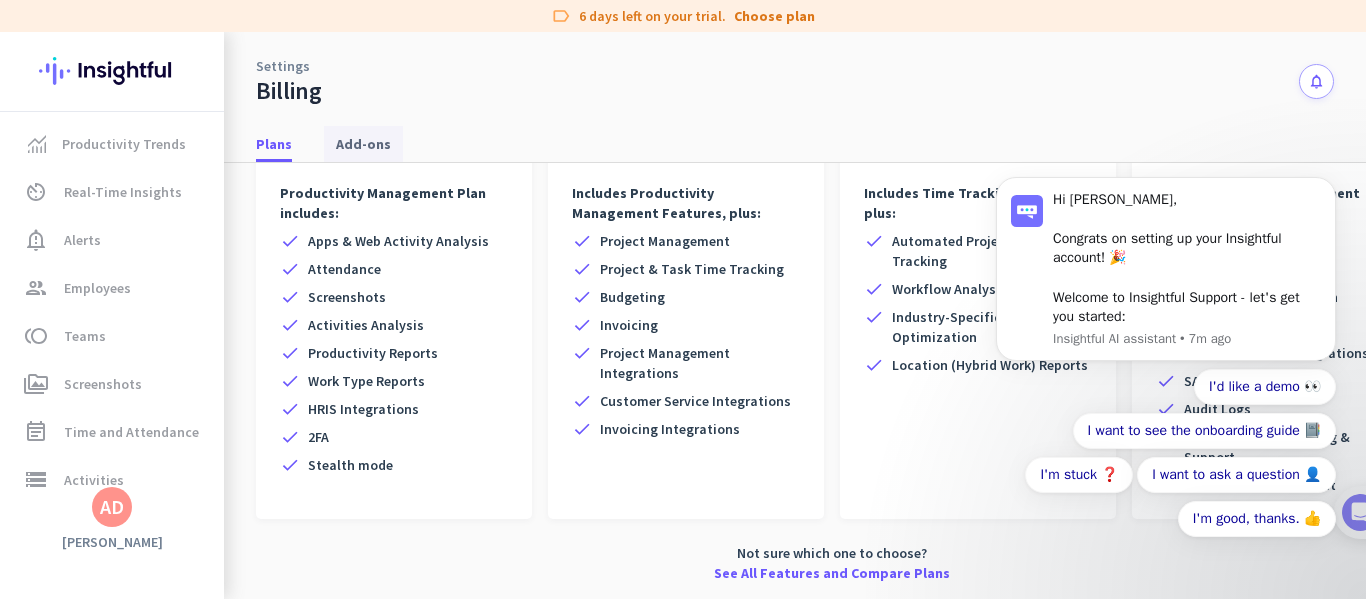 click on "Add-ons" at bounding box center (363, 144) 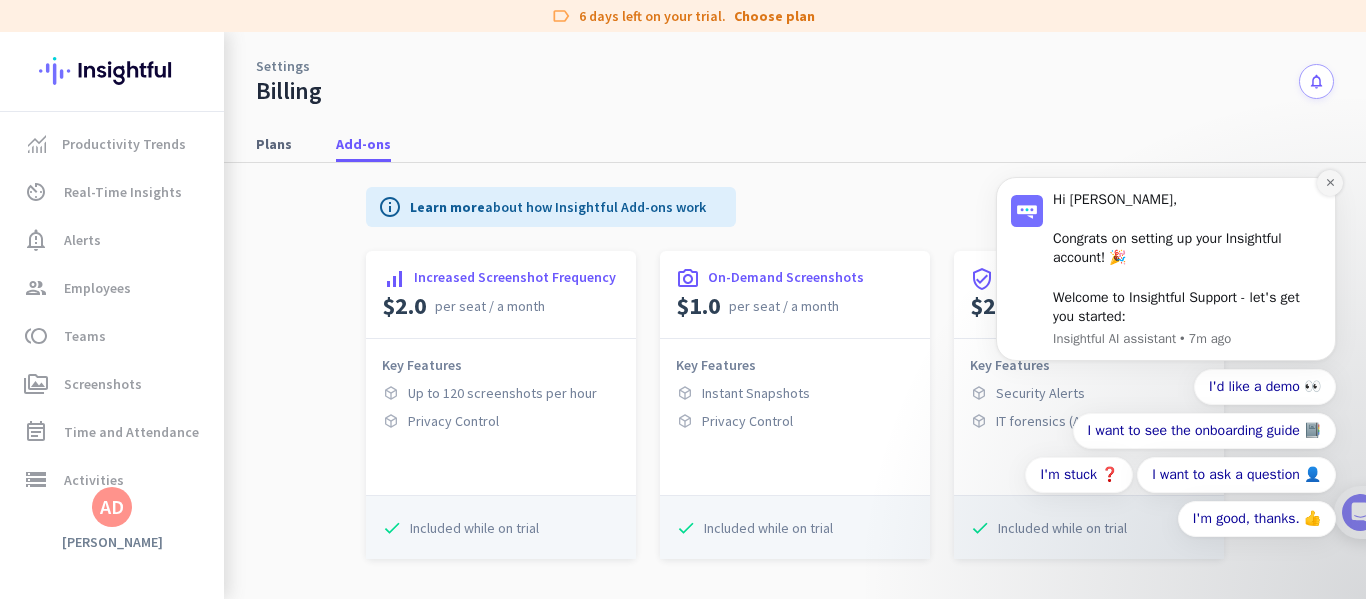 click 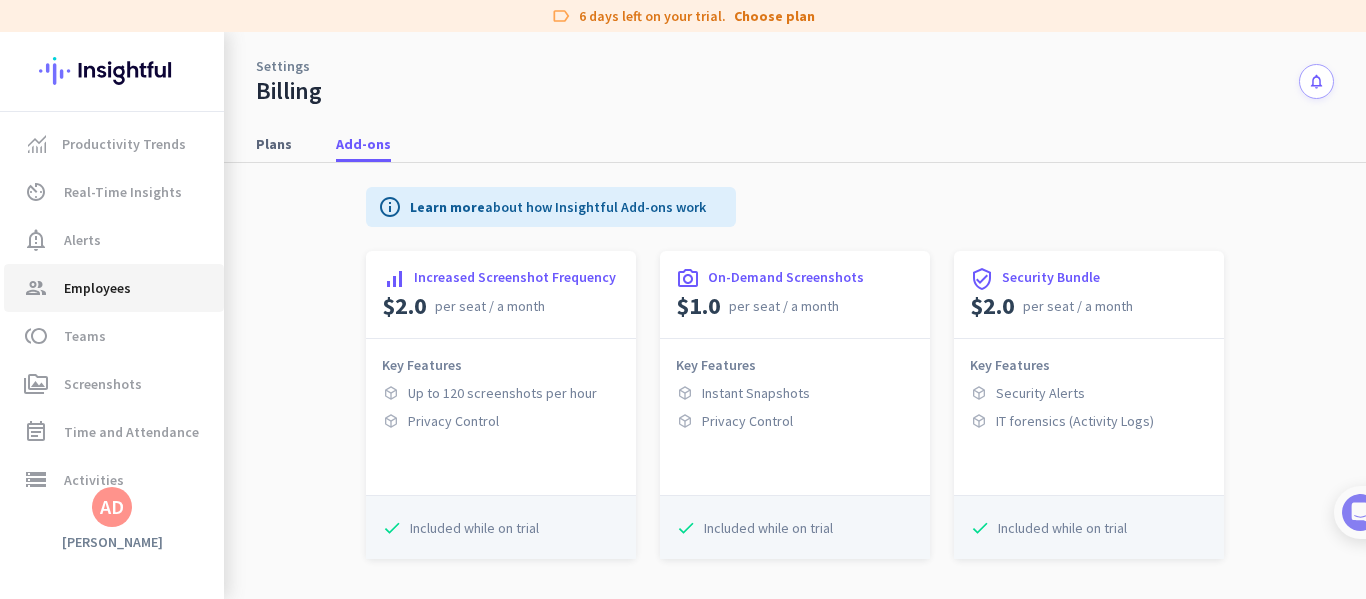 click on "group  Employees" 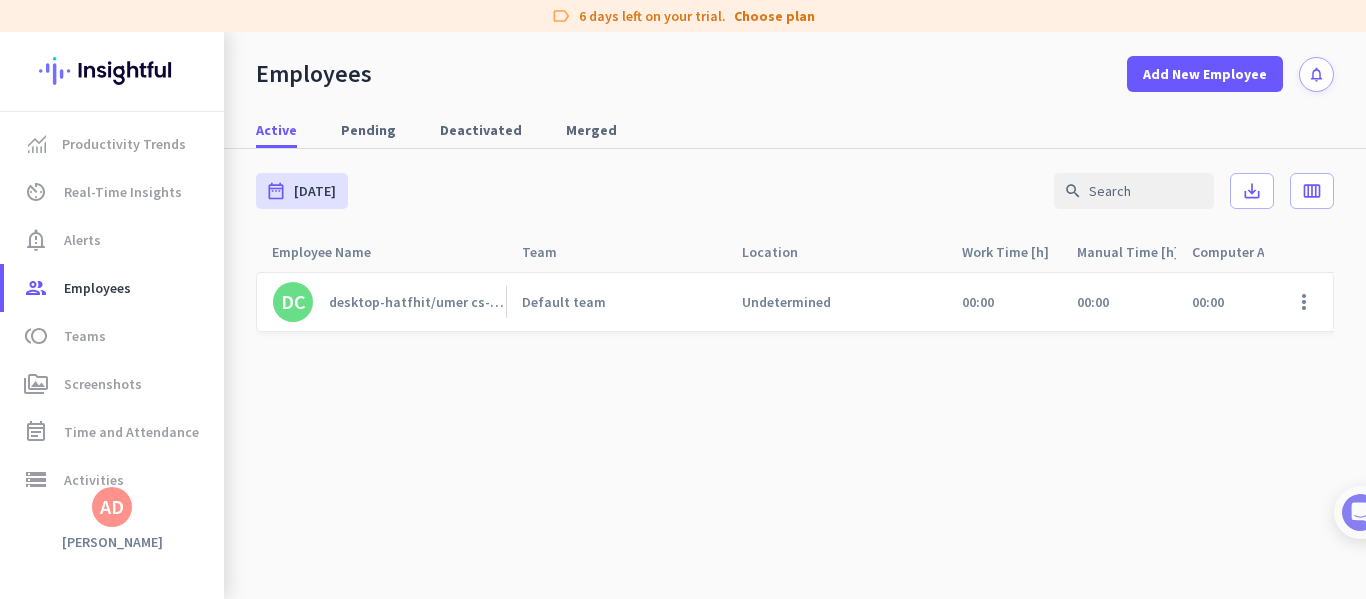 click on "desktop-hatfhit/umer cs-001" 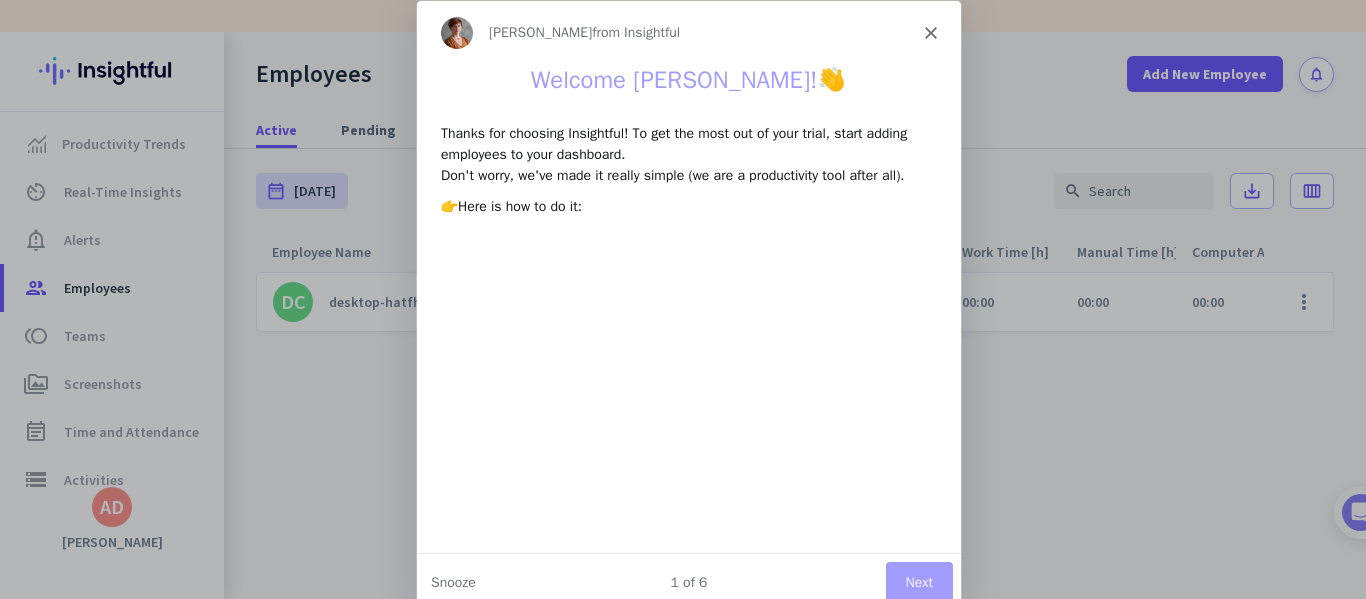 scroll, scrollTop: 0, scrollLeft: 0, axis: both 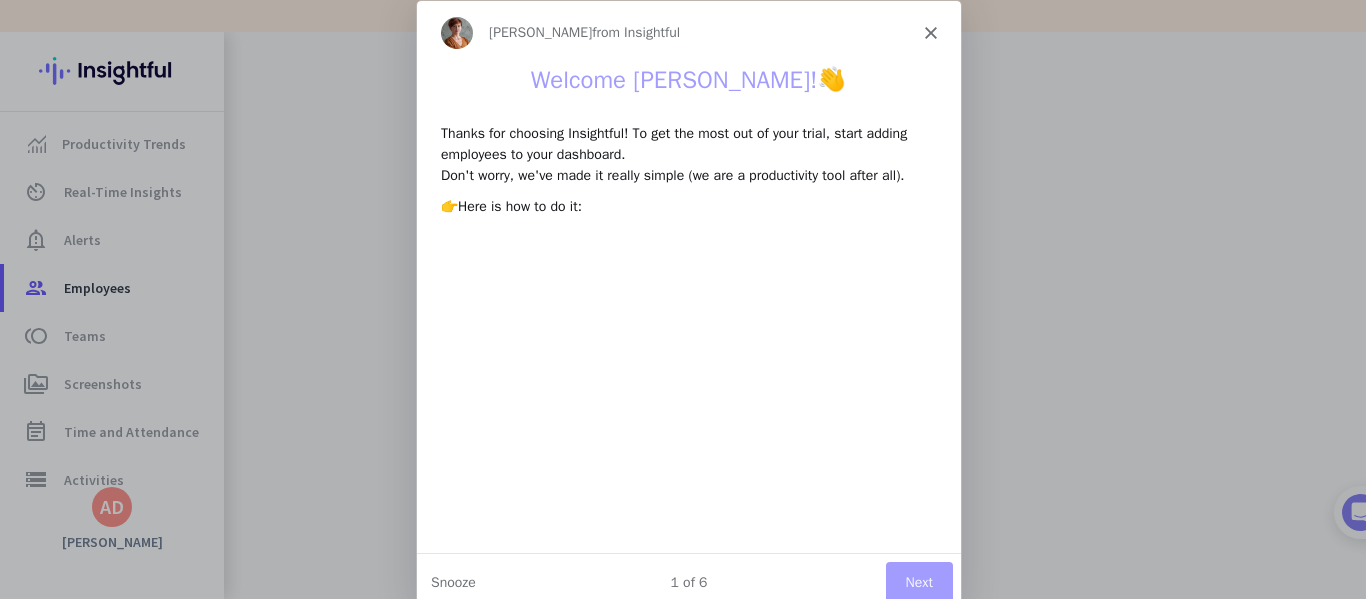 click 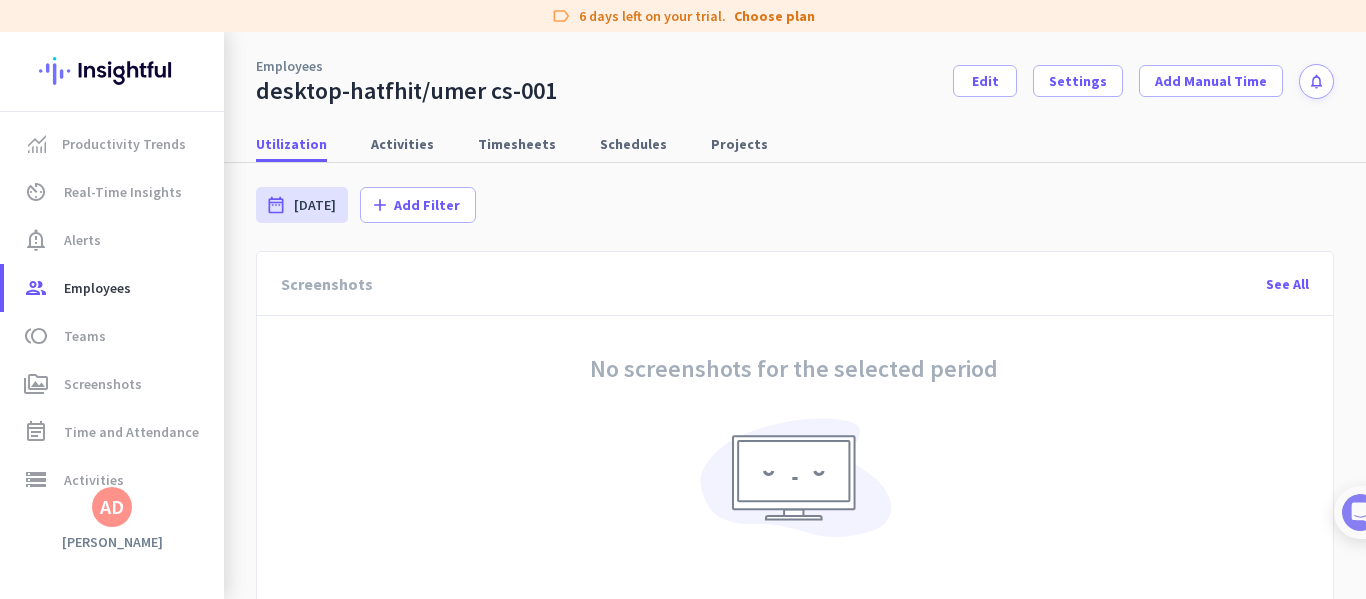 scroll, scrollTop: 0, scrollLeft: 0, axis: both 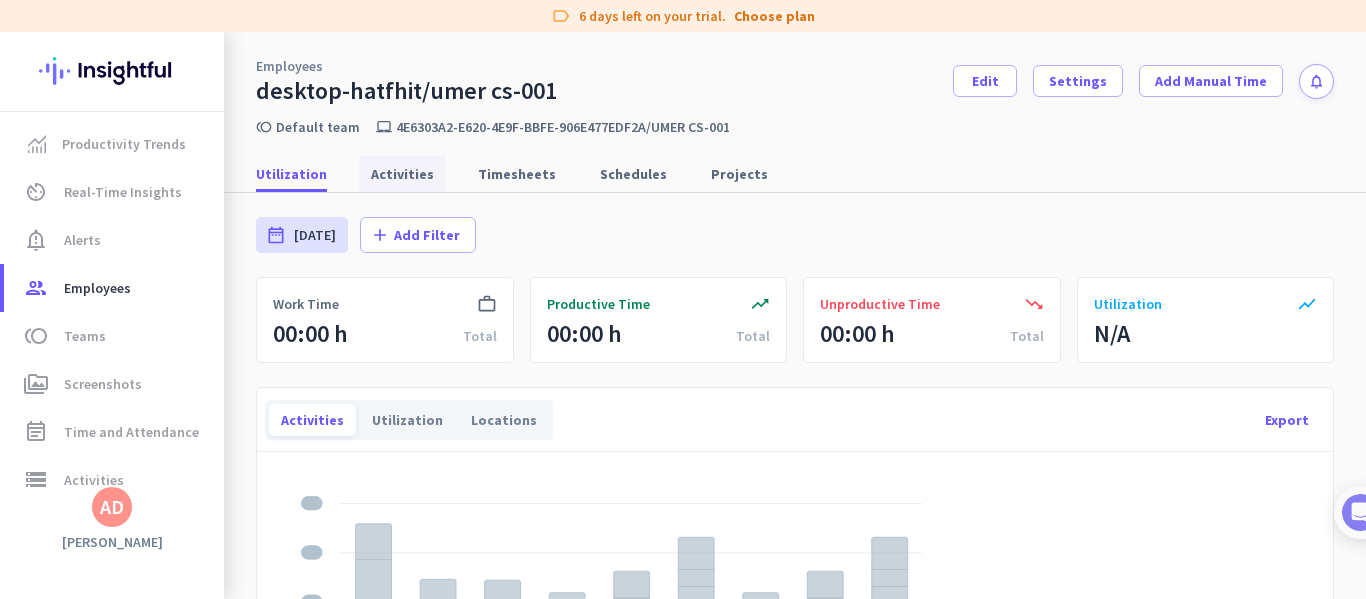 click on "Activities" at bounding box center (402, 174) 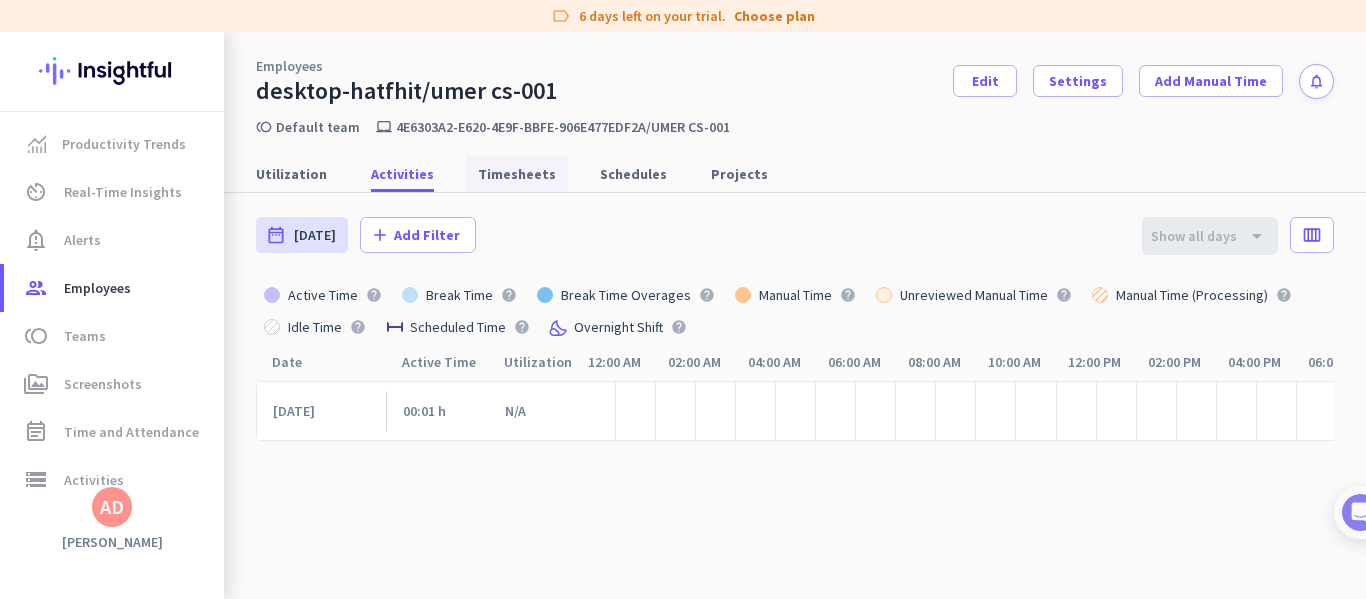 scroll, scrollTop: 0, scrollLeft: 258, axis: horizontal 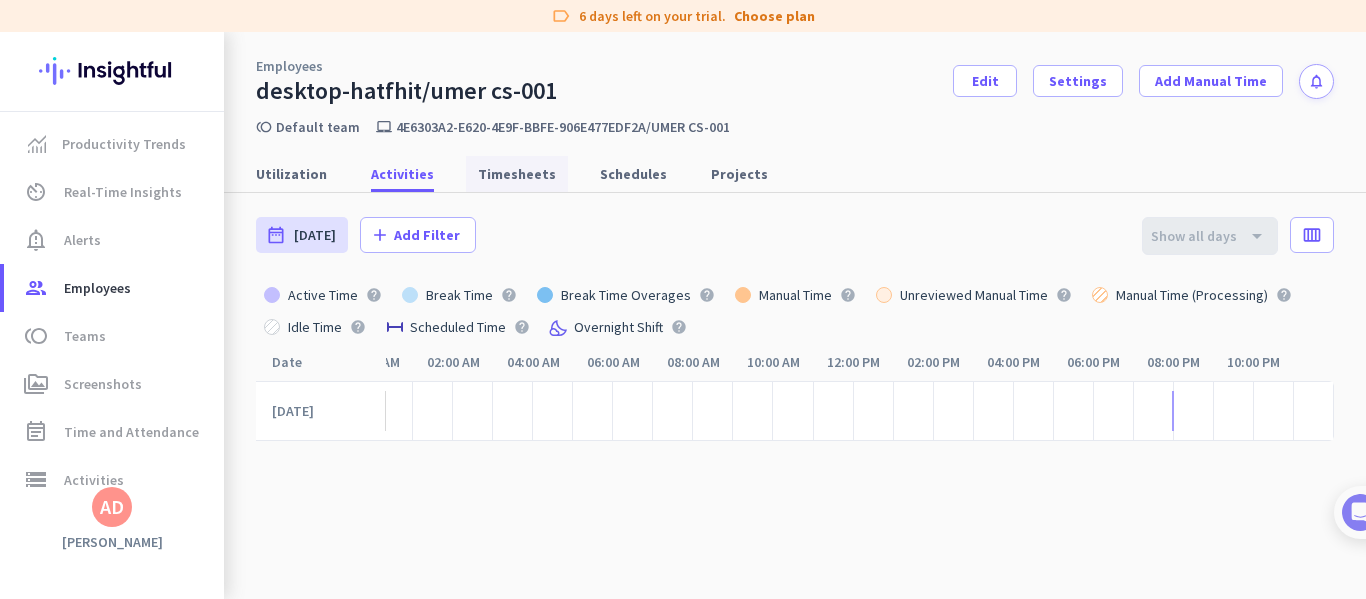 click on "Timesheets" at bounding box center [517, 174] 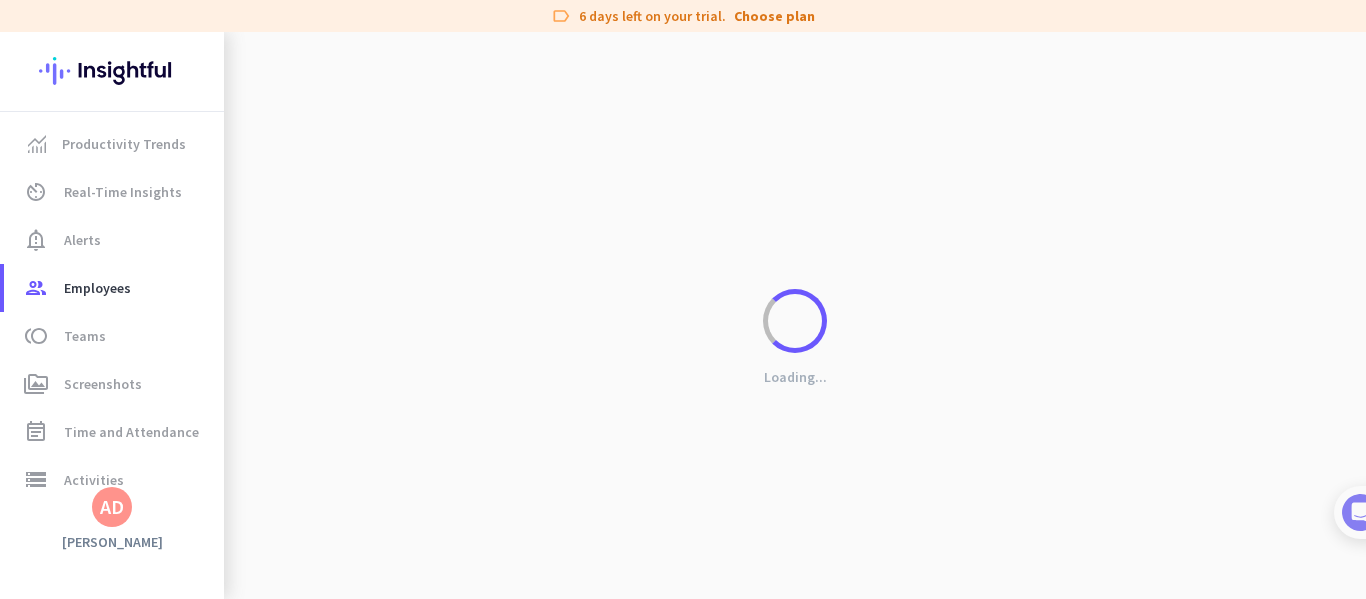 scroll, scrollTop: 0, scrollLeft: 241, axis: horizontal 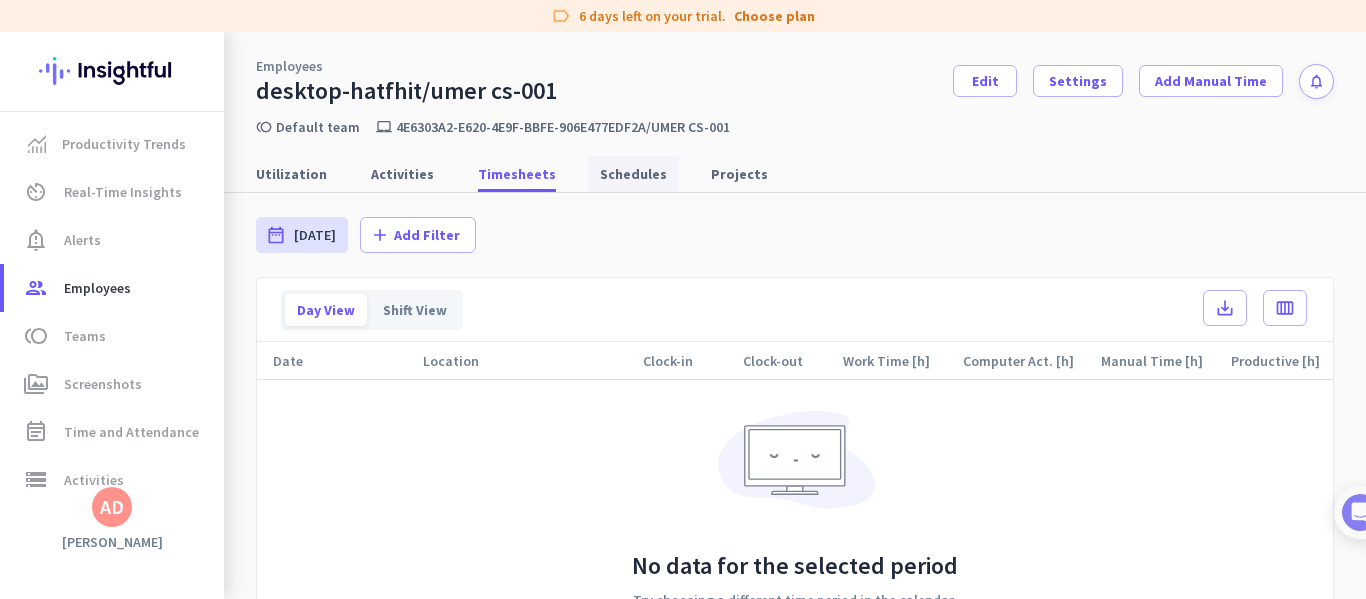 click on "Schedules" at bounding box center [633, 174] 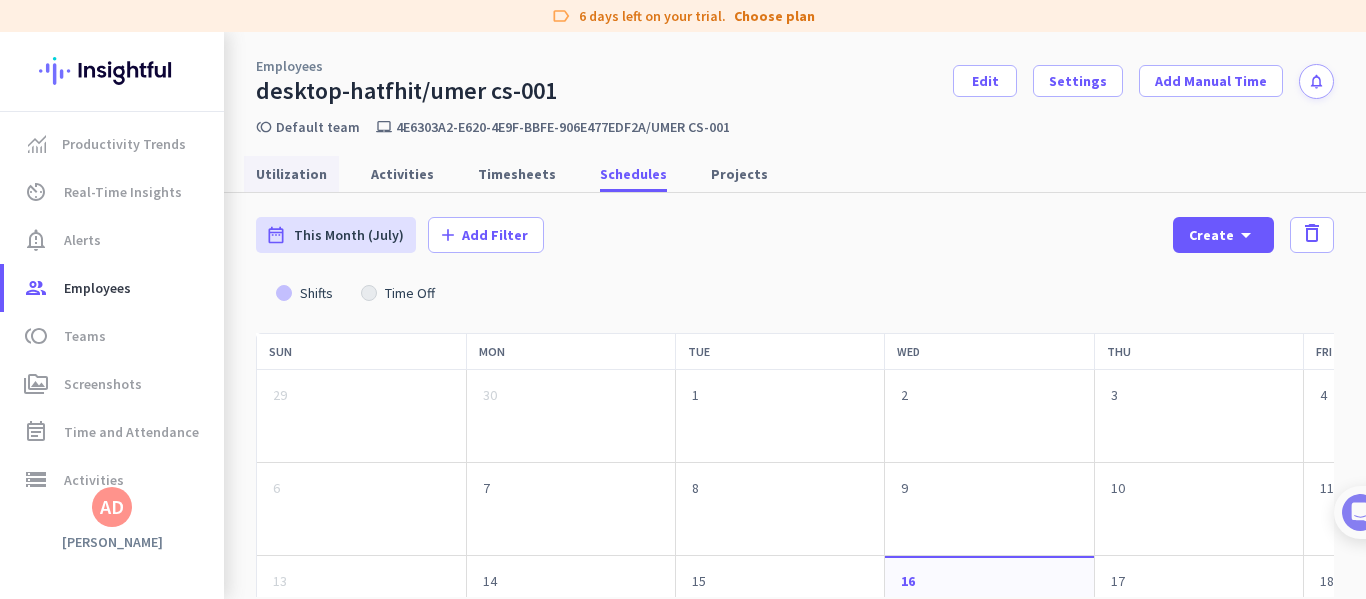 click on "Utilization" at bounding box center [291, 174] 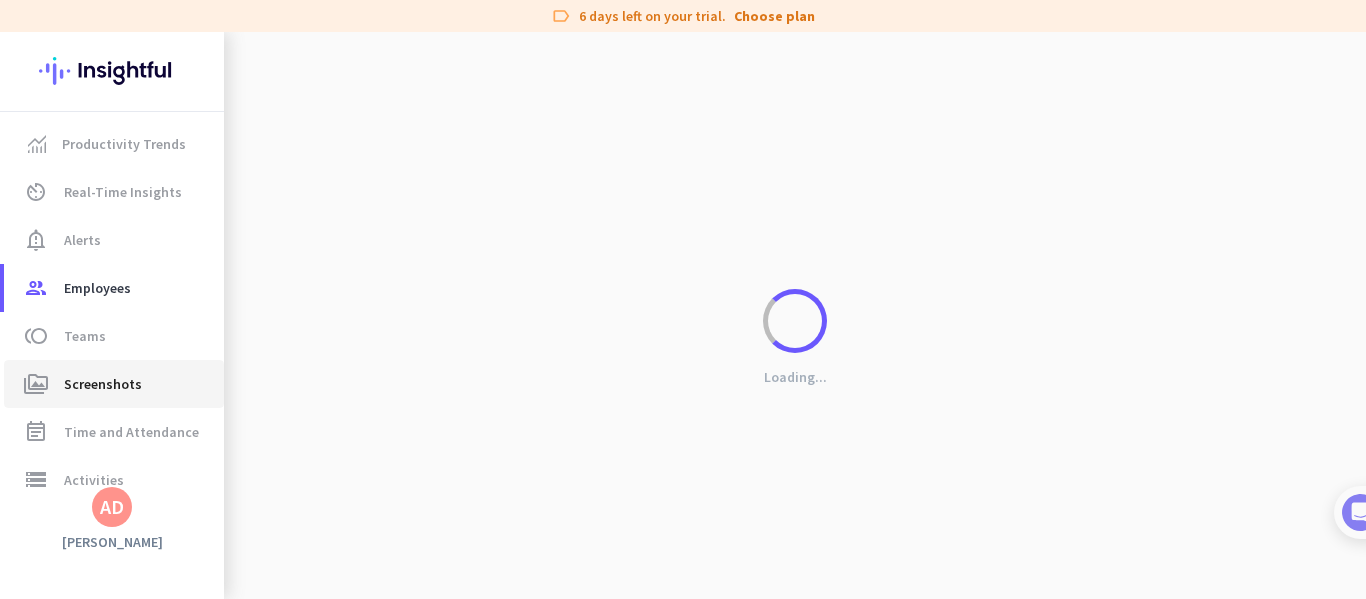 click on "Screenshots" 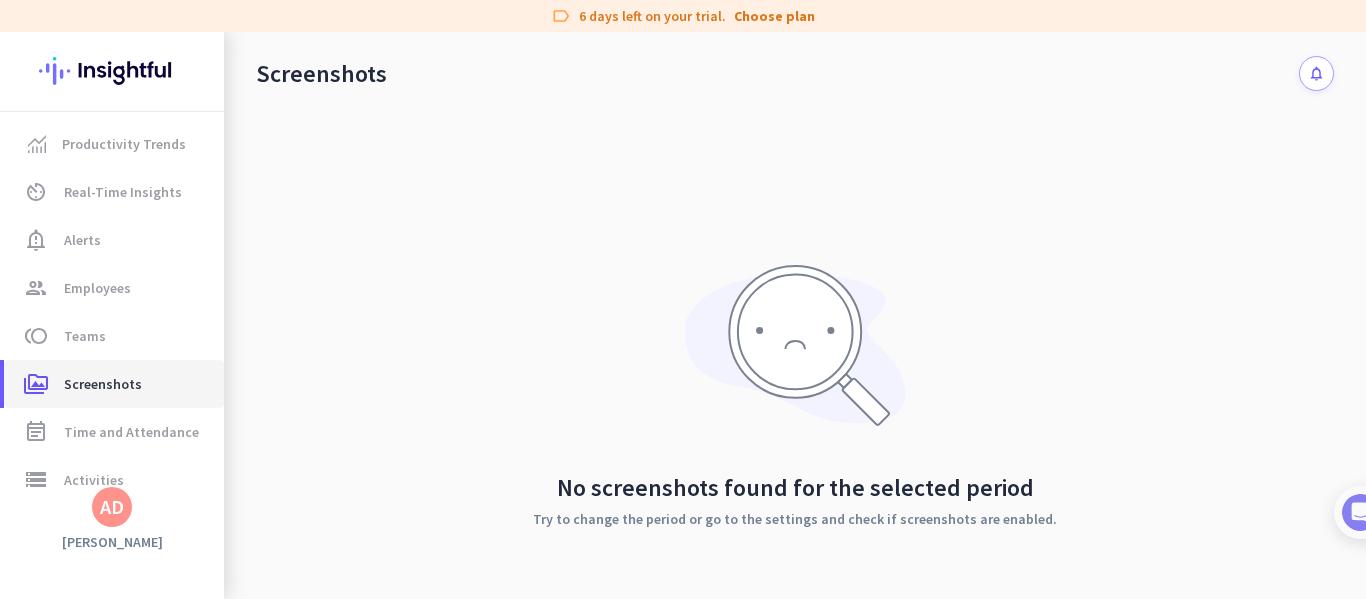 scroll, scrollTop: 0, scrollLeft: 0, axis: both 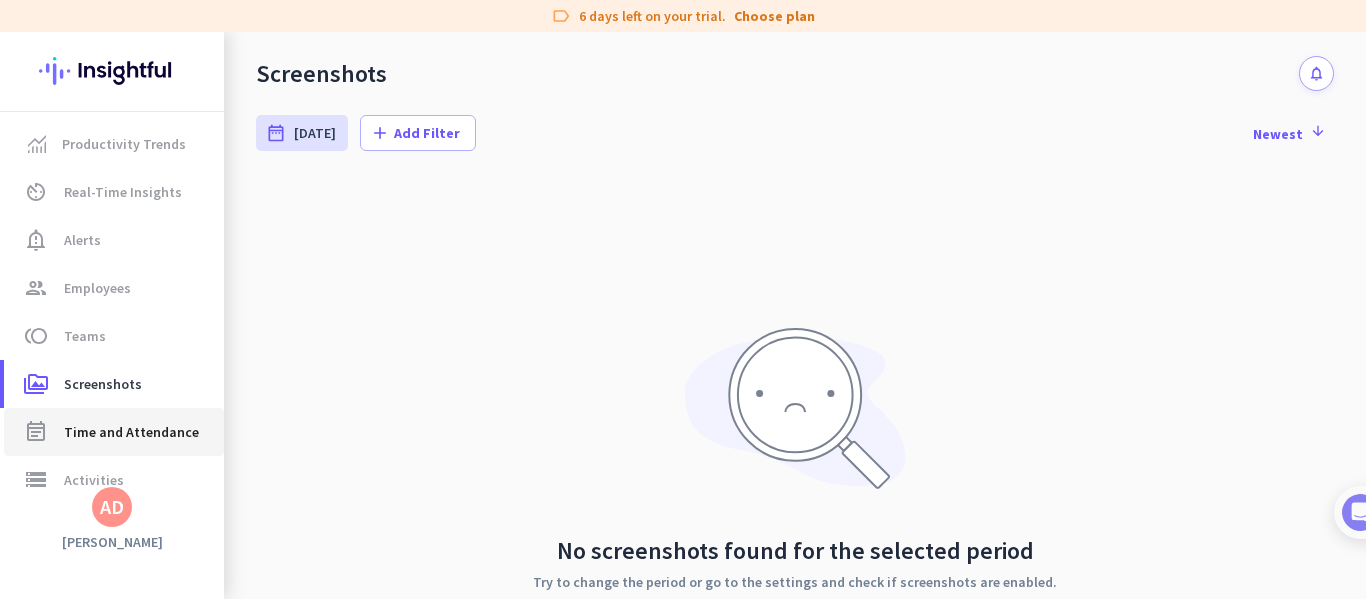click on "Time and Attendance" 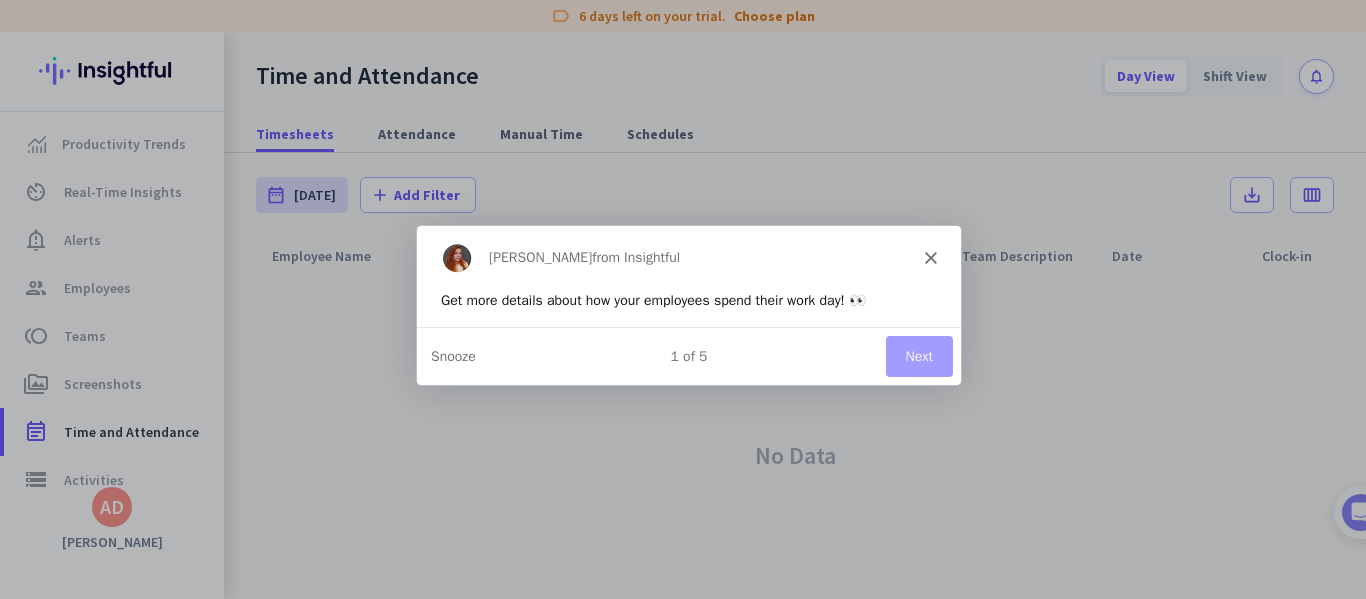 scroll, scrollTop: 0, scrollLeft: 0, axis: both 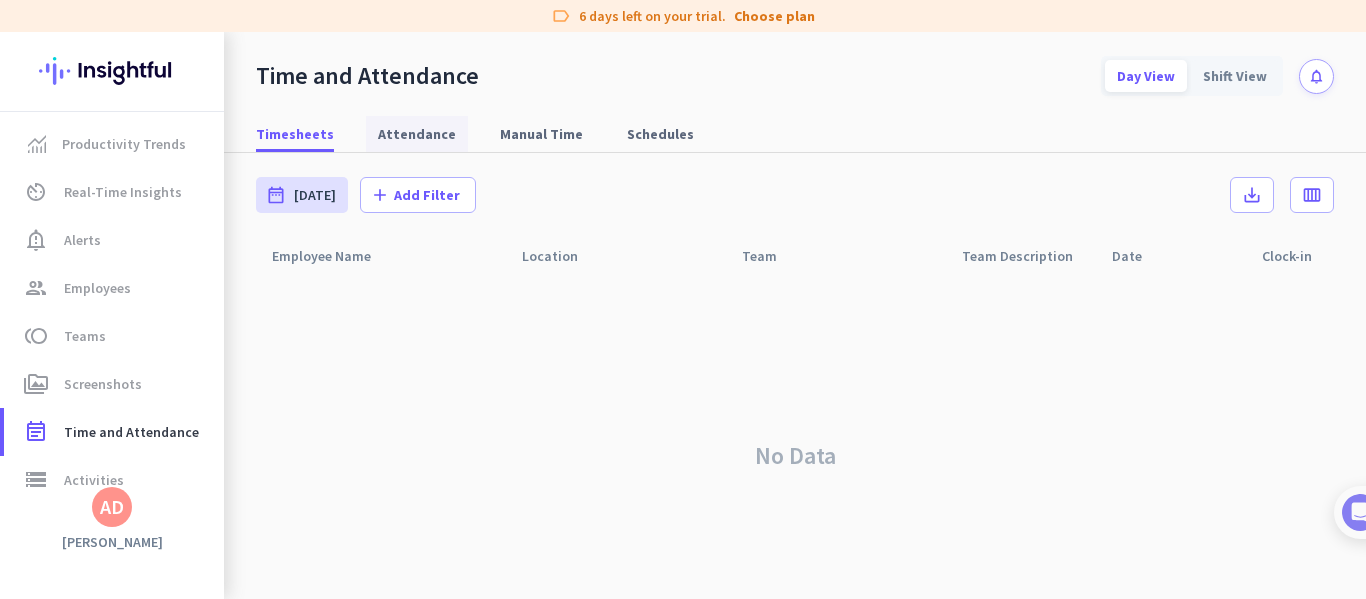 click on "Attendance" at bounding box center (417, 134) 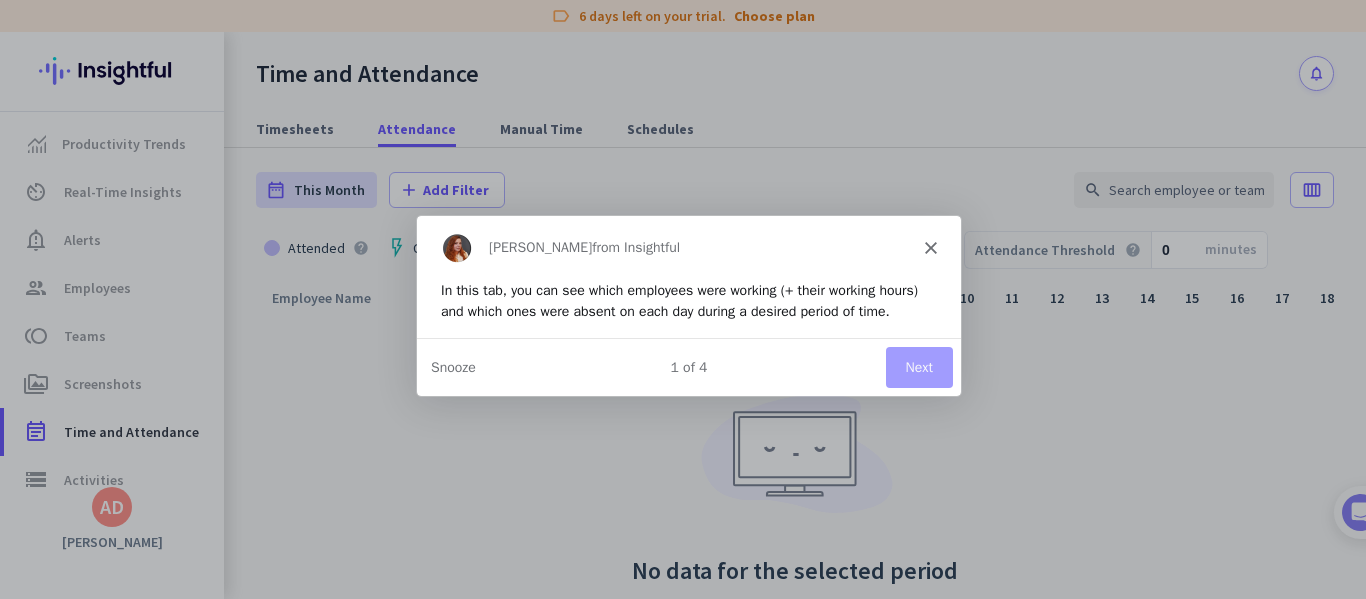 scroll, scrollTop: 0, scrollLeft: 0, axis: both 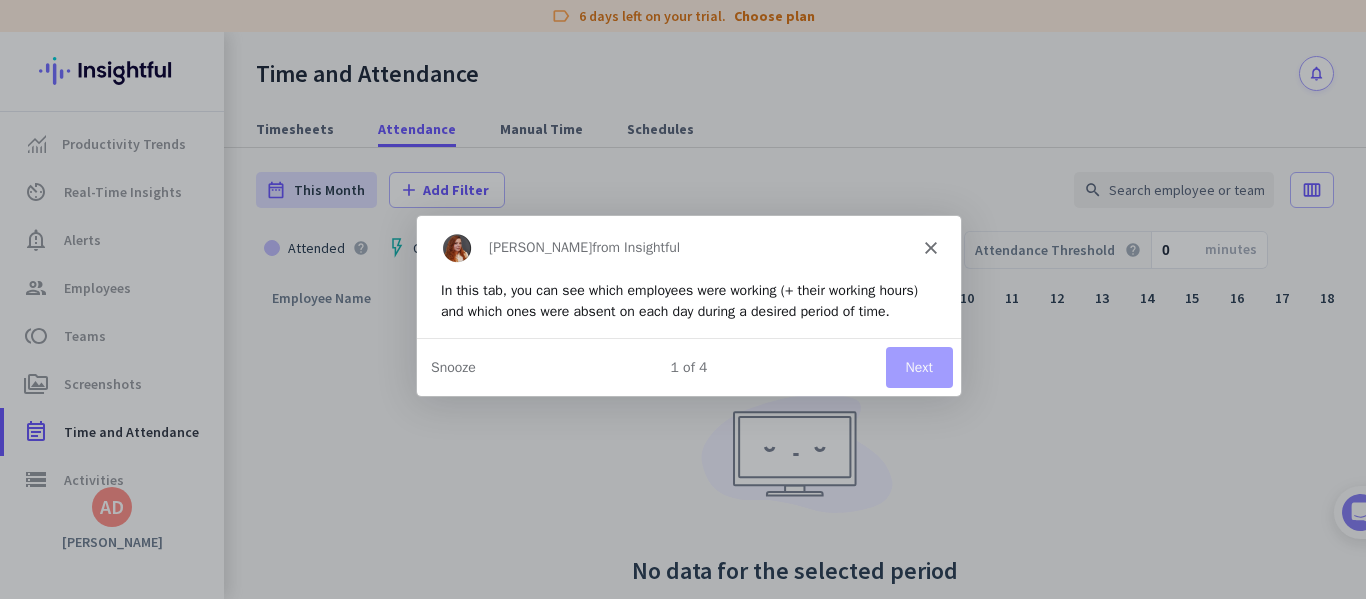 click on "Next" at bounding box center (918, 365) 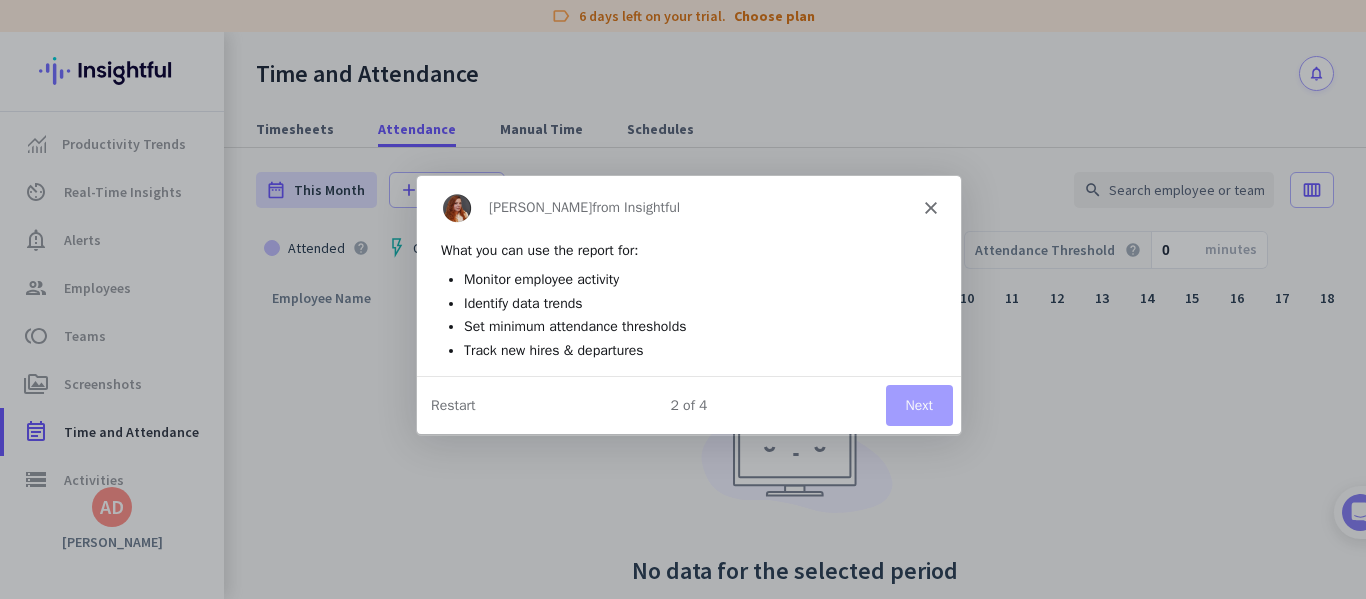 scroll, scrollTop: 0, scrollLeft: 0, axis: both 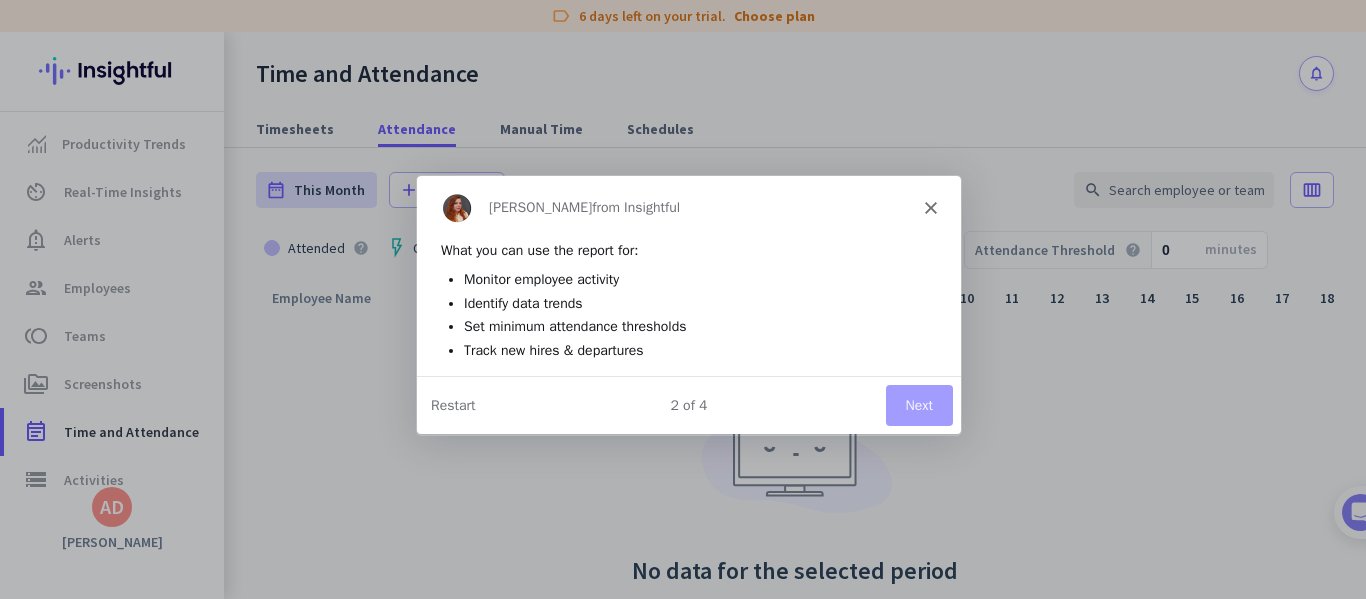 click 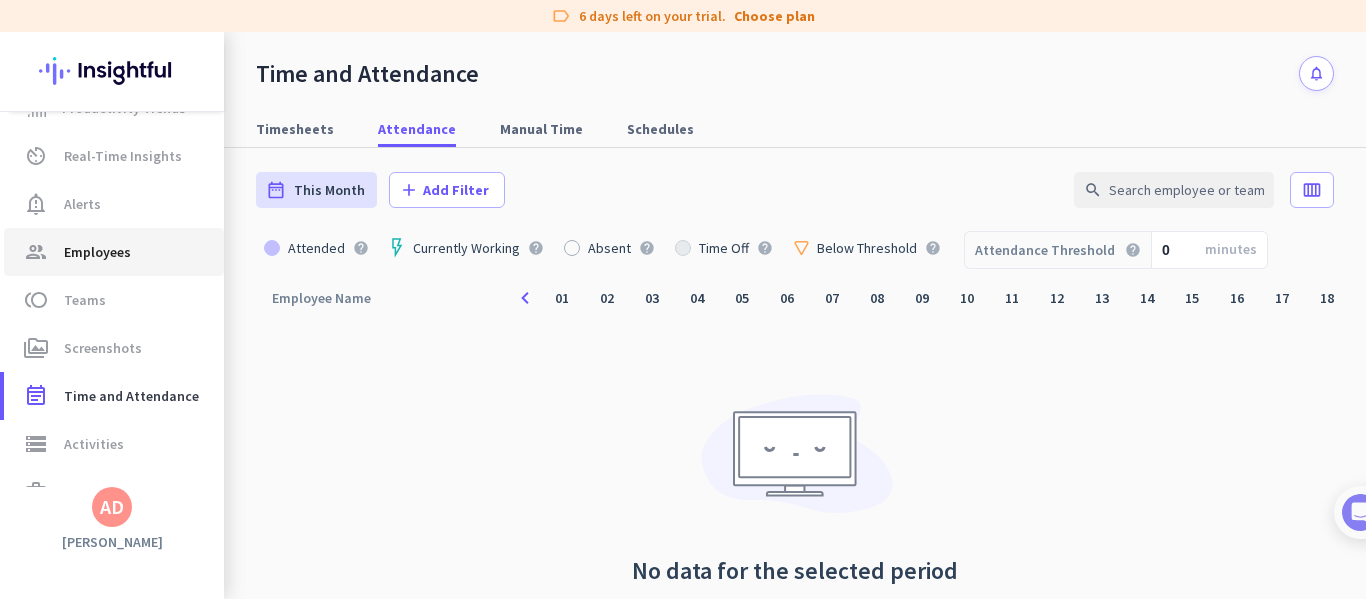 scroll, scrollTop: 0, scrollLeft: 0, axis: both 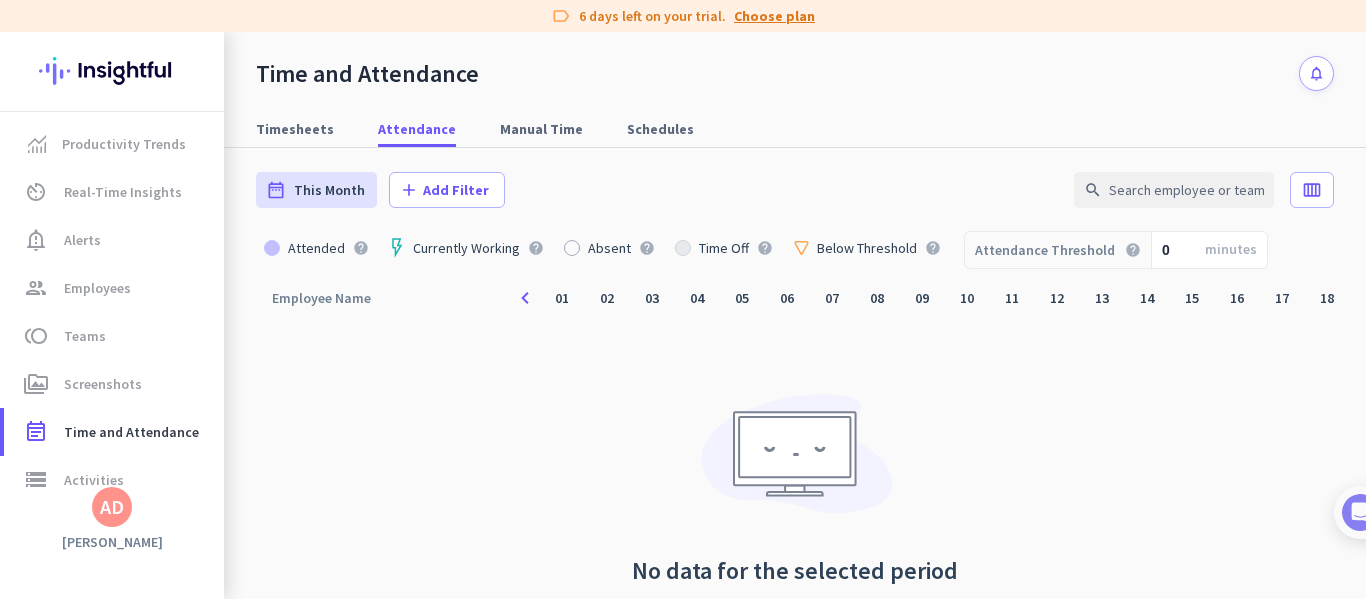 click on "Choose plan" 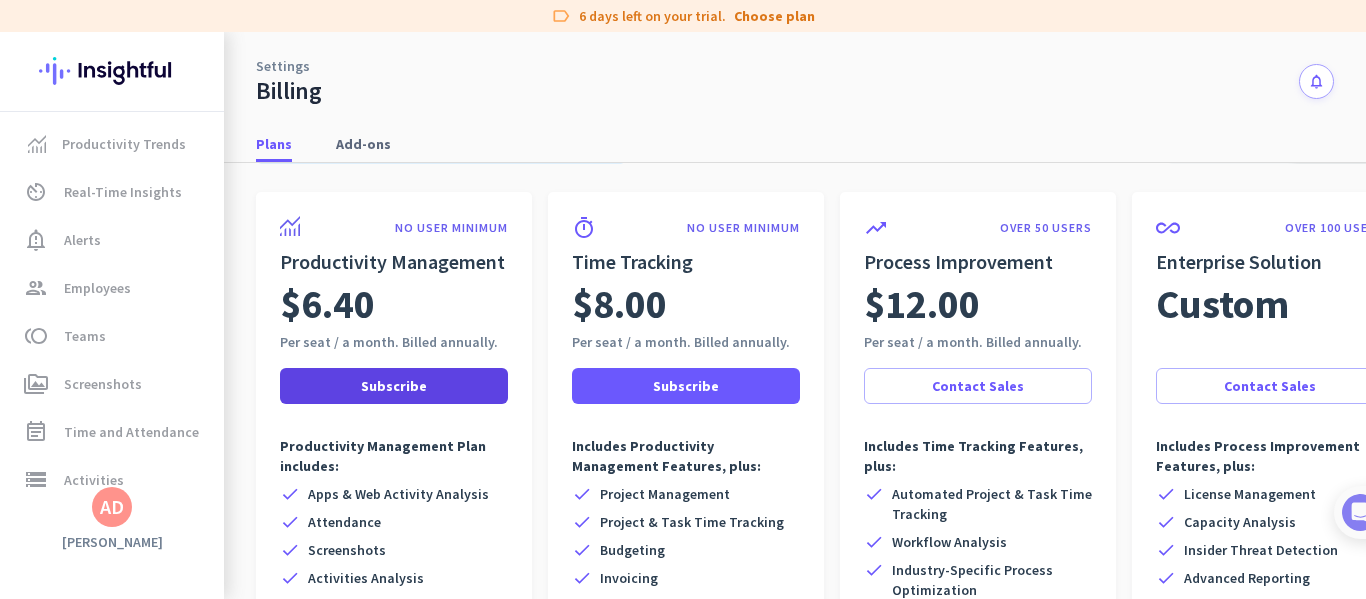 scroll, scrollTop: 100, scrollLeft: 0, axis: vertical 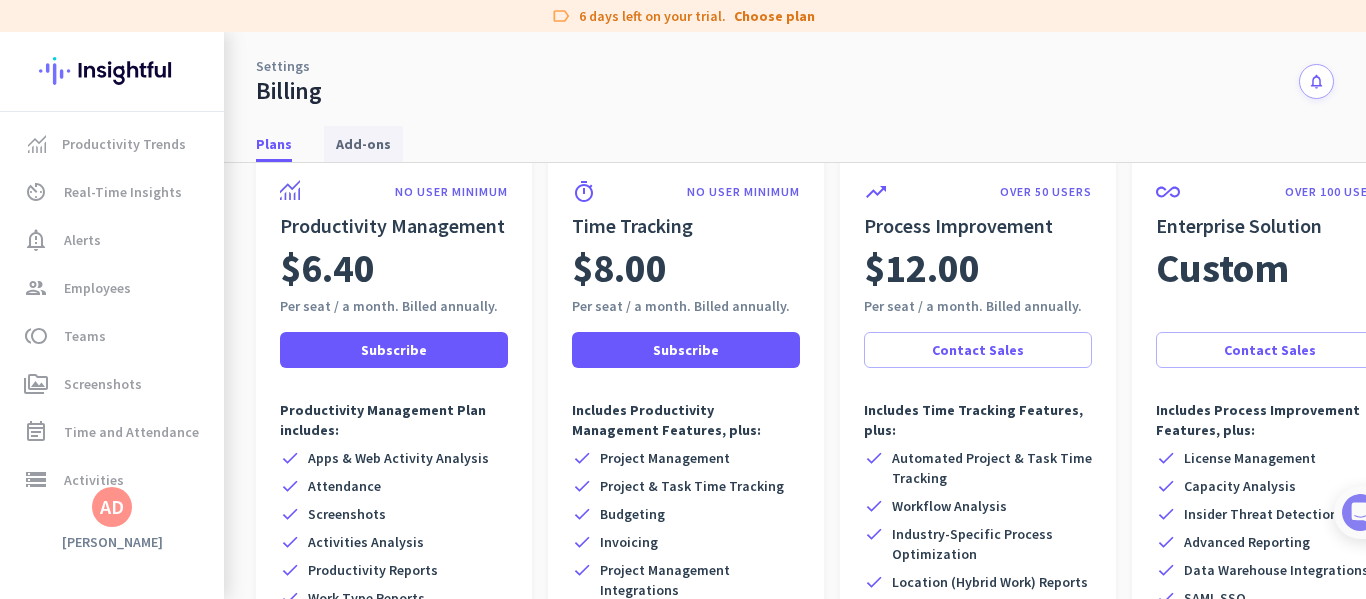 click on "Add-ons" at bounding box center (363, 144) 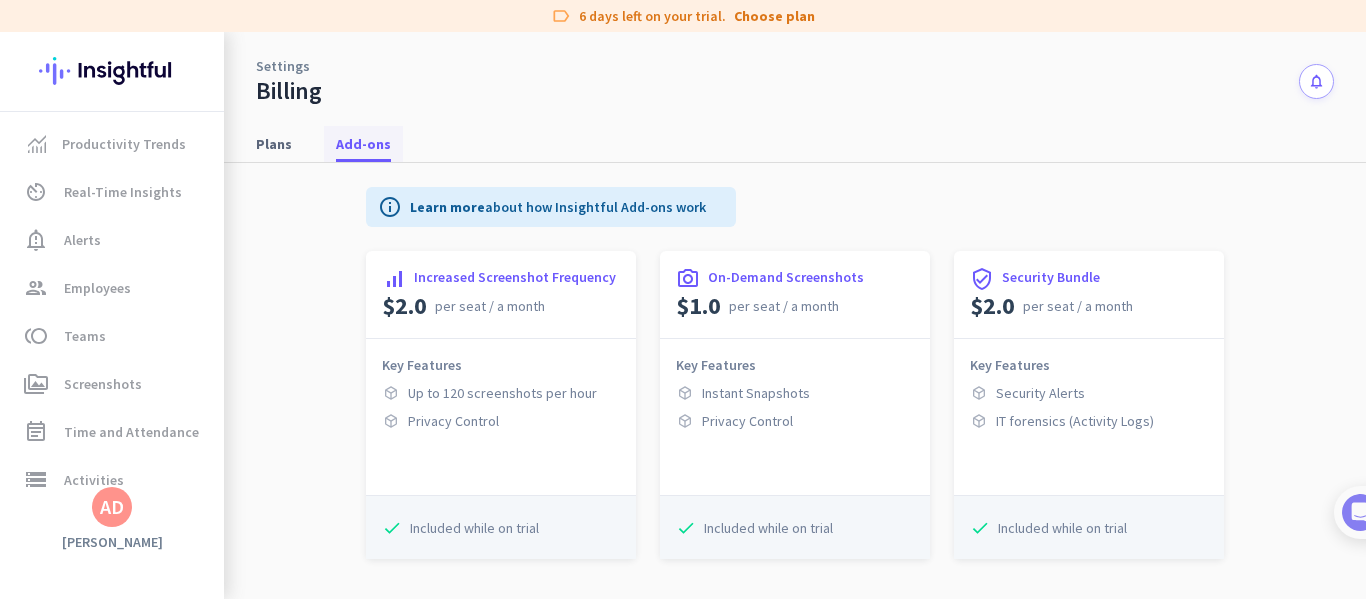 scroll, scrollTop: 0, scrollLeft: 0, axis: both 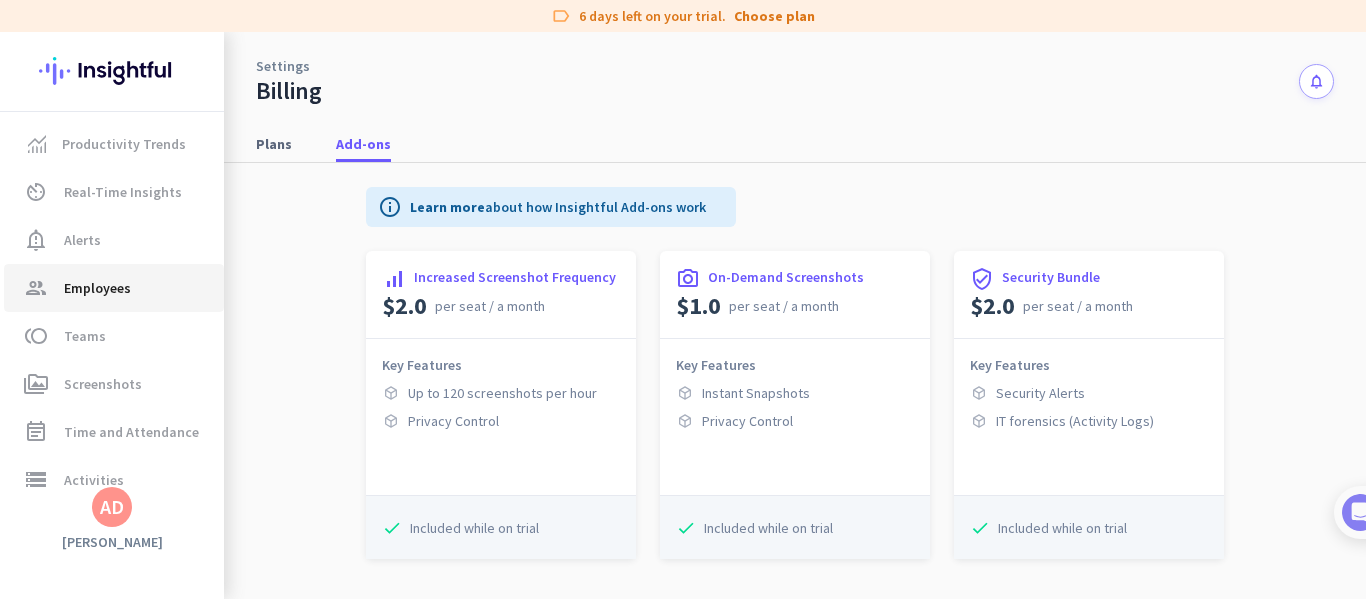 click on "Employees" 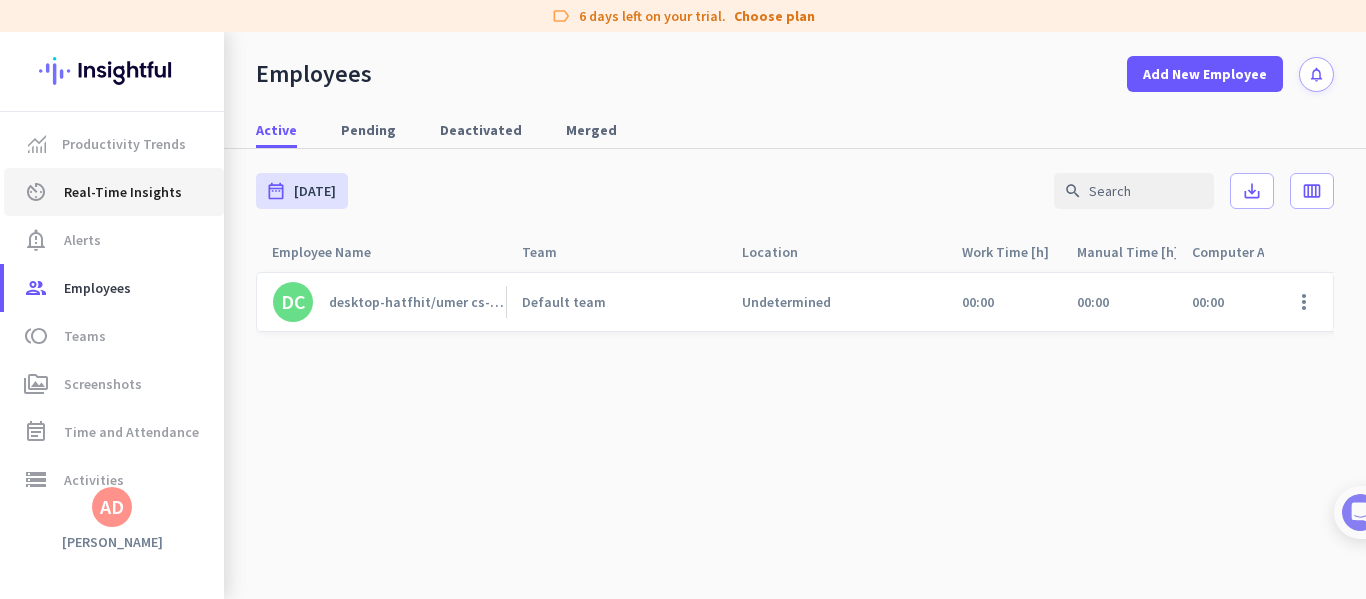 click on "Real-Time Insights" 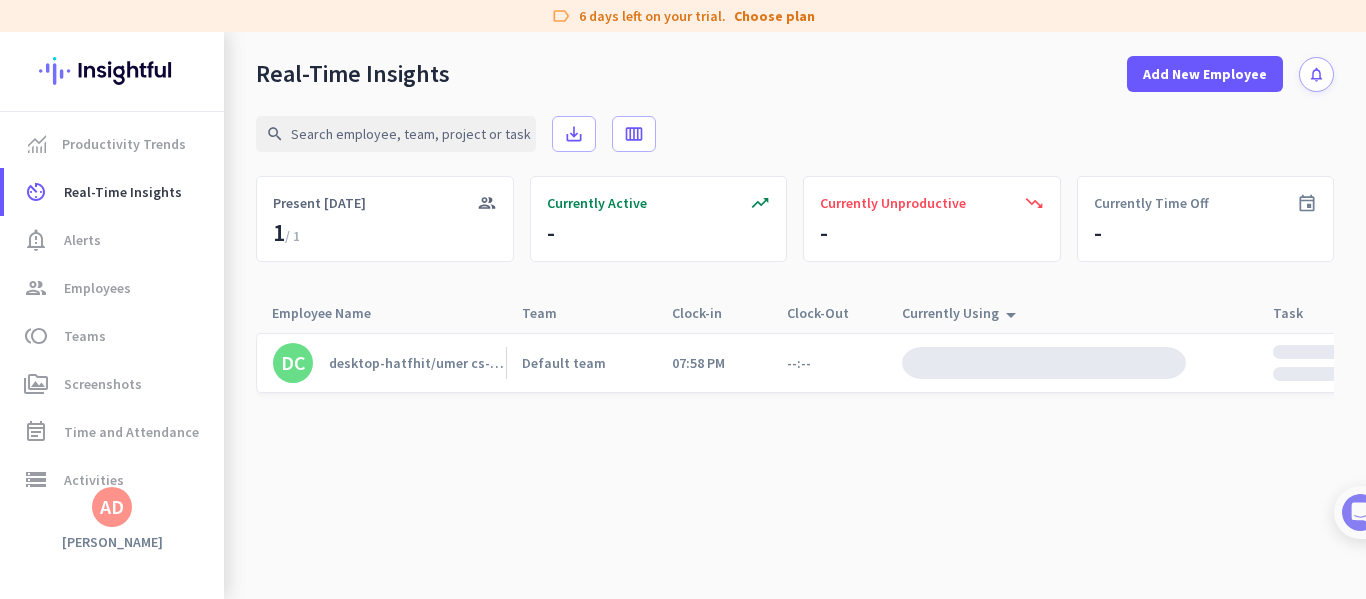 click on "desktop-hatfhit/umer cs-001" 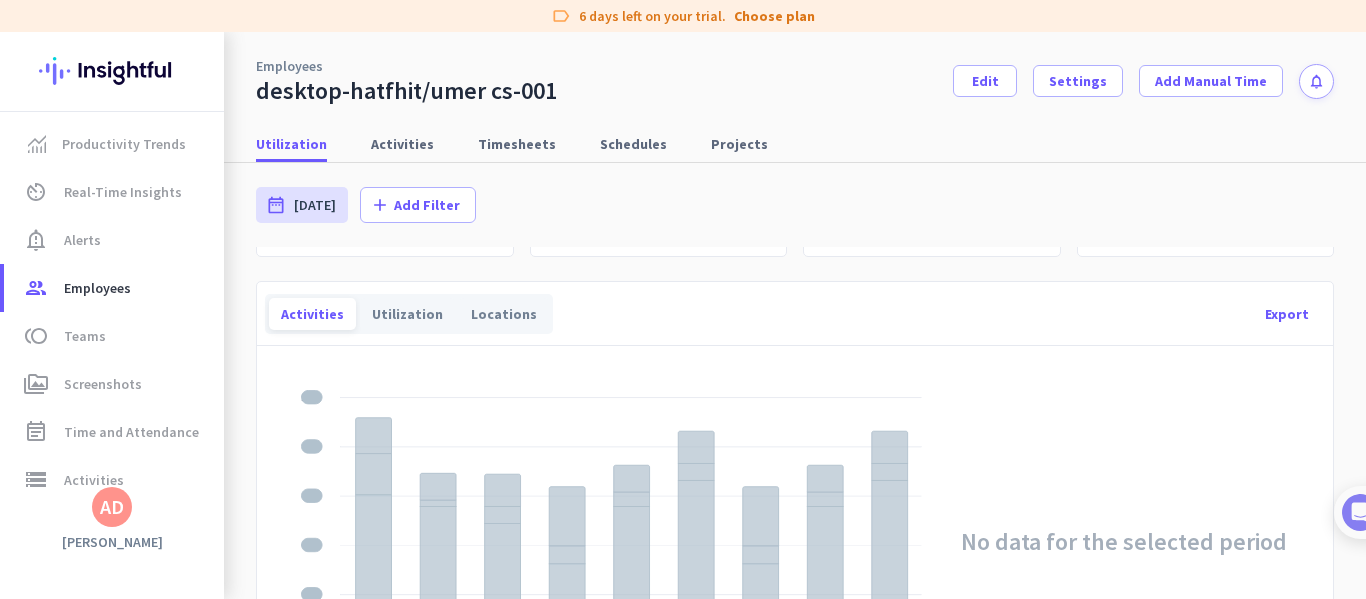scroll, scrollTop: 0, scrollLeft: 0, axis: both 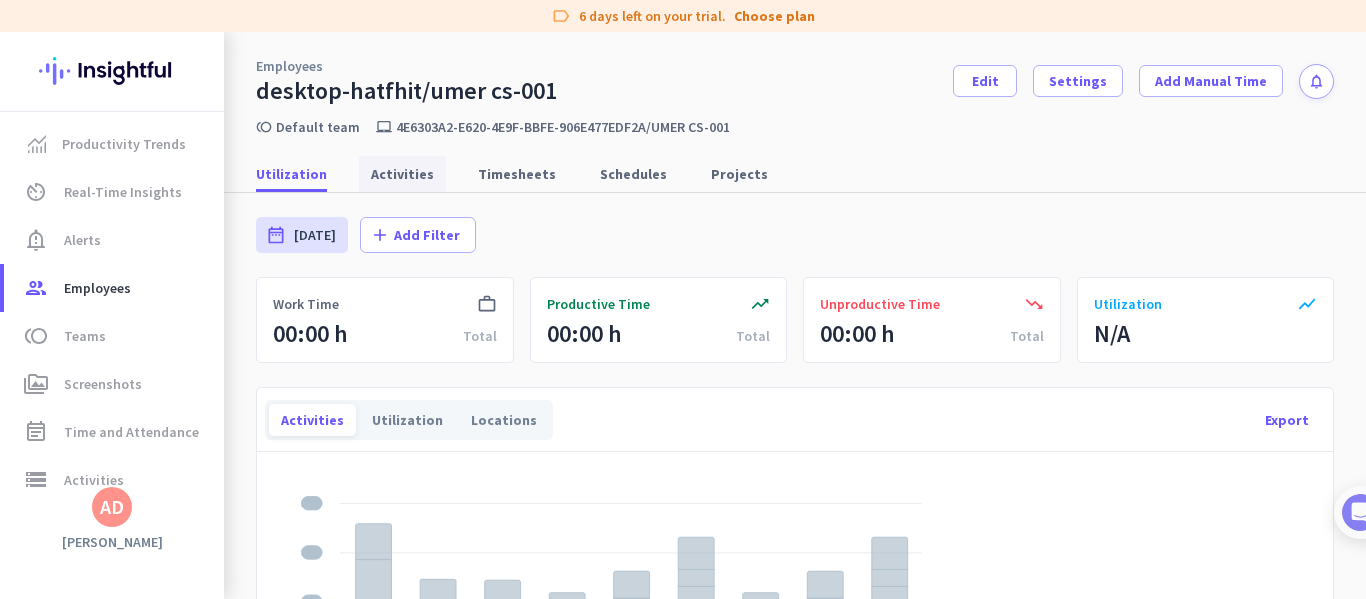 click on "Activities" at bounding box center (402, 174) 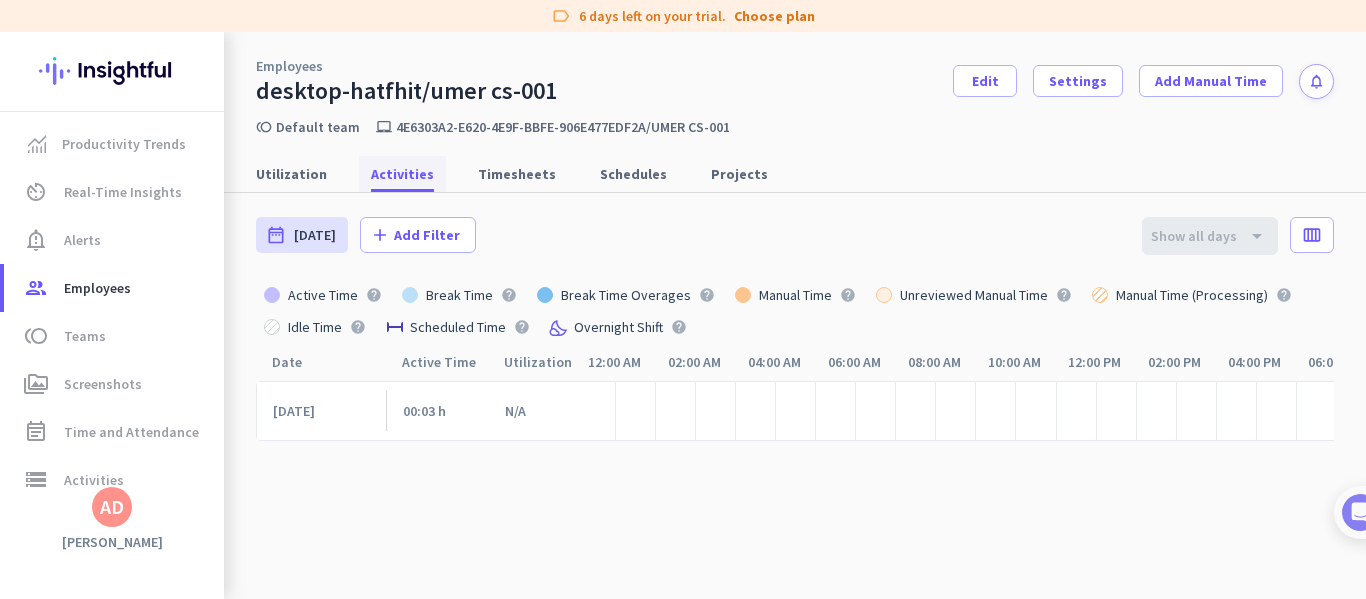 scroll, scrollTop: 0, scrollLeft: 256, axis: horizontal 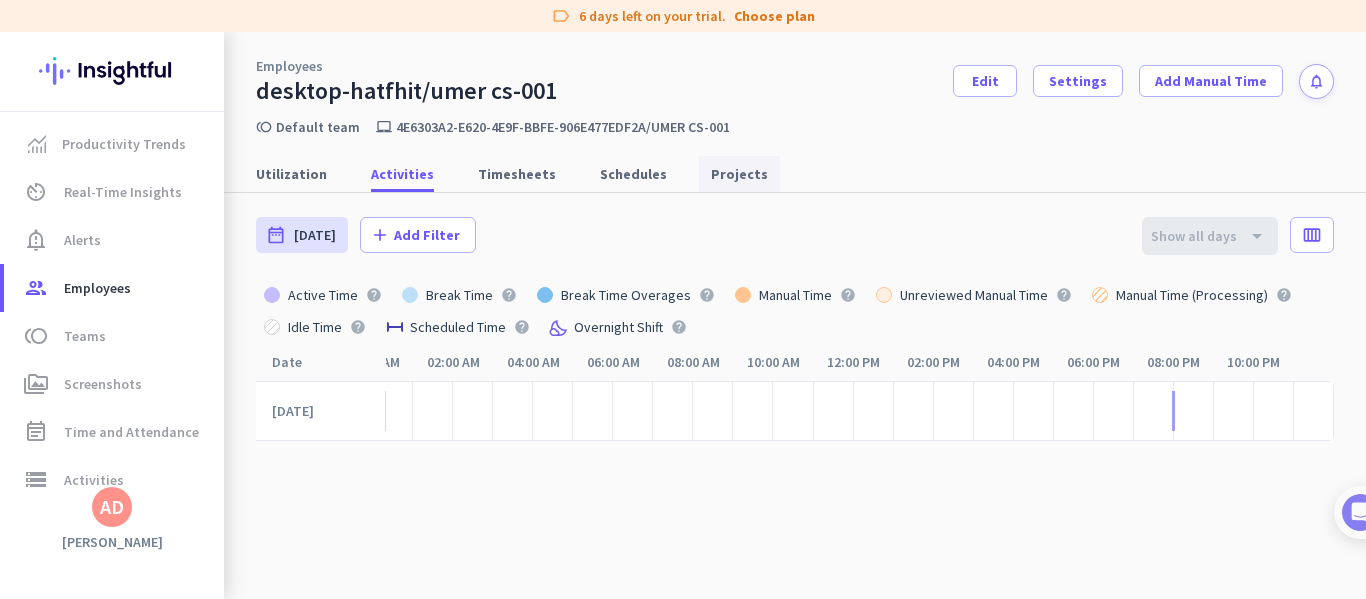 click on "Projects" at bounding box center (739, 174) 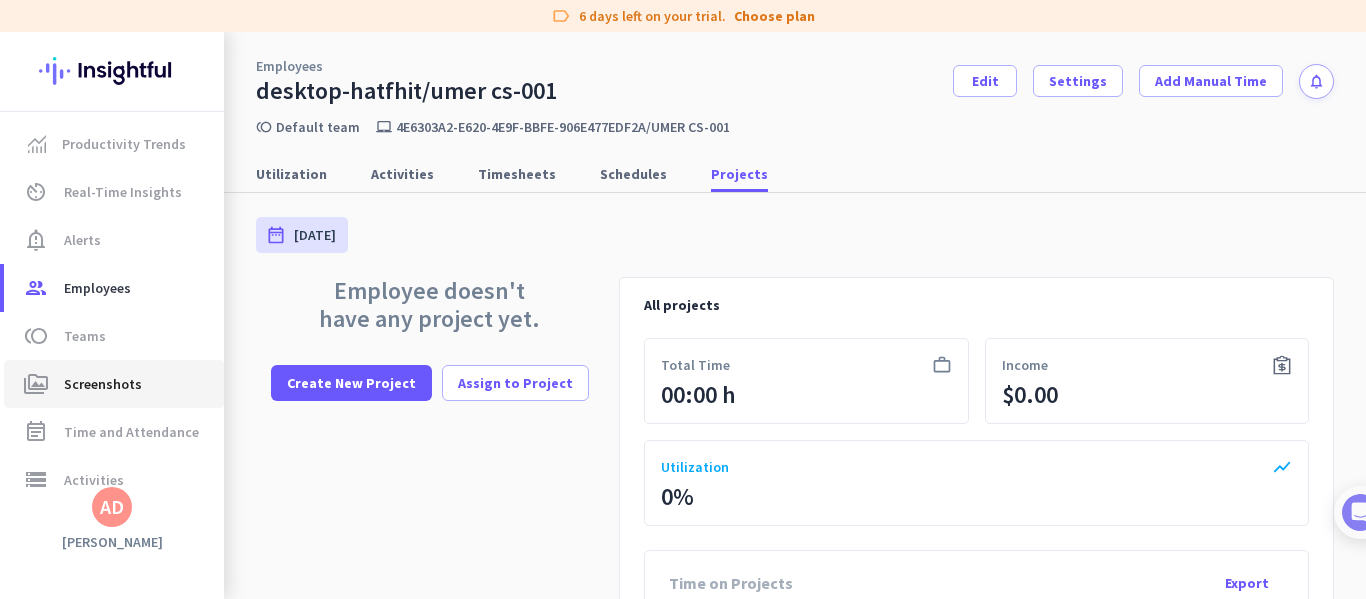 click on "Screenshots" 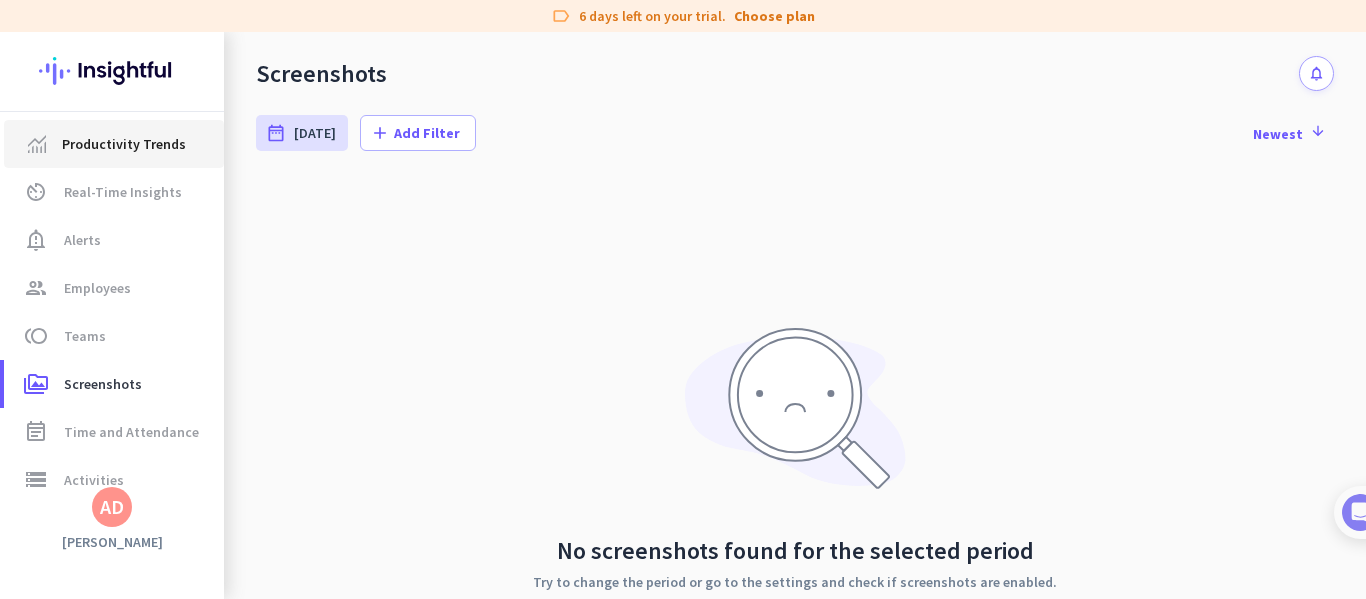 click on "Productivity Trends" 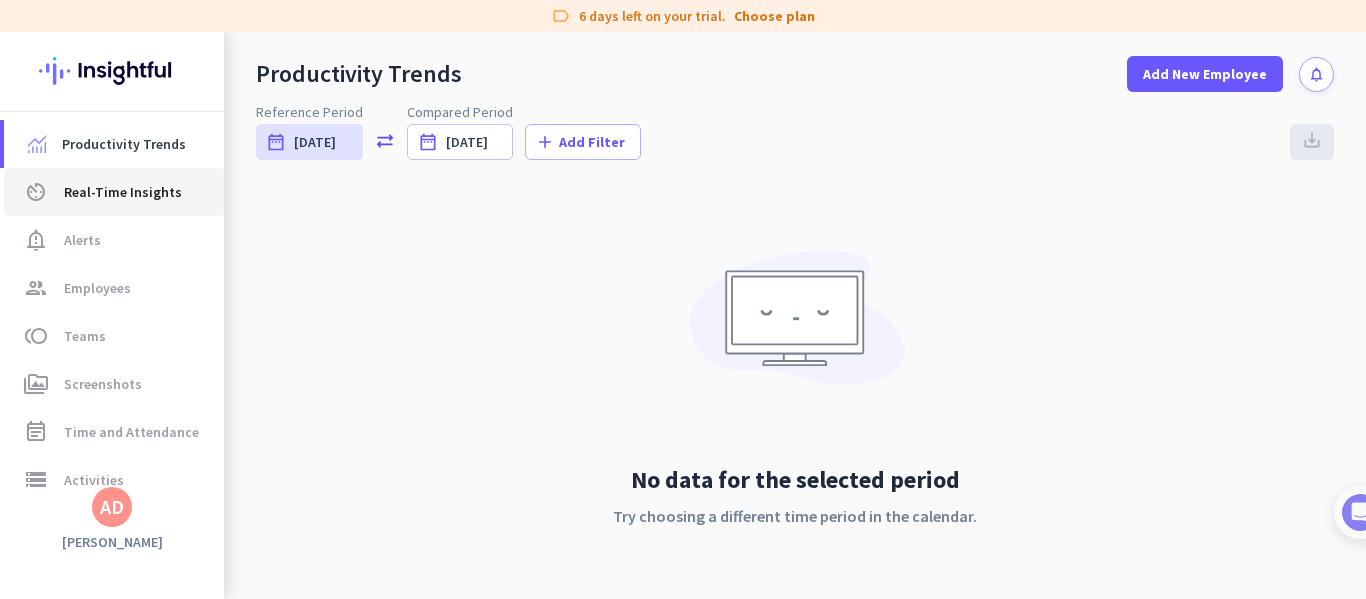 click on "Real-Time Insights" 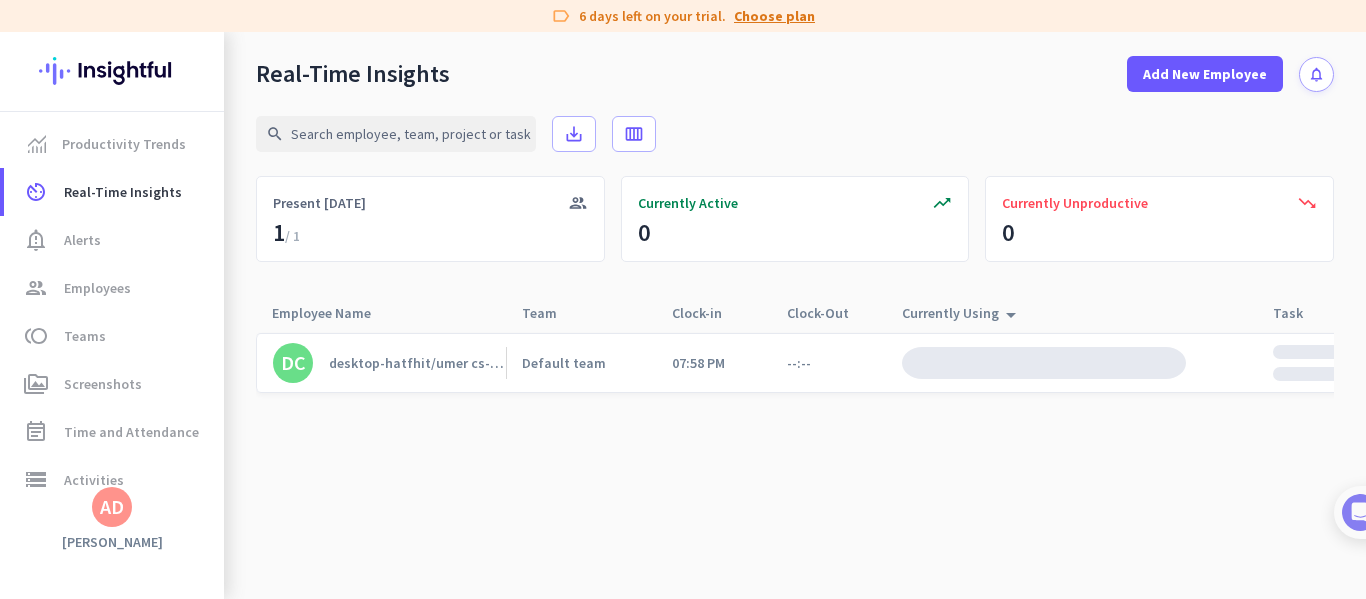 click on "Choose plan" 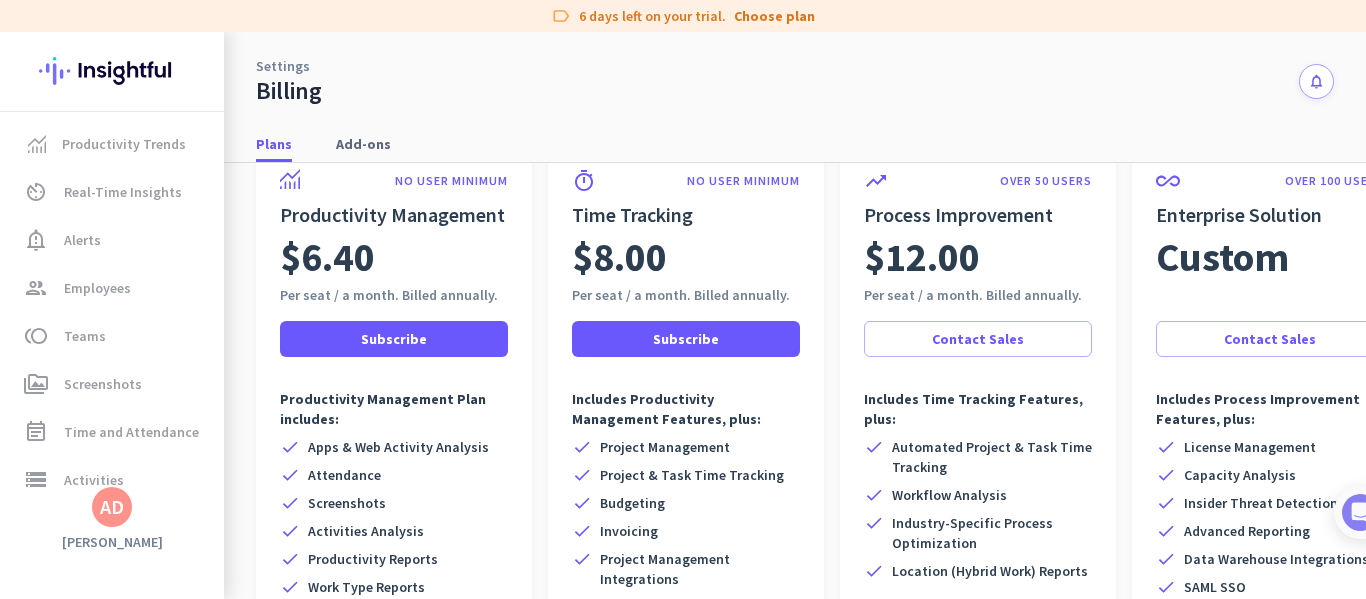 scroll, scrollTop: 0, scrollLeft: 0, axis: both 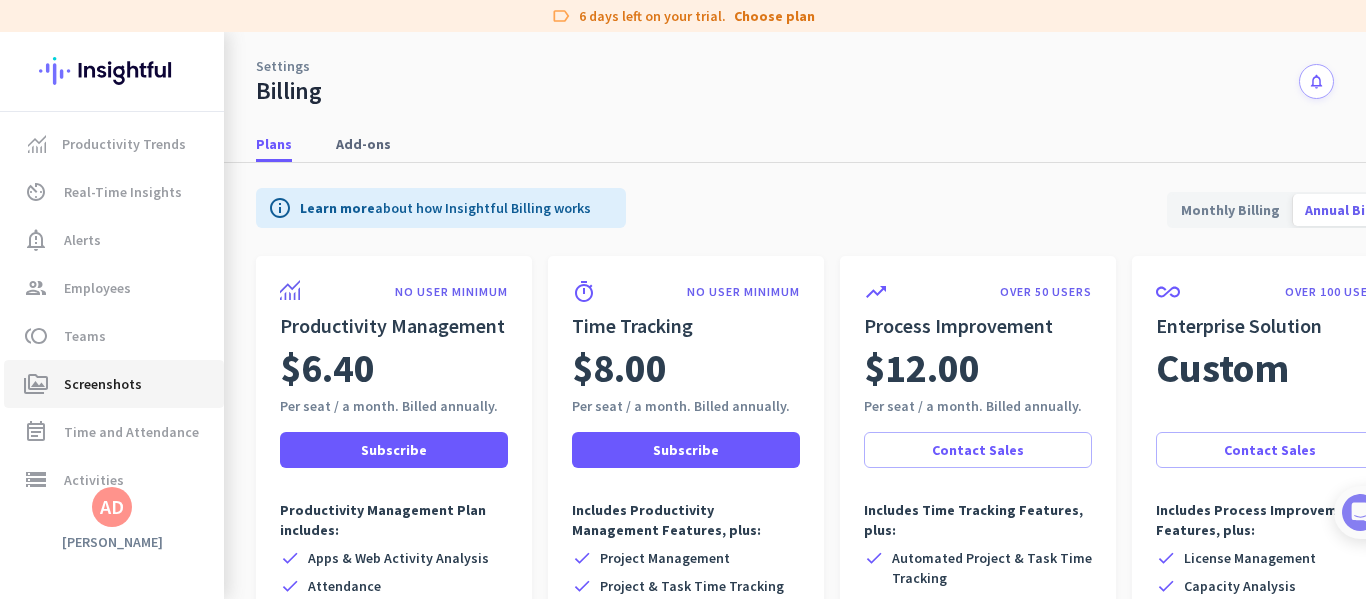 click on "perm_media  Screenshots" 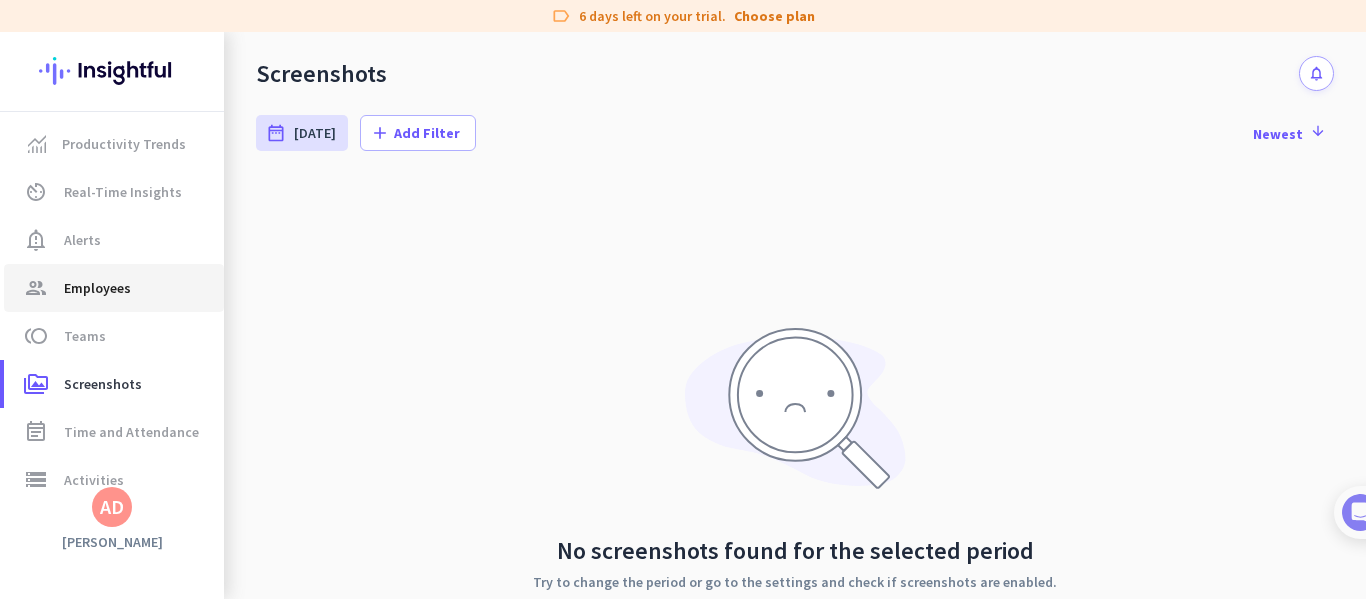 click on "Employees" 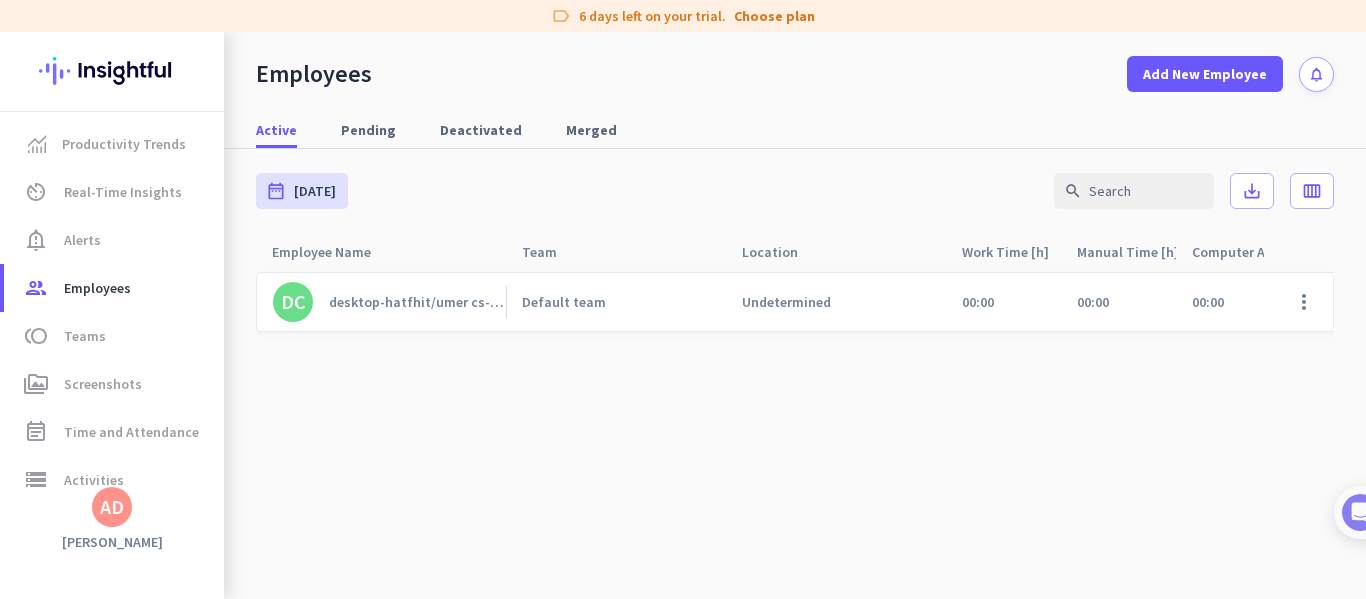 click on "desktop-hatfhit/umer cs-001" 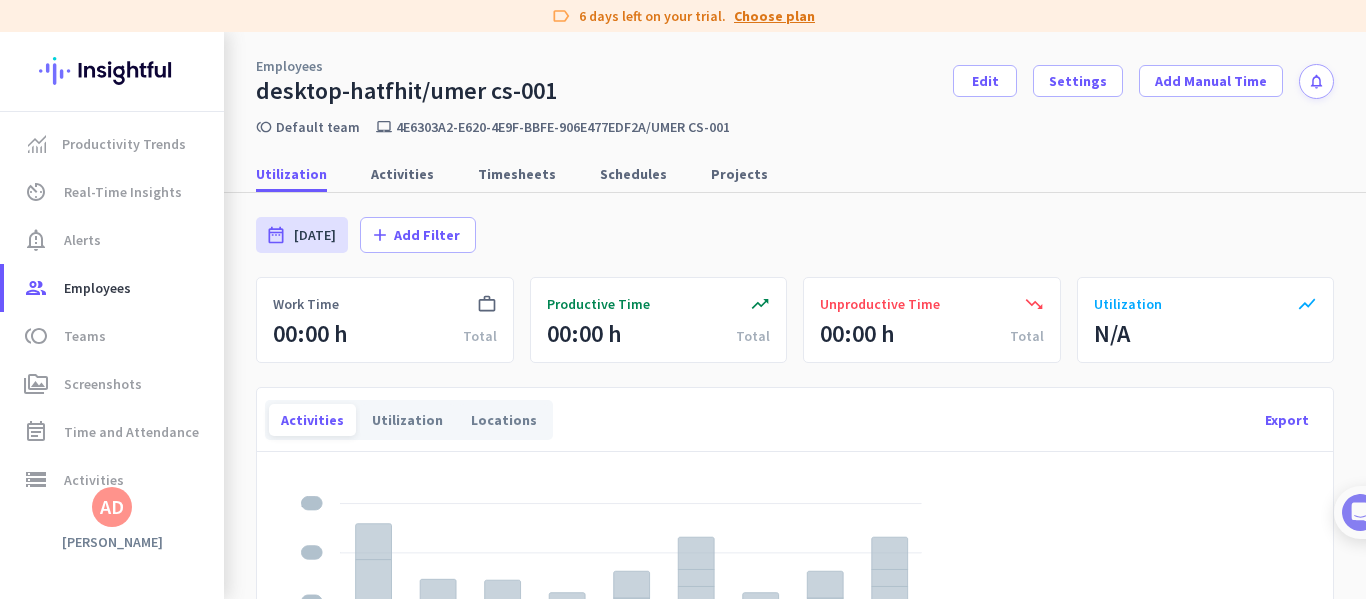 click on "Choose plan" 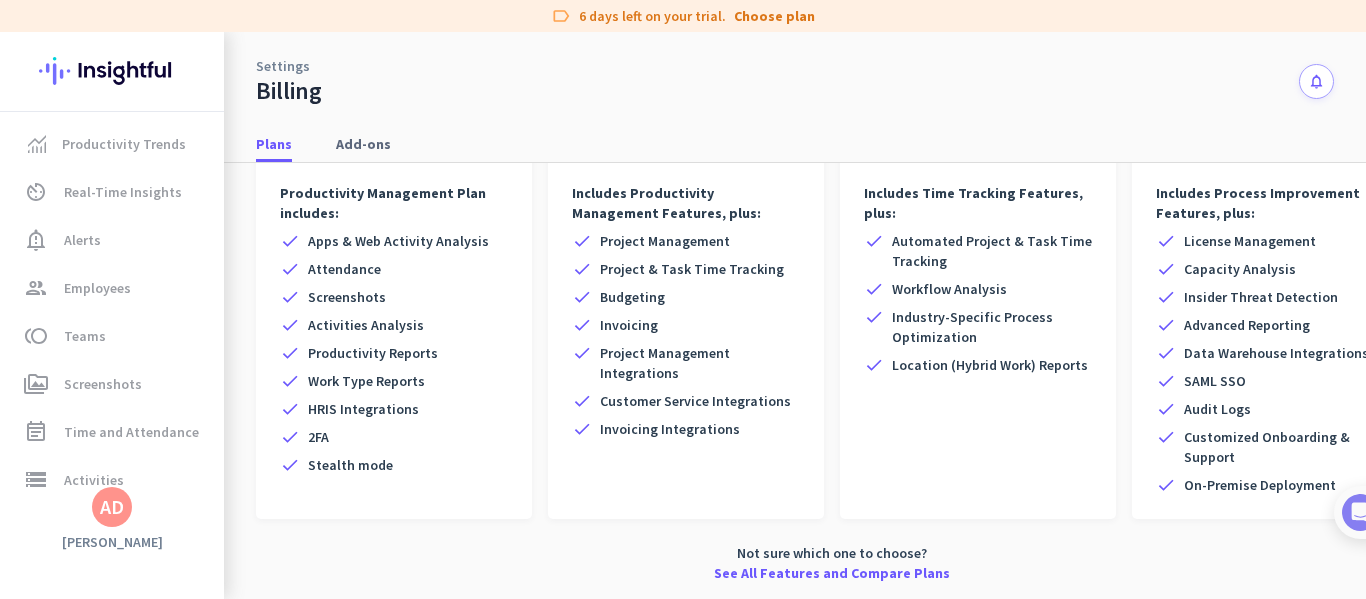 scroll, scrollTop: 332, scrollLeft: 0, axis: vertical 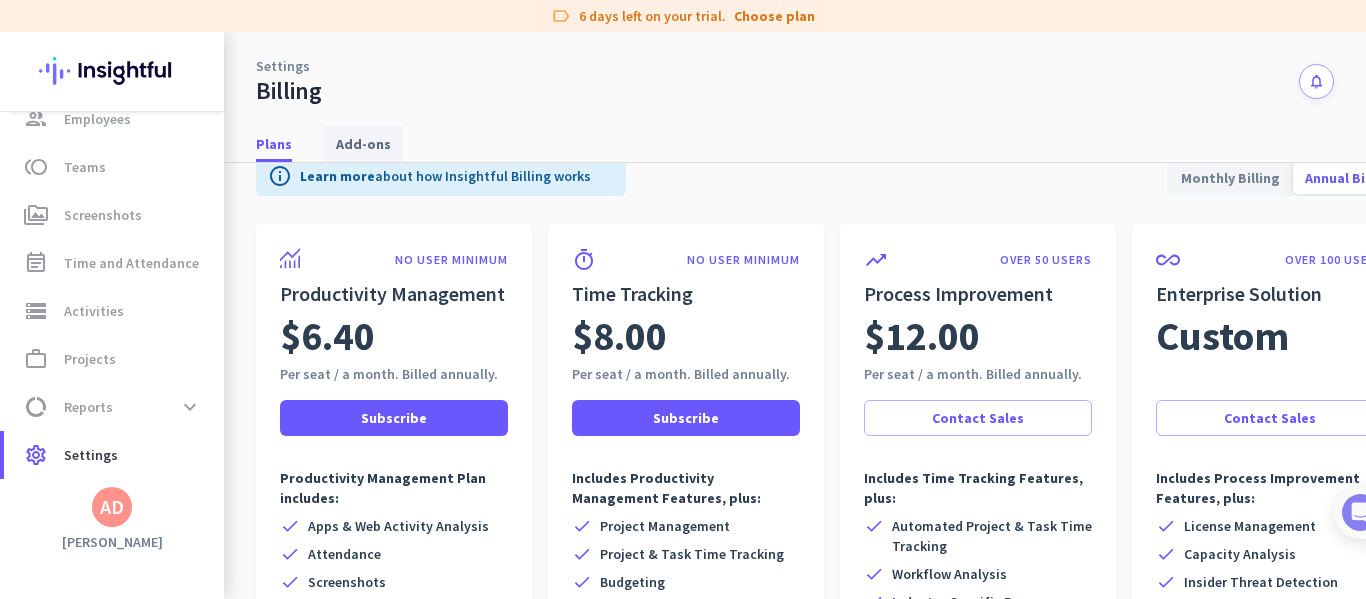 click on "Add-ons" at bounding box center (363, 144) 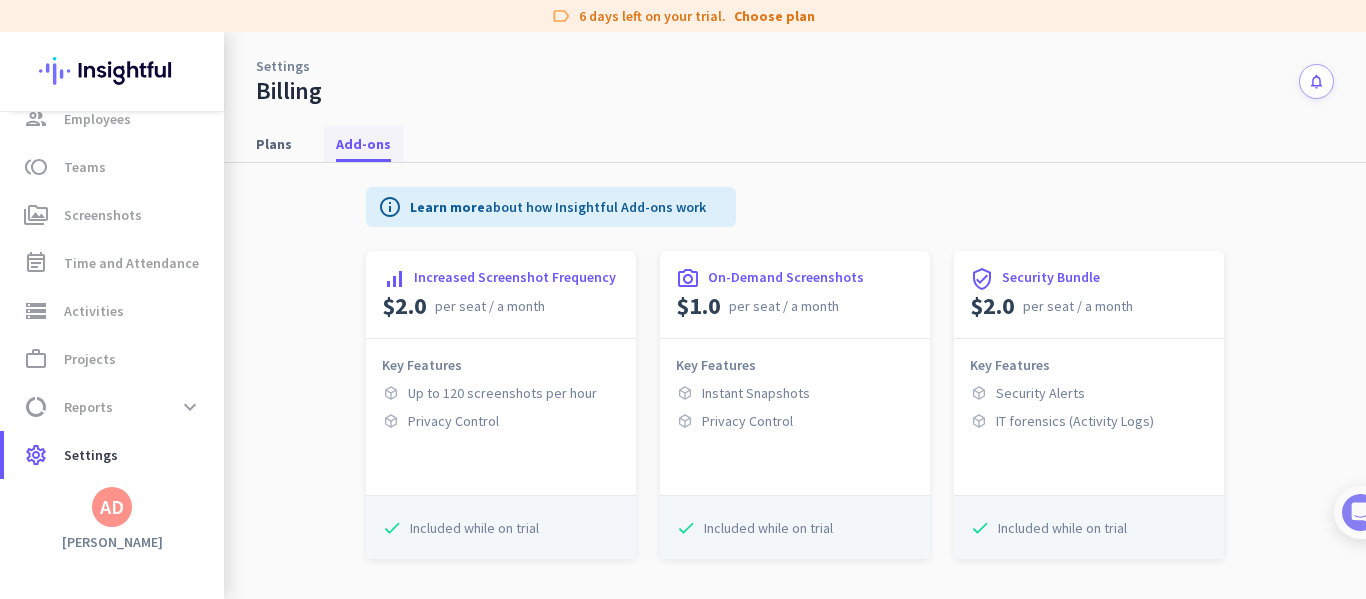 scroll, scrollTop: 0, scrollLeft: 0, axis: both 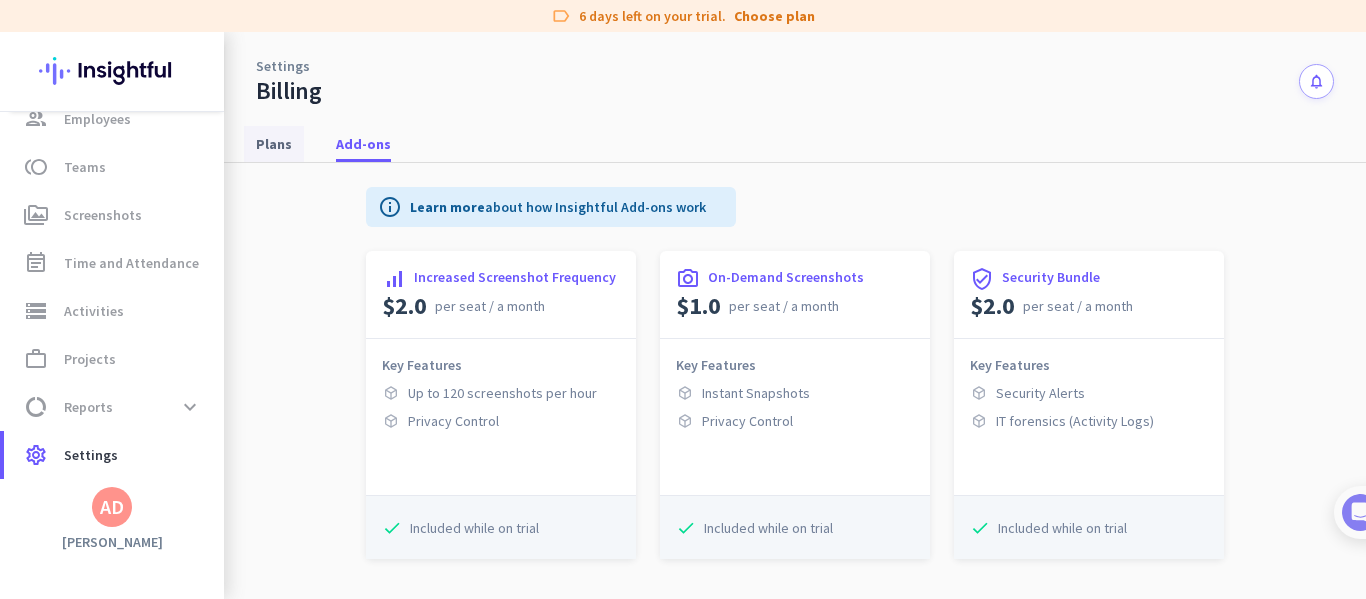 click on "Plans" at bounding box center [274, 144] 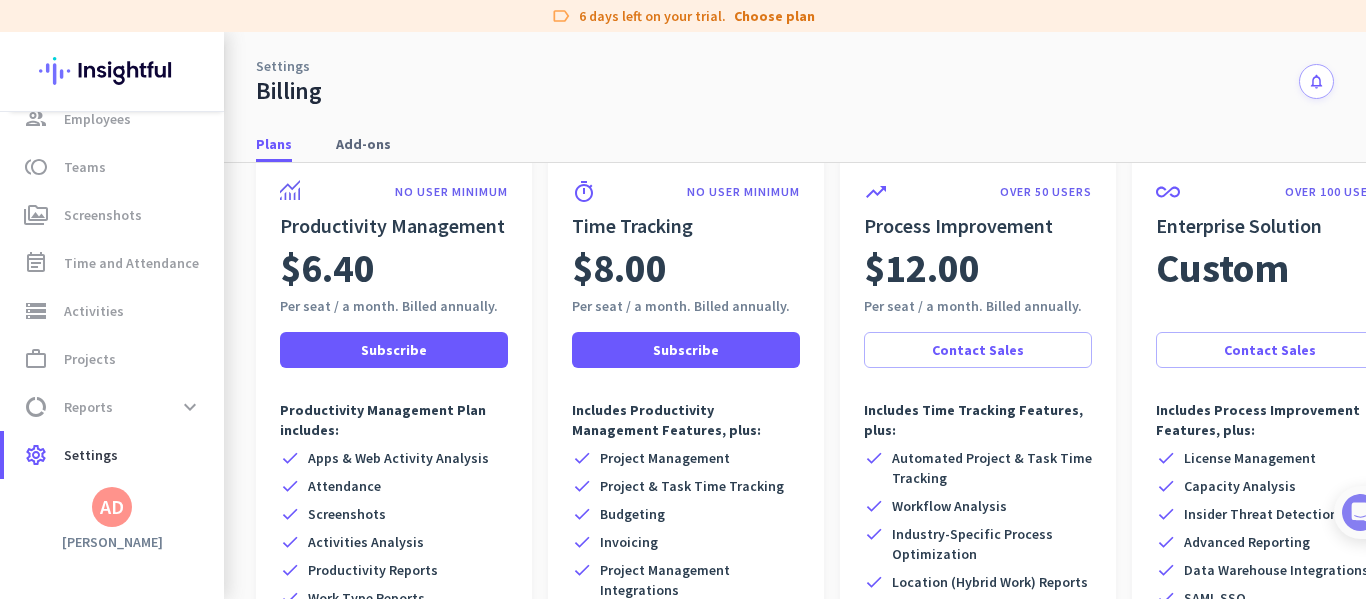 scroll, scrollTop: 0, scrollLeft: 0, axis: both 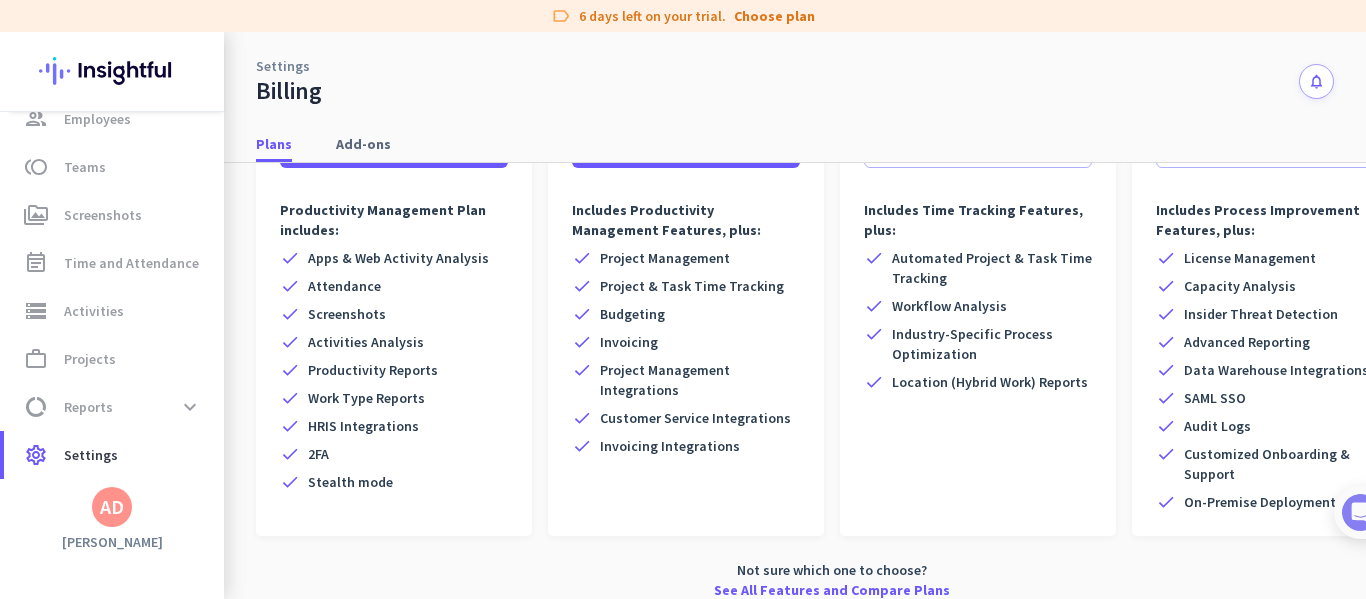 click on "check  Work Type Reports" 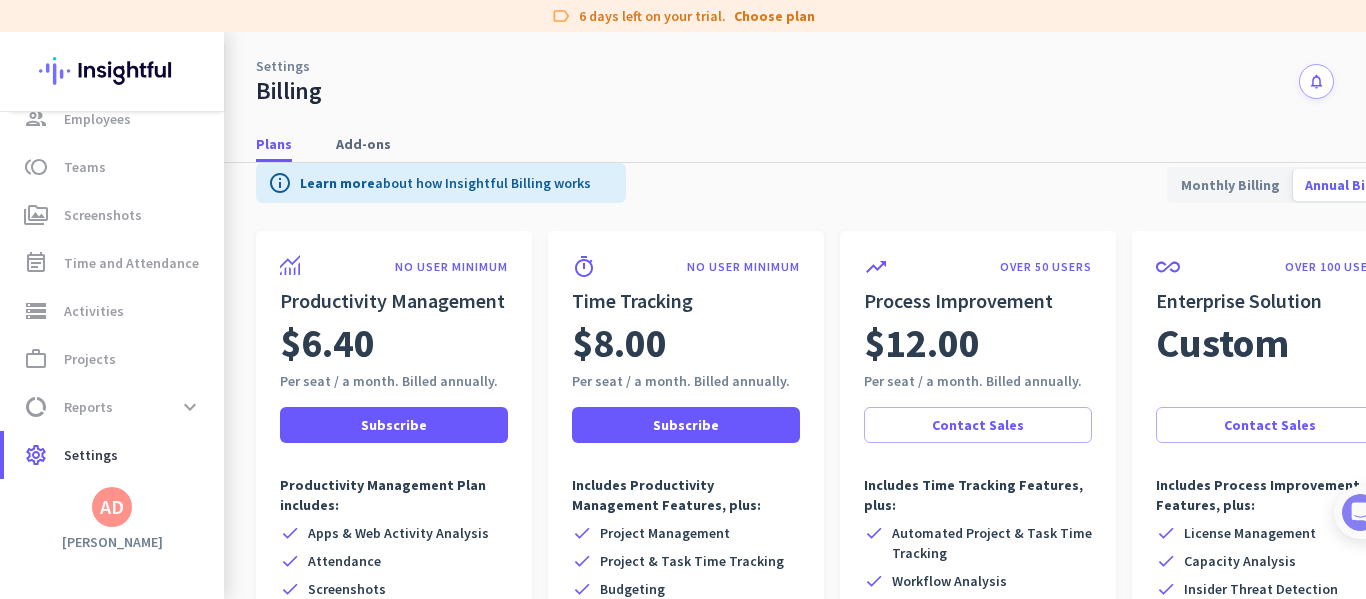 scroll, scrollTop: 0, scrollLeft: 0, axis: both 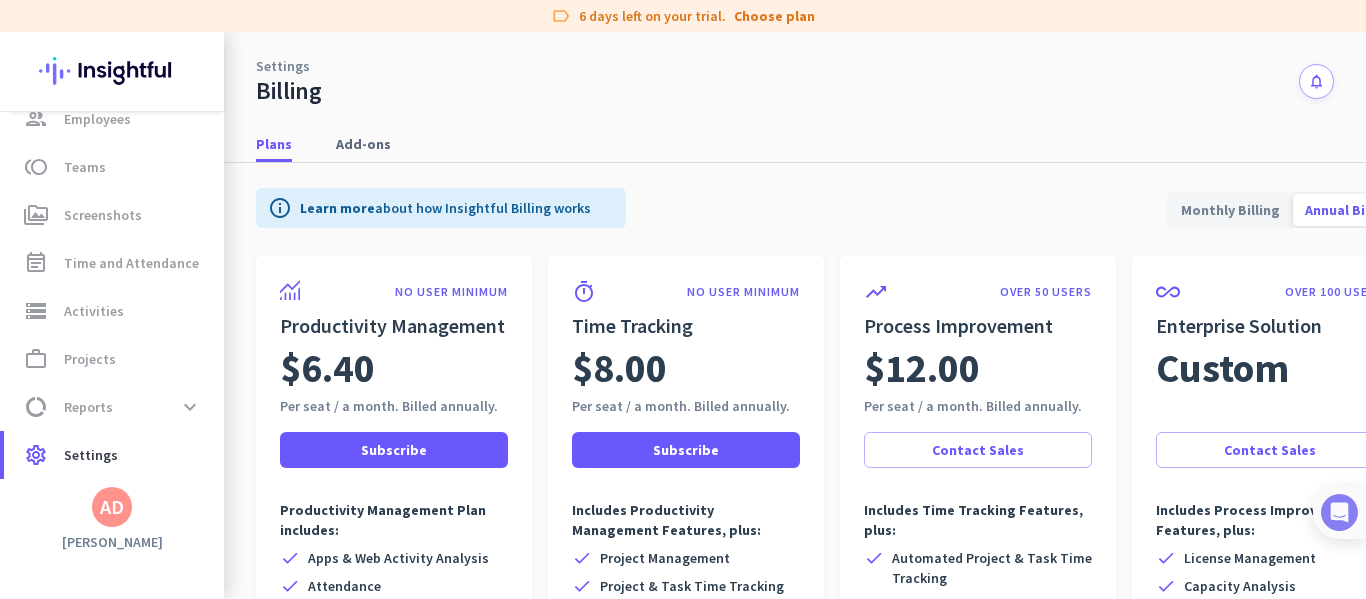 click at bounding box center [1339, 512] 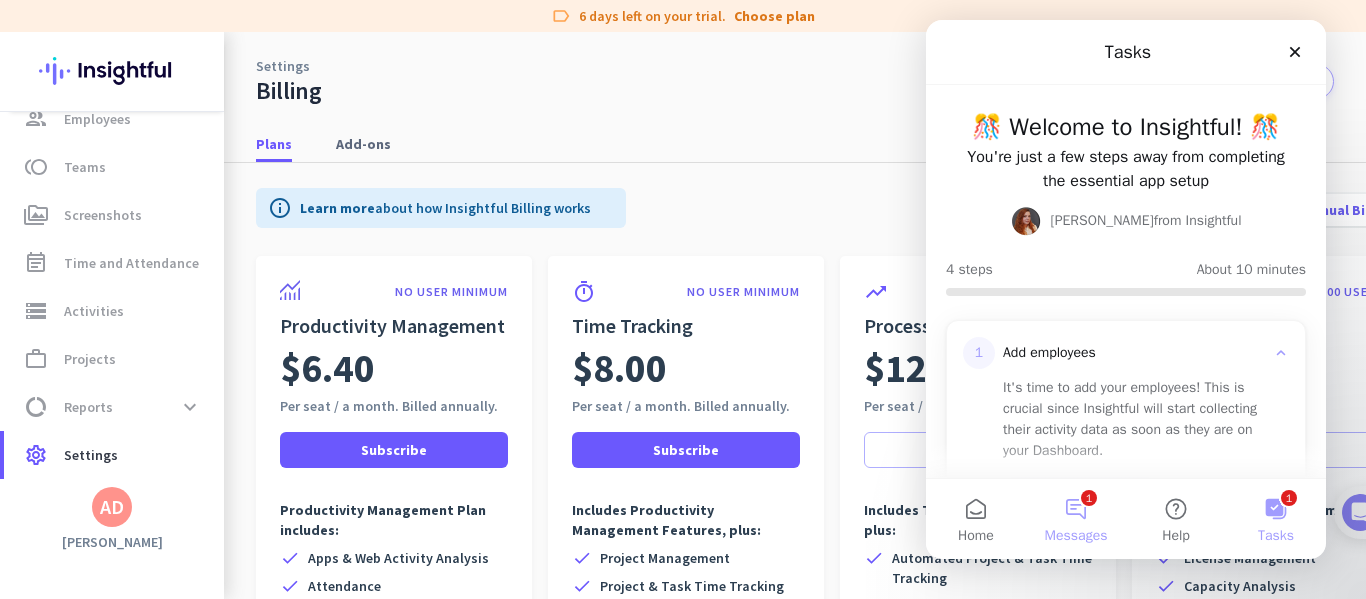 click on "1 Messages" at bounding box center [1076, 519] 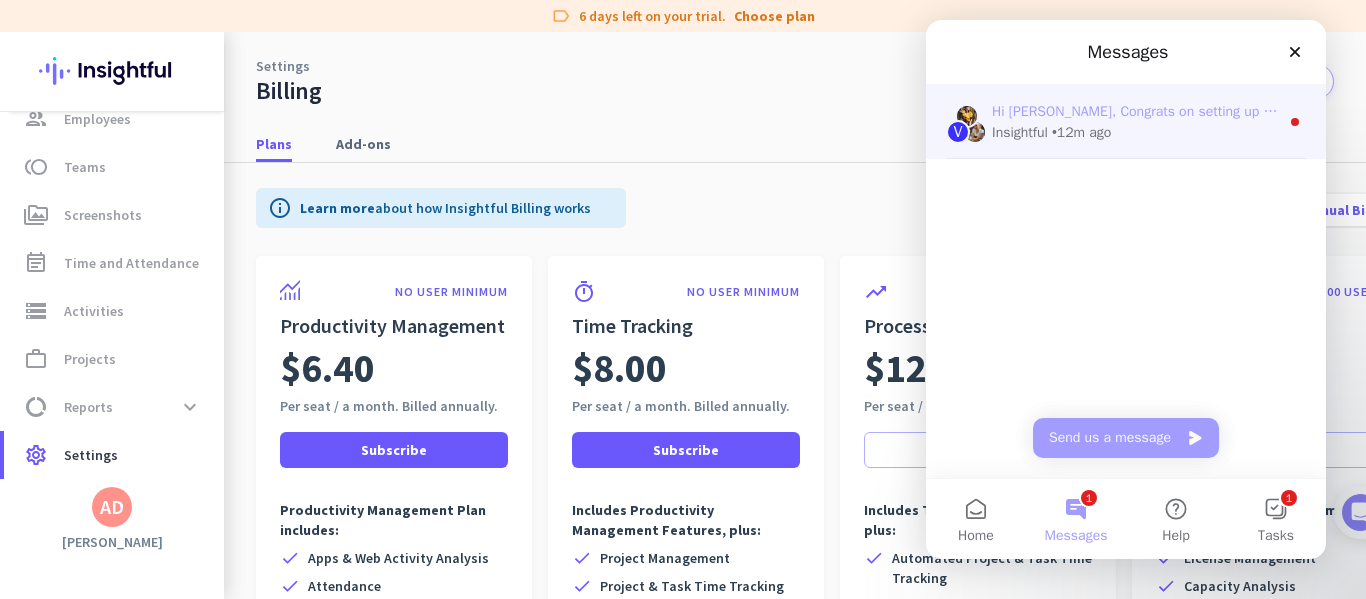 click on "•  12m ago" at bounding box center (1081, 132) 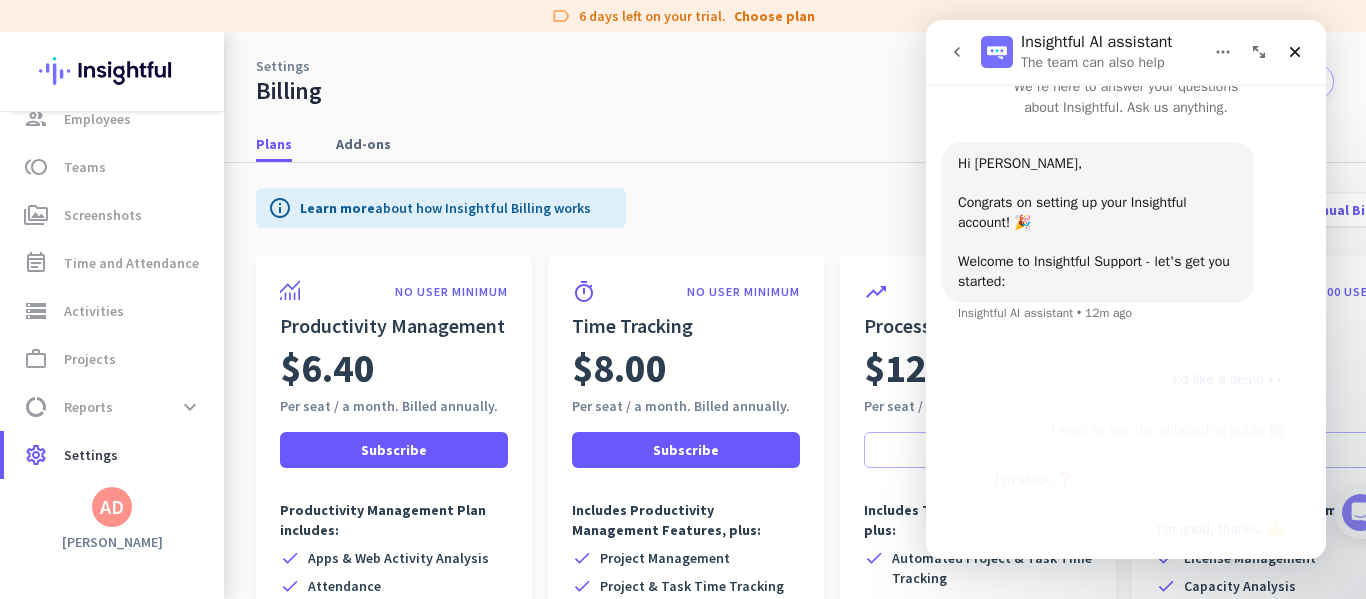 scroll, scrollTop: 49, scrollLeft: 0, axis: vertical 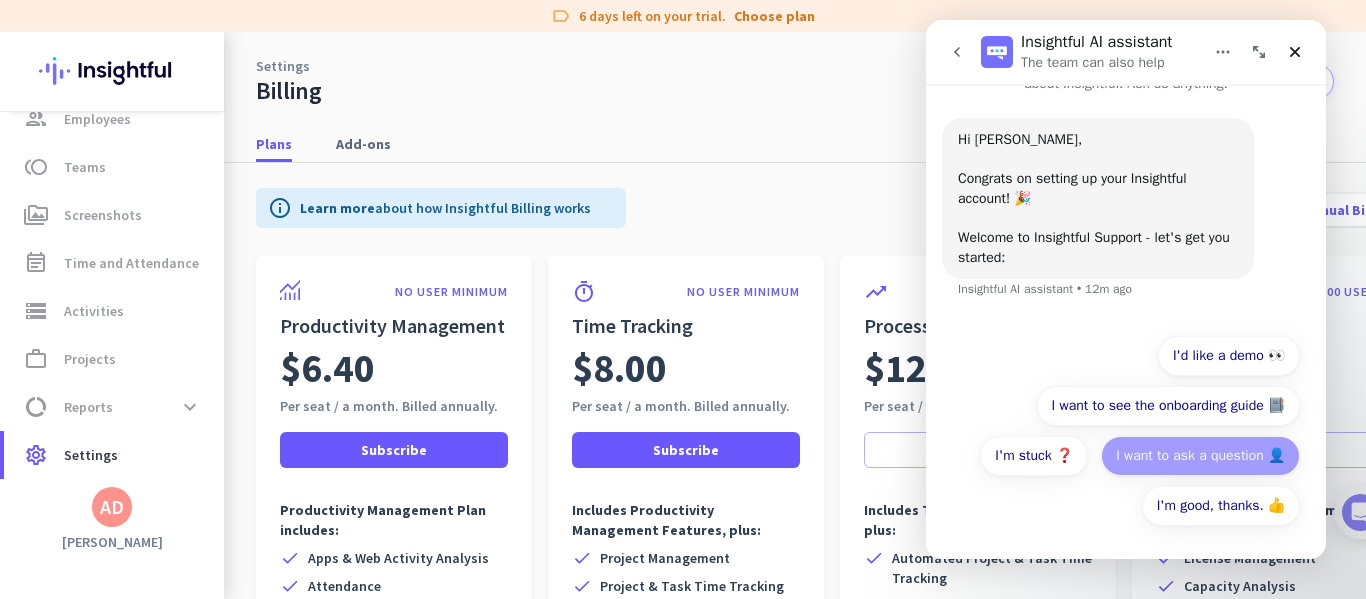 click on "I want to ask a question 👤" at bounding box center [1200, 456] 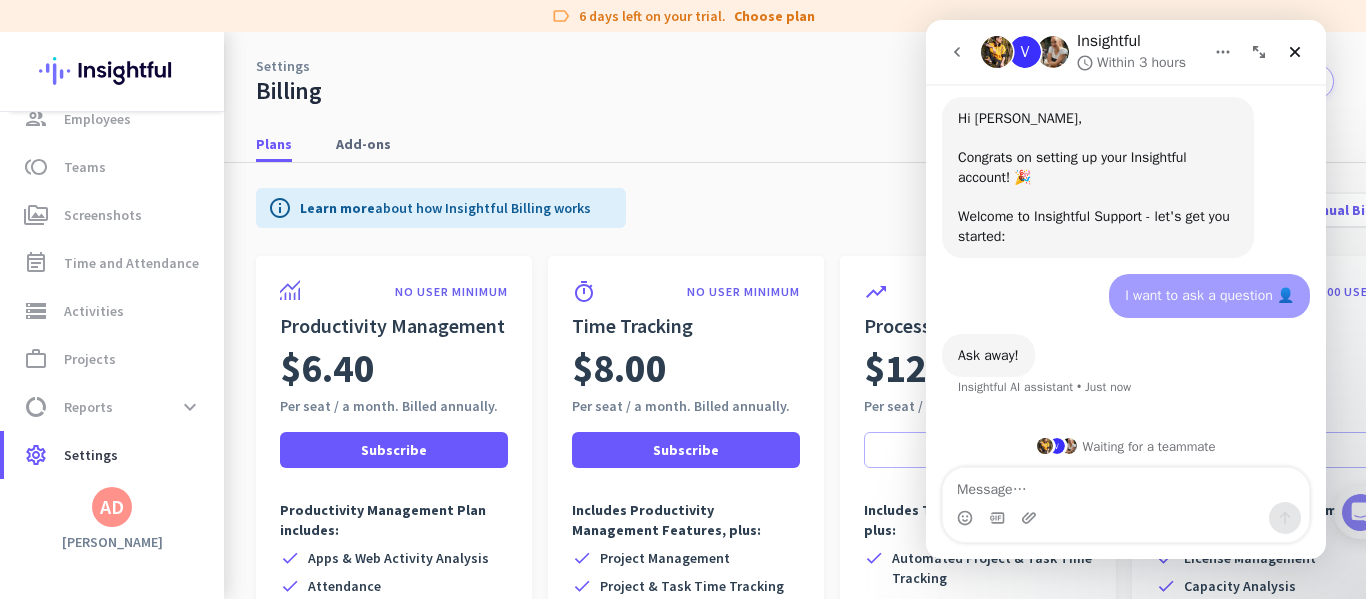 scroll, scrollTop: 77, scrollLeft: 0, axis: vertical 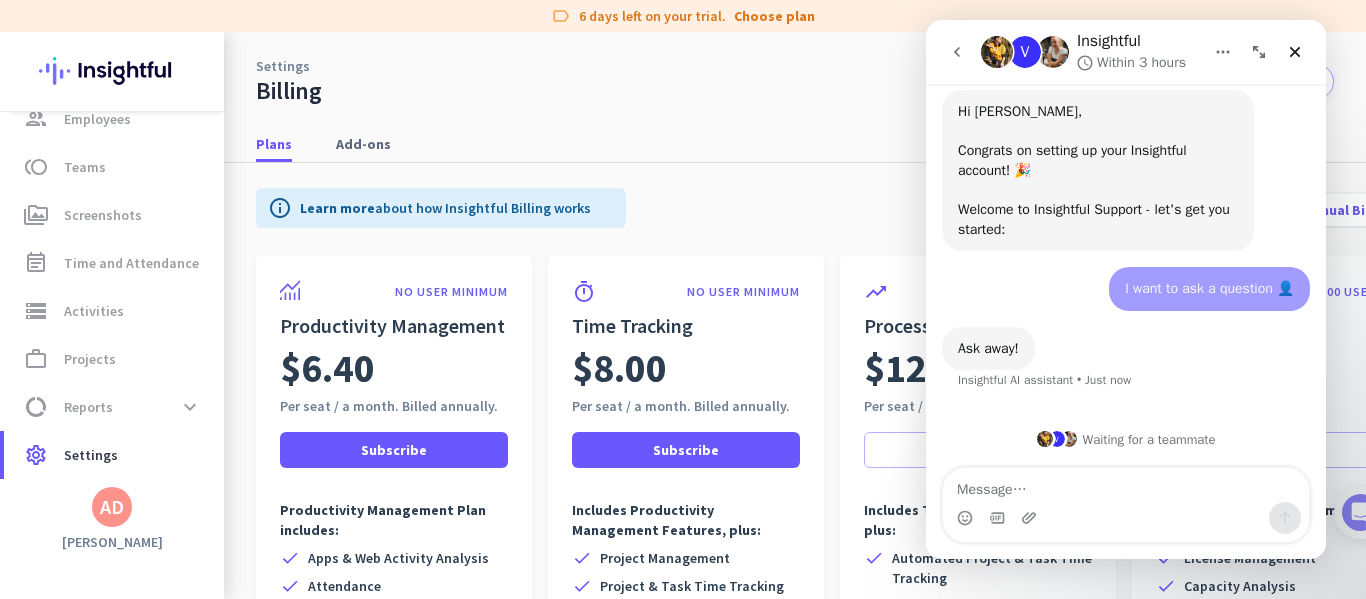 click at bounding box center (1126, 485) 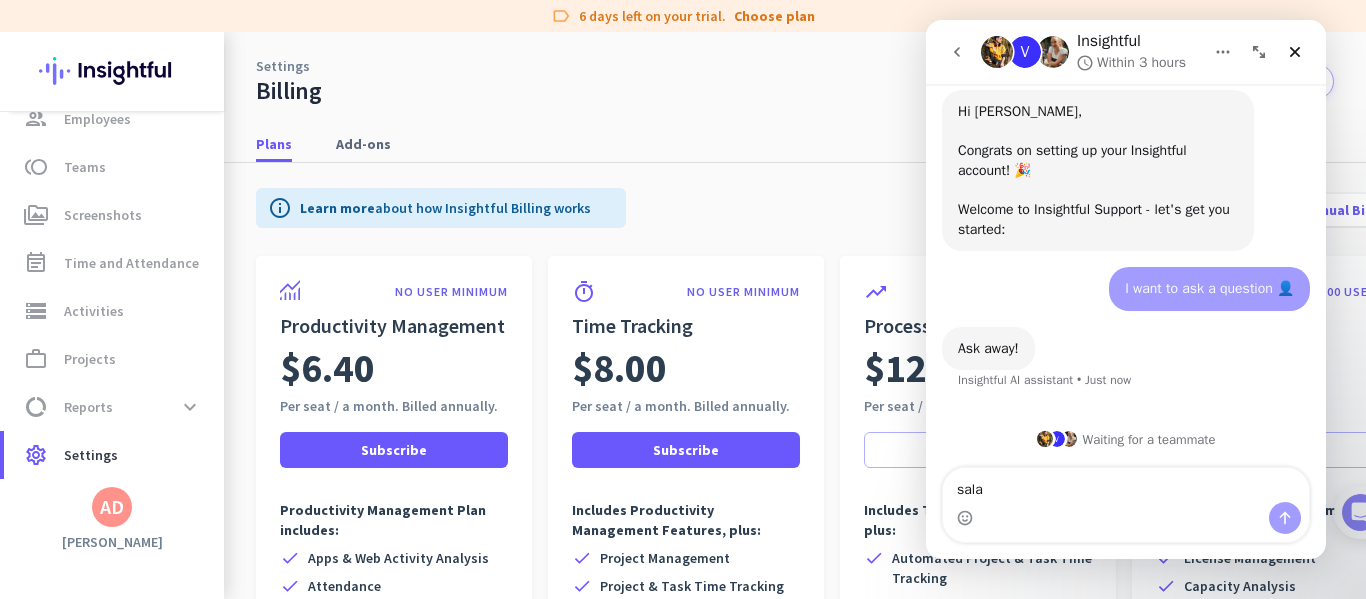 type on "salam" 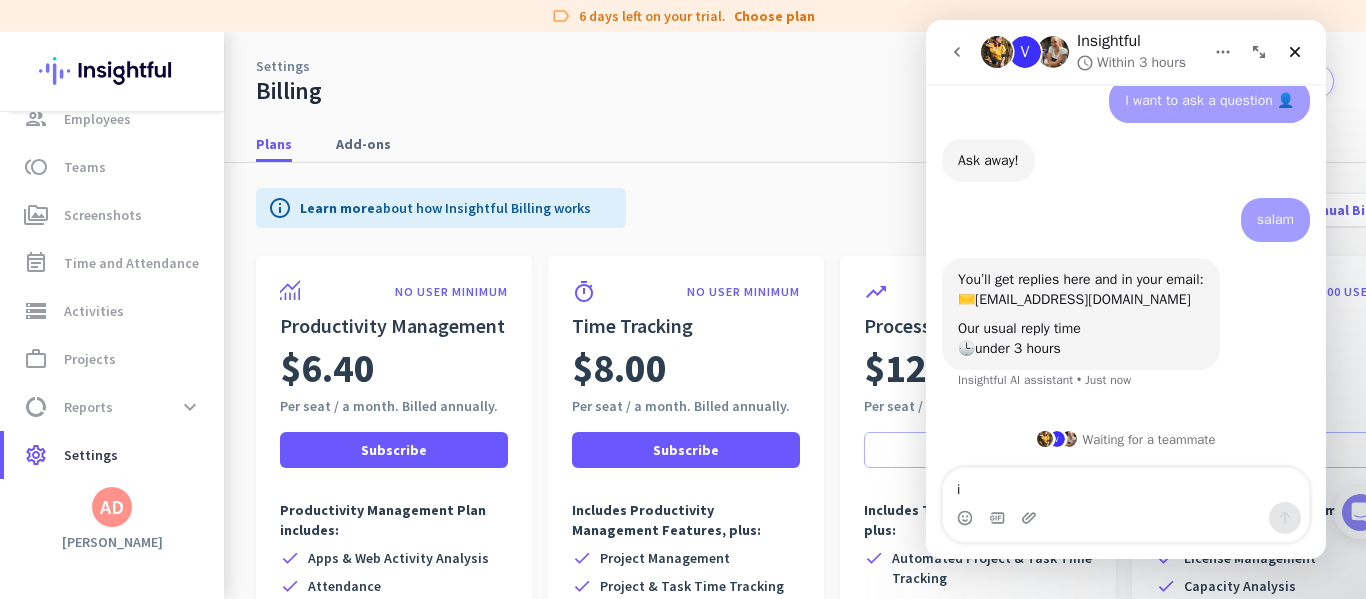 scroll, scrollTop: 265, scrollLeft: 0, axis: vertical 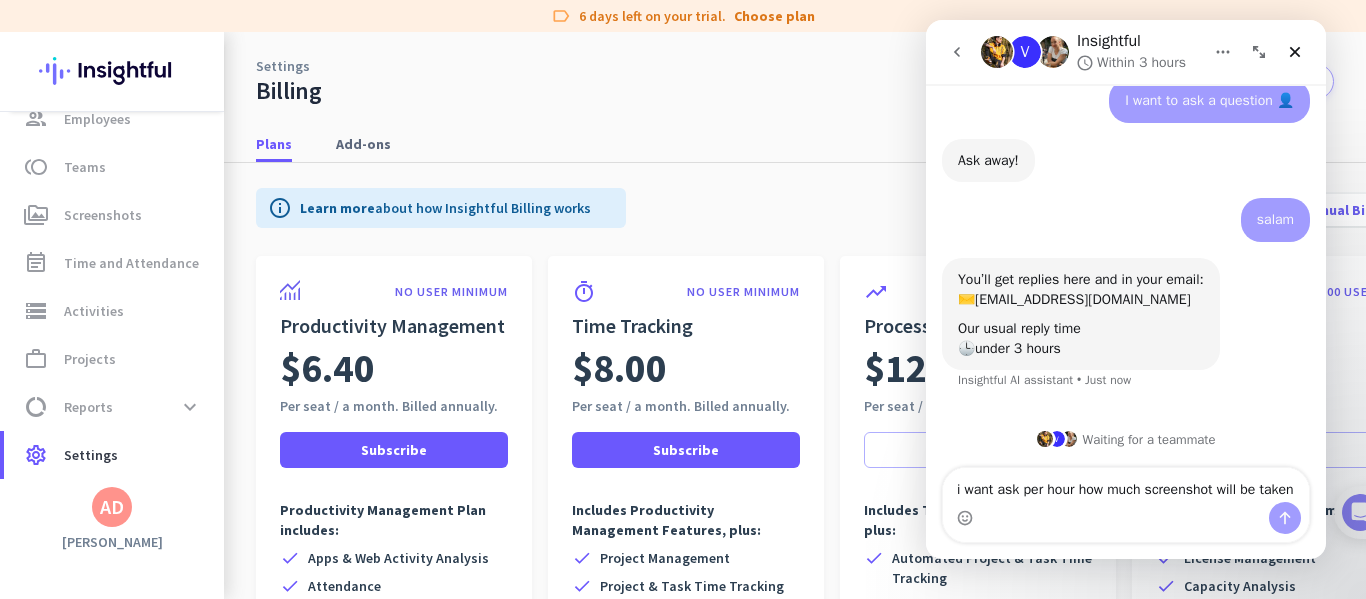 type on "i want ask per hour how much screenshot will be taken?" 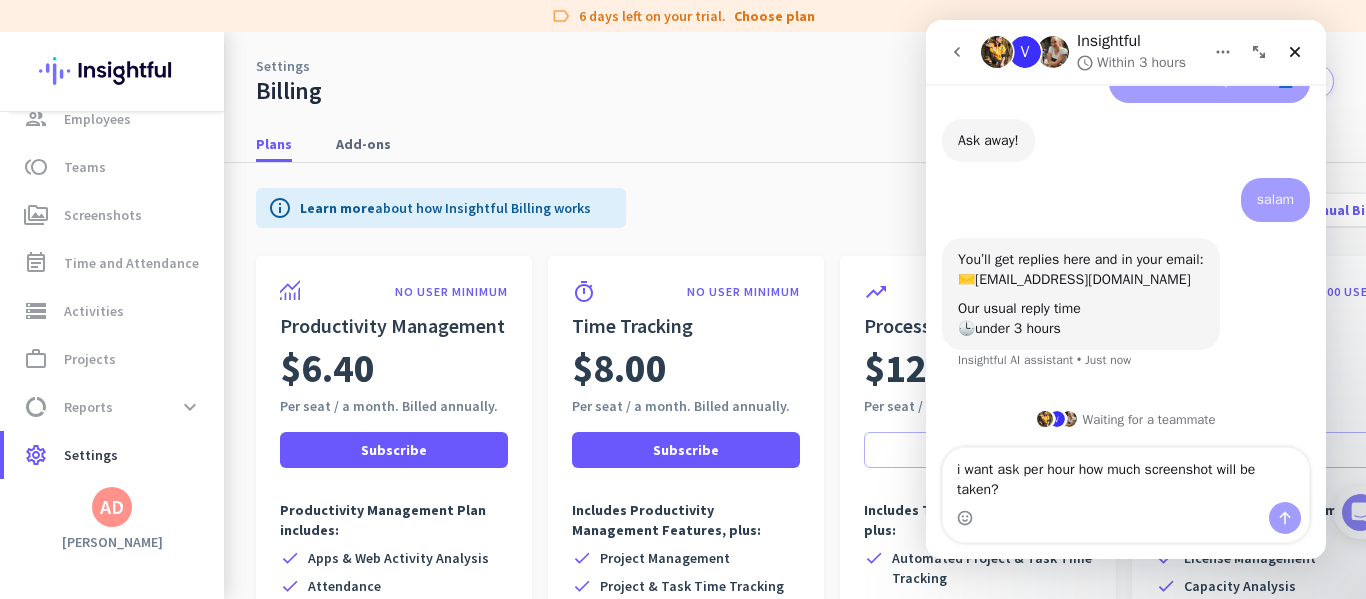 type 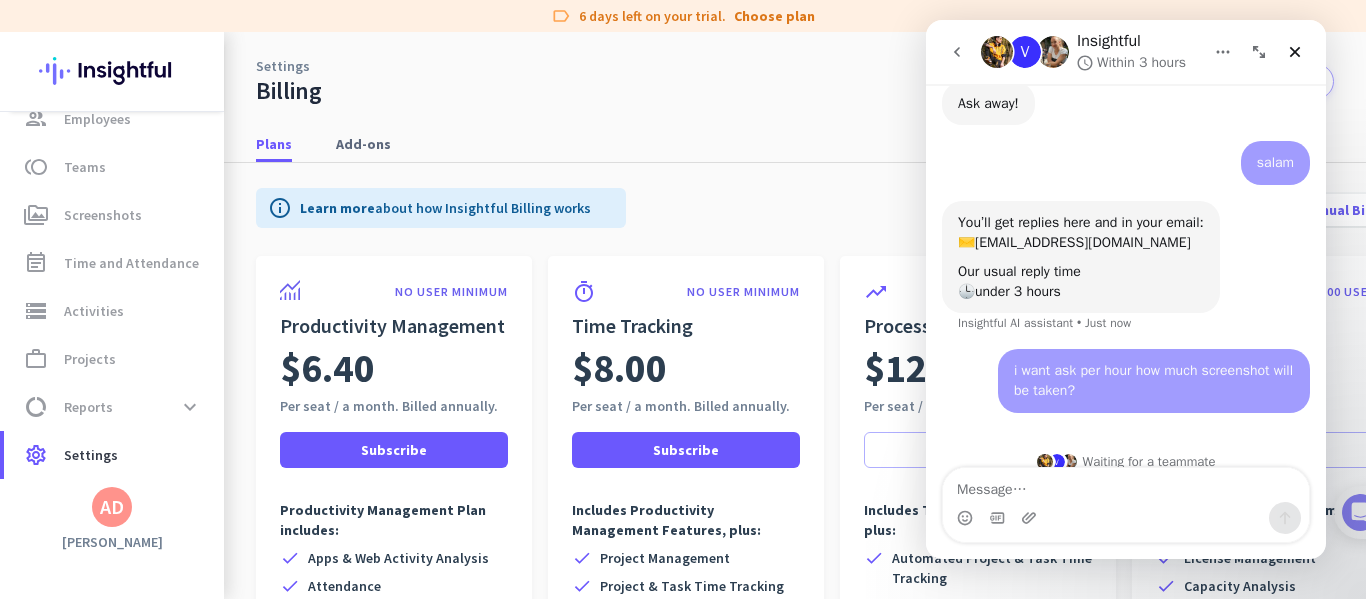 scroll, scrollTop: 345, scrollLeft: 0, axis: vertical 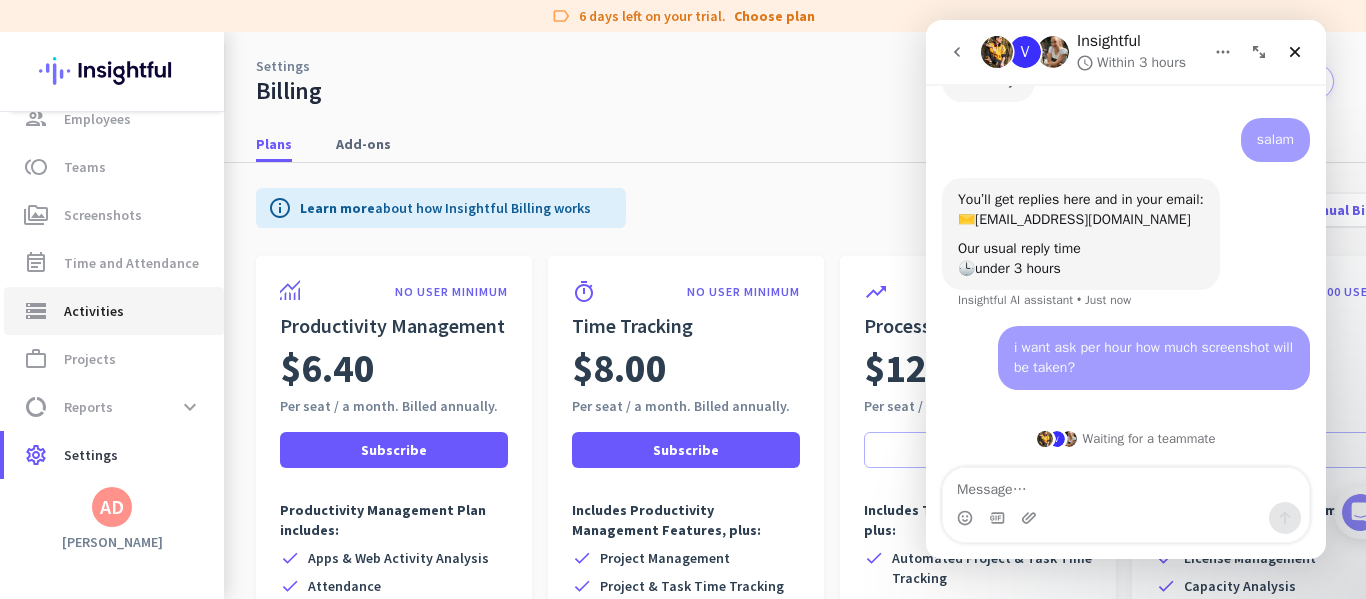 click on "storage  Activities" 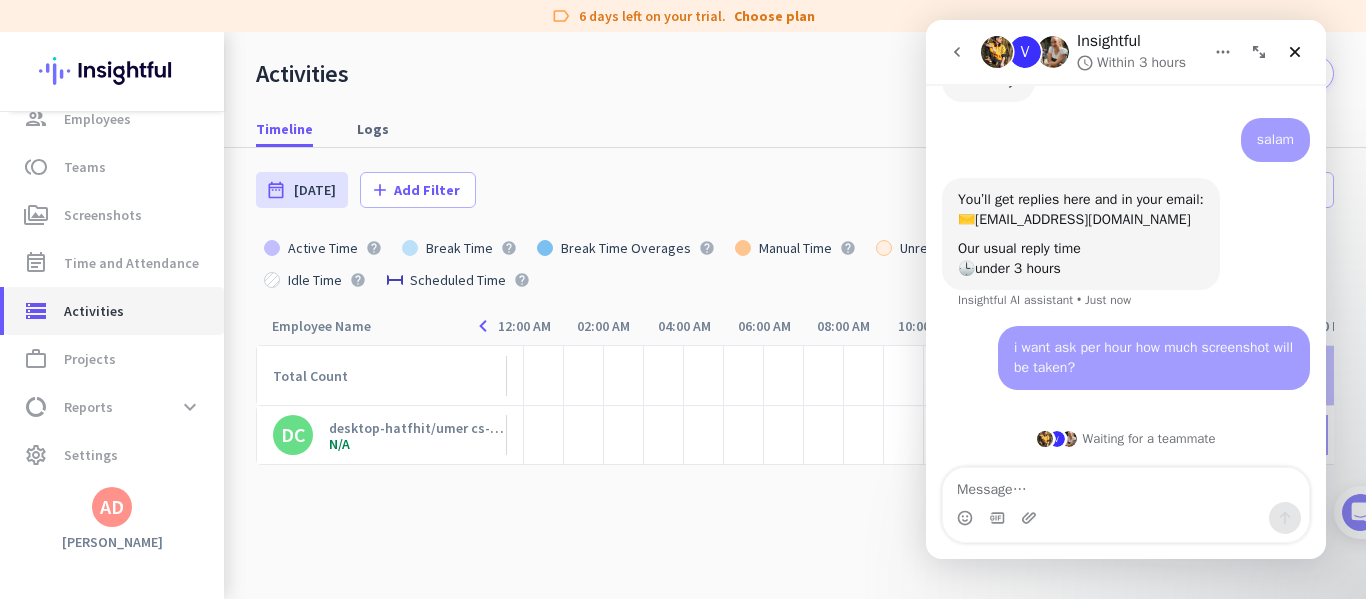 scroll, scrollTop: 0, scrollLeft: 164, axis: horizontal 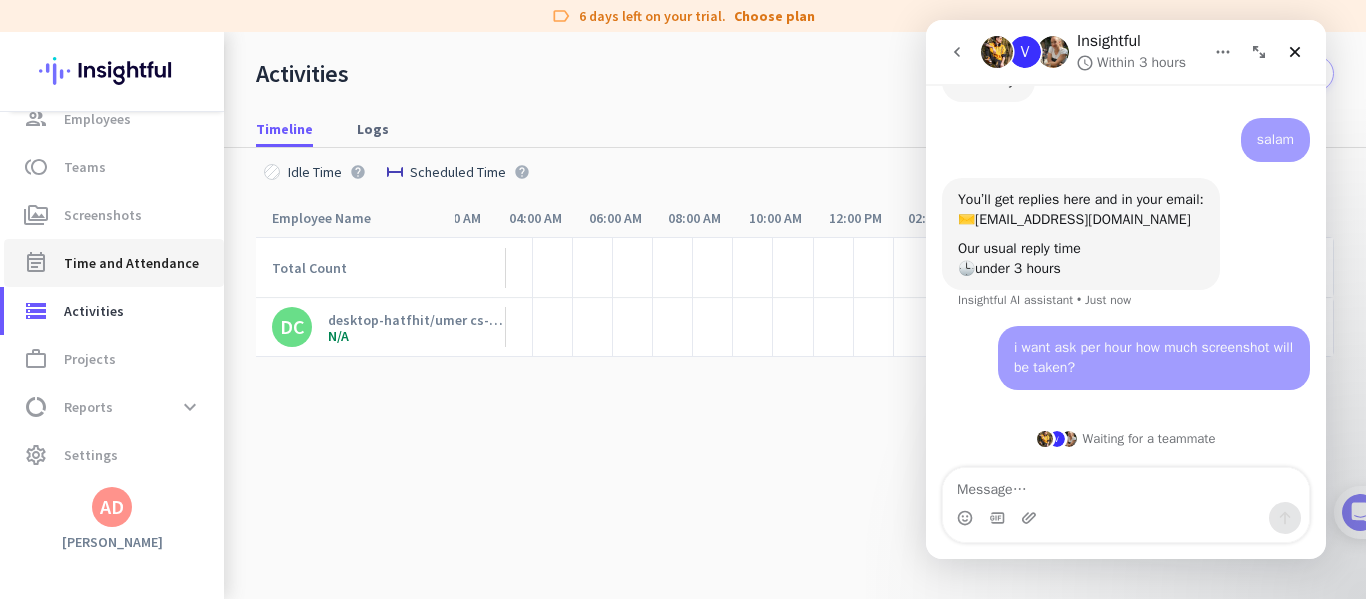 click on "Time and Attendance" 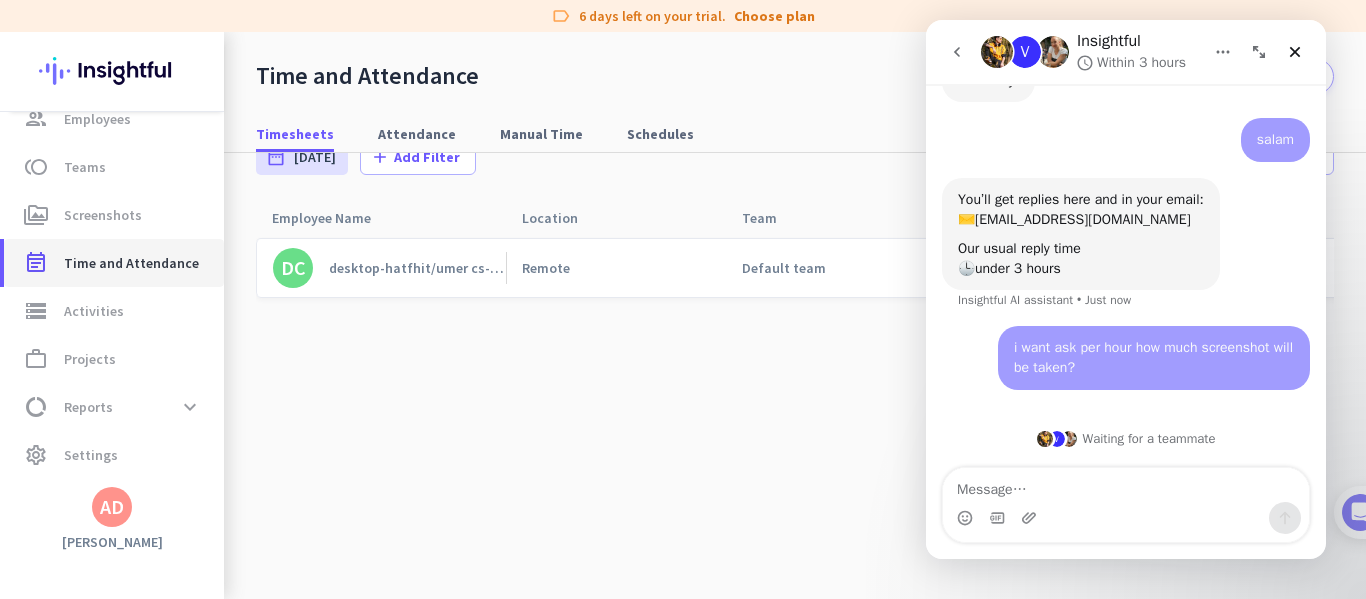 scroll, scrollTop: 0, scrollLeft: 0, axis: both 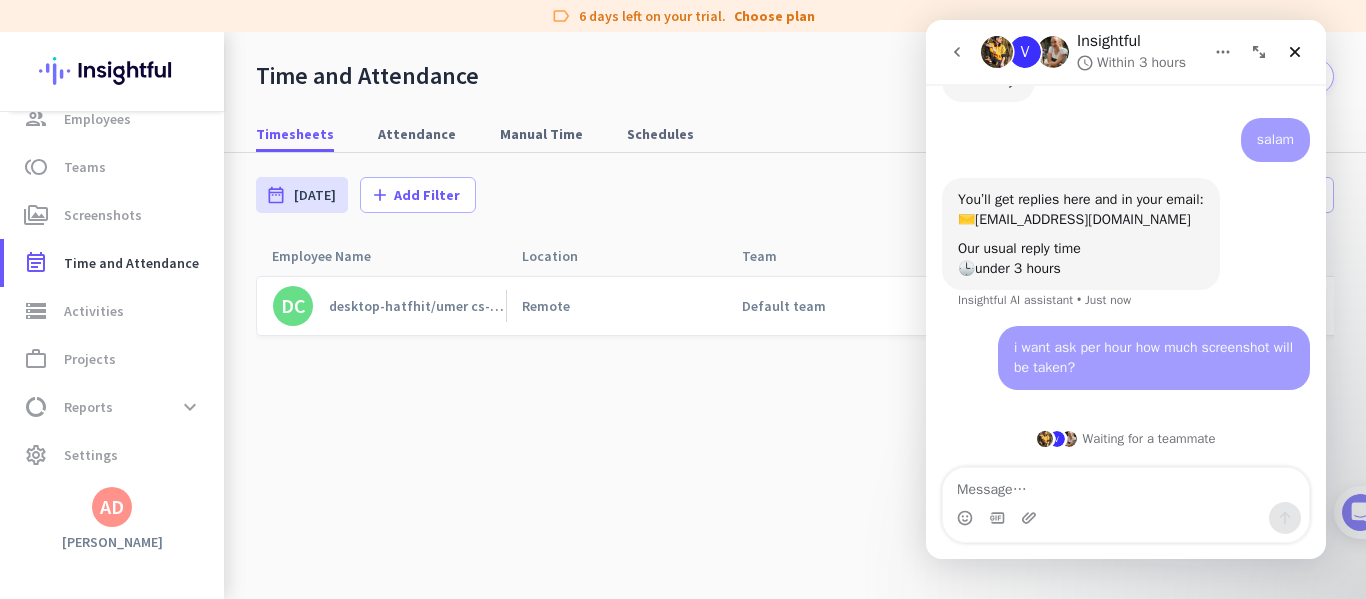 click on "Remote" 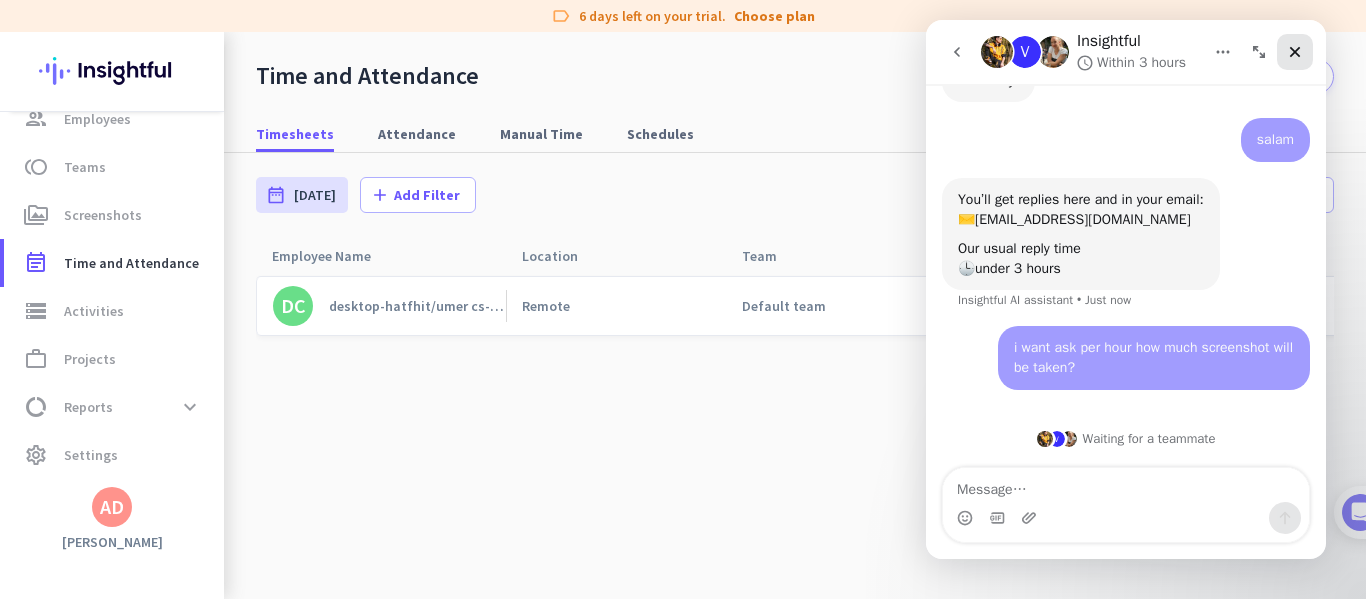 click 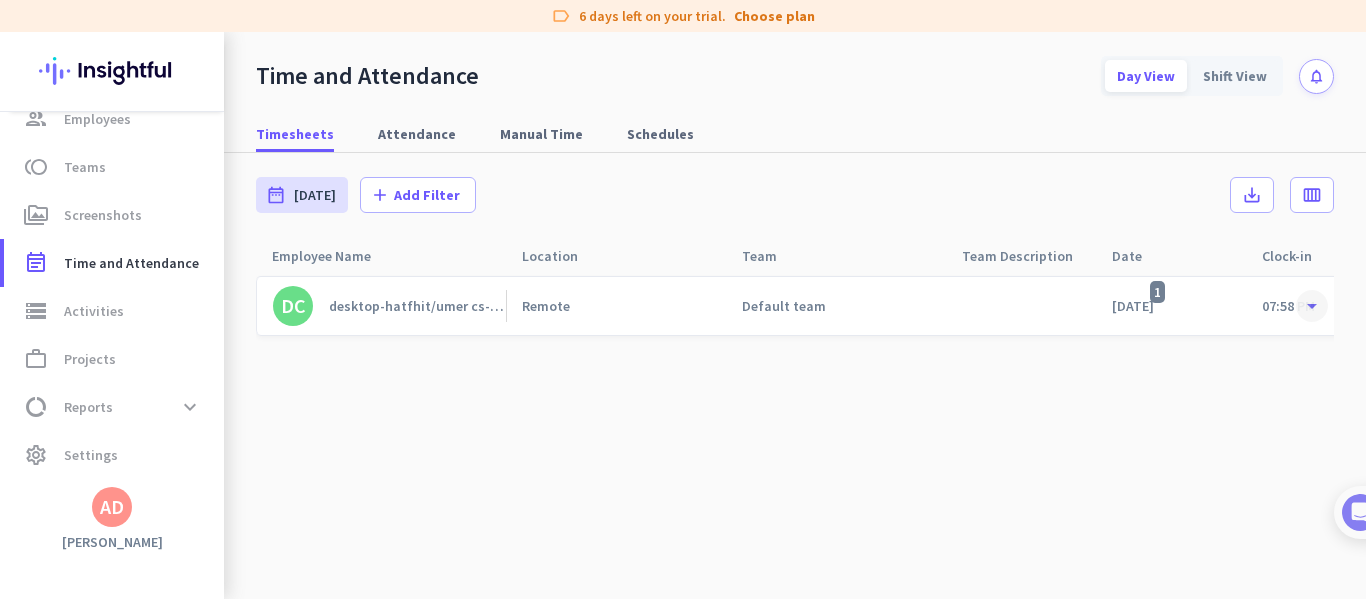 click 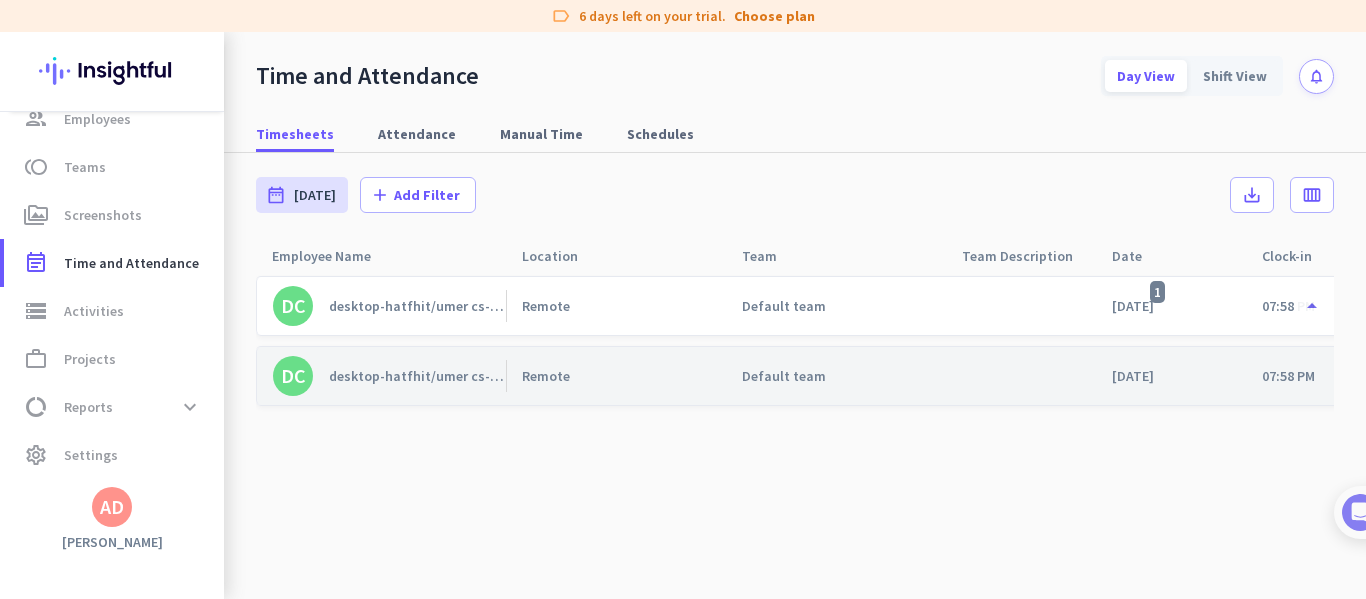 click on "Default team" 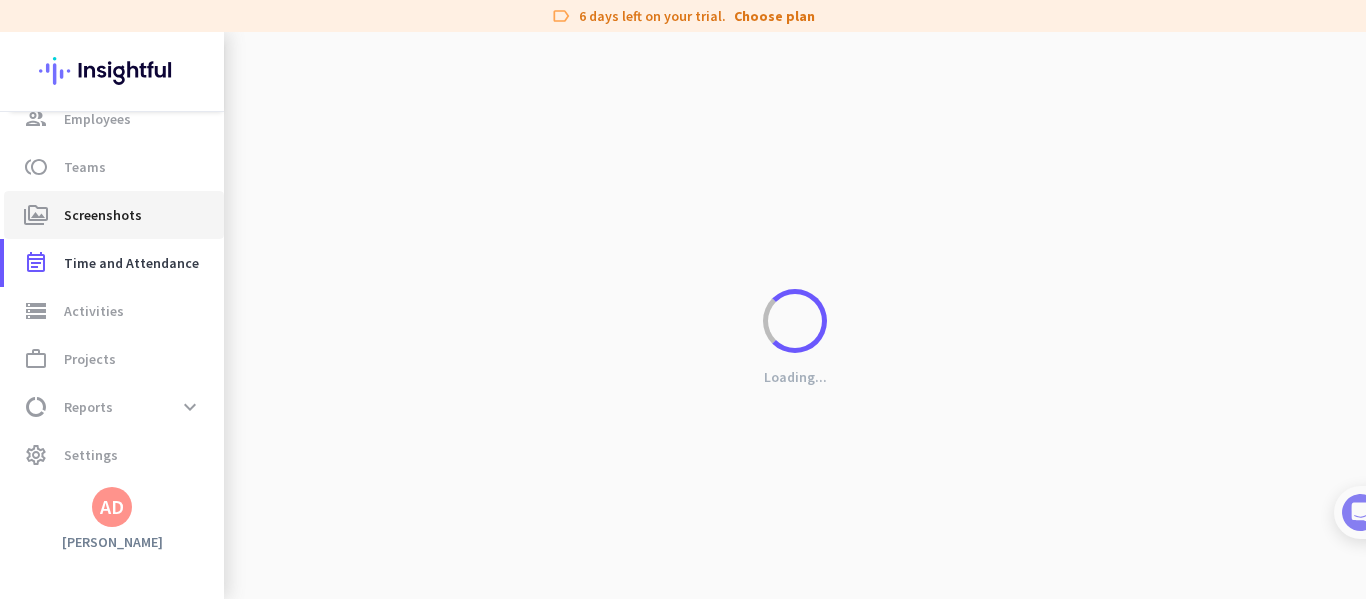 click on "Screenshots" 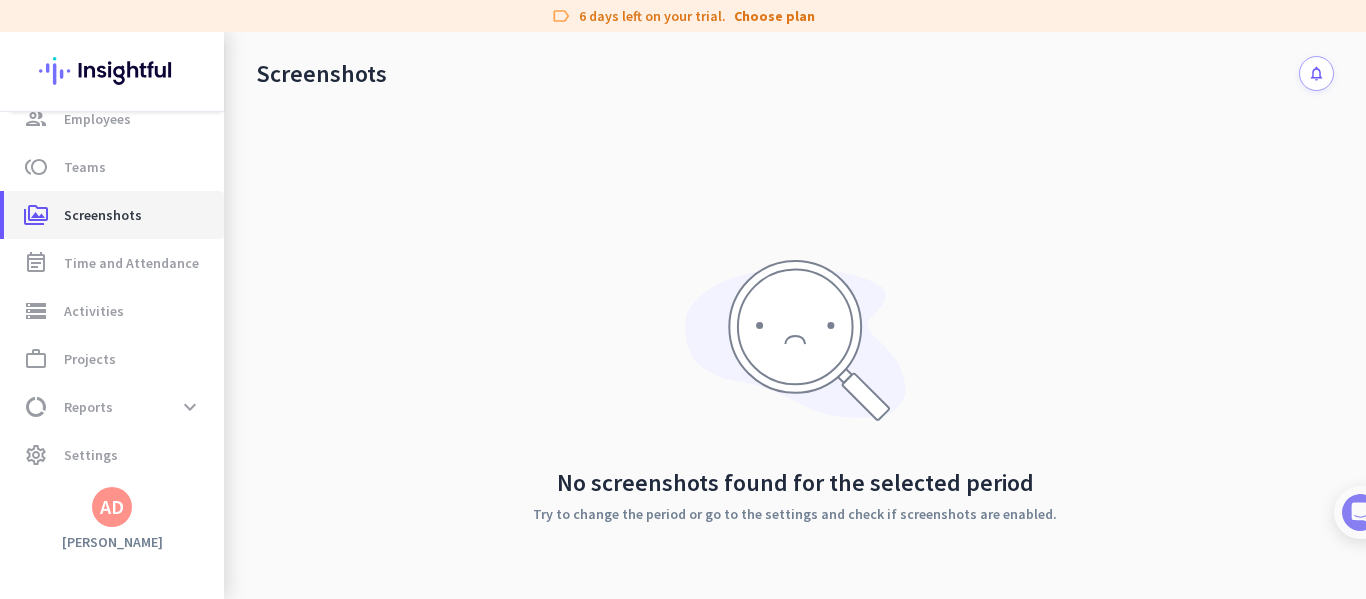 scroll, scrollTop: 0, scrollLeft: 0, axis: both 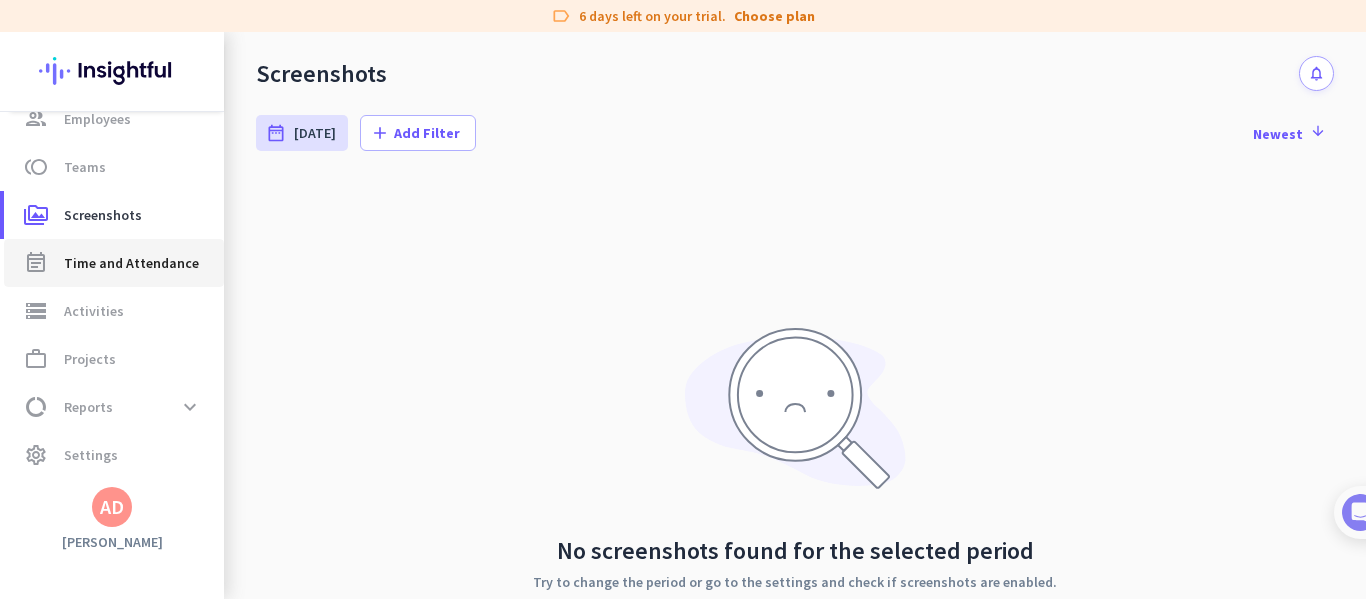 click on "Time and Attendance" 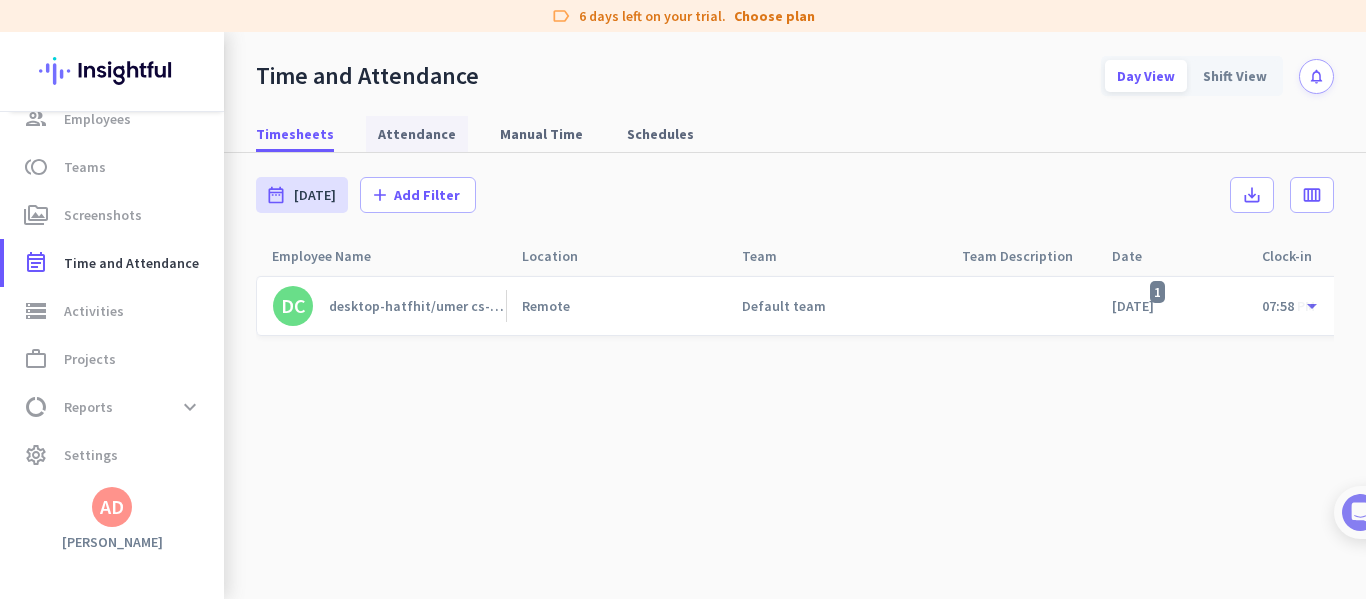 click on "Attendance" at bounding box center [417, 134] 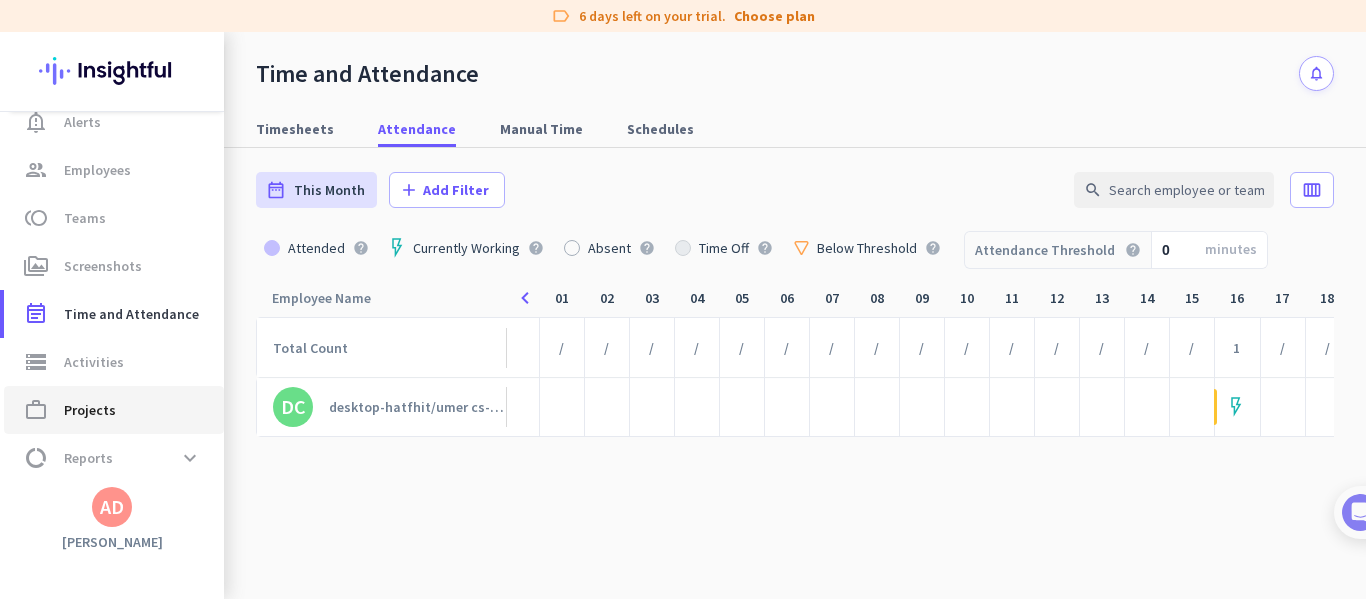 scroll, scrollTop: 69, scrollLeft: 0, axis: vertical 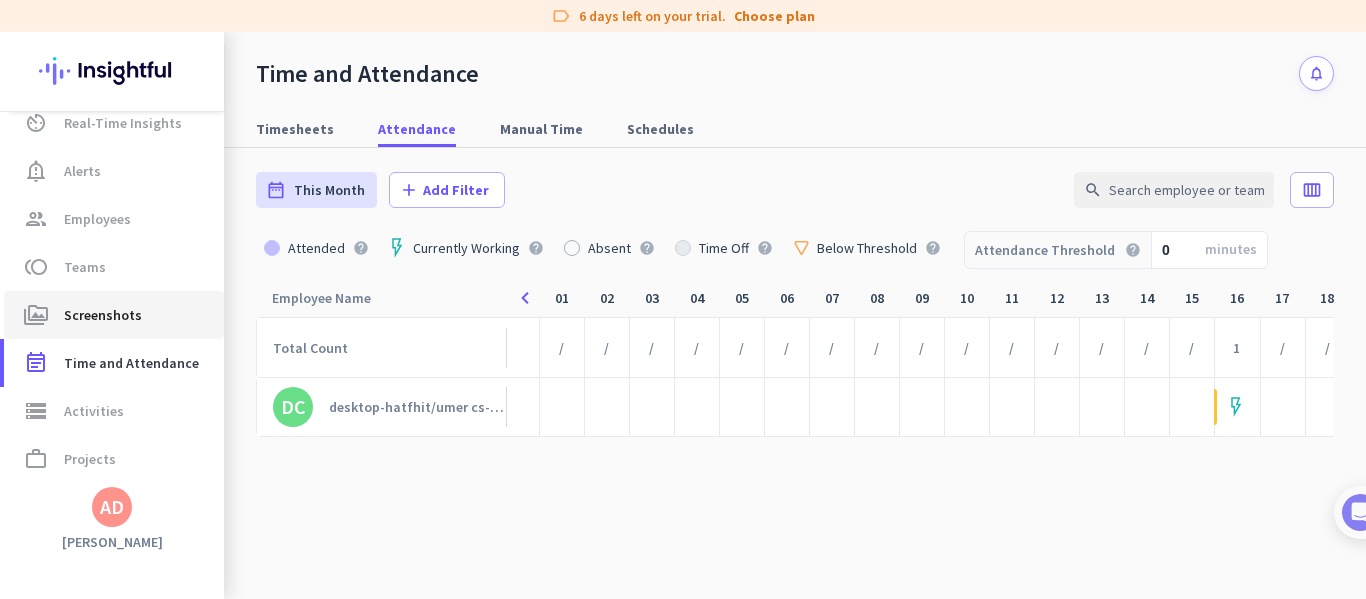 click on "Screenshots" 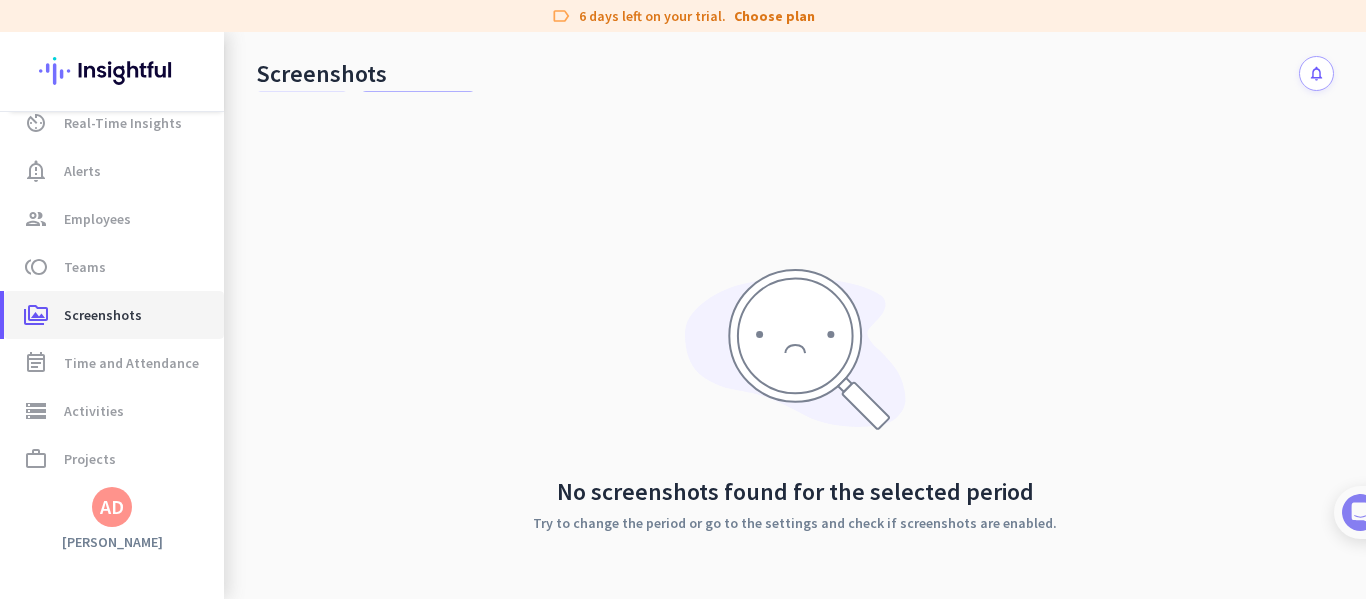 scroll, scrollTop: 0, scrollLeft: 0, axis: both 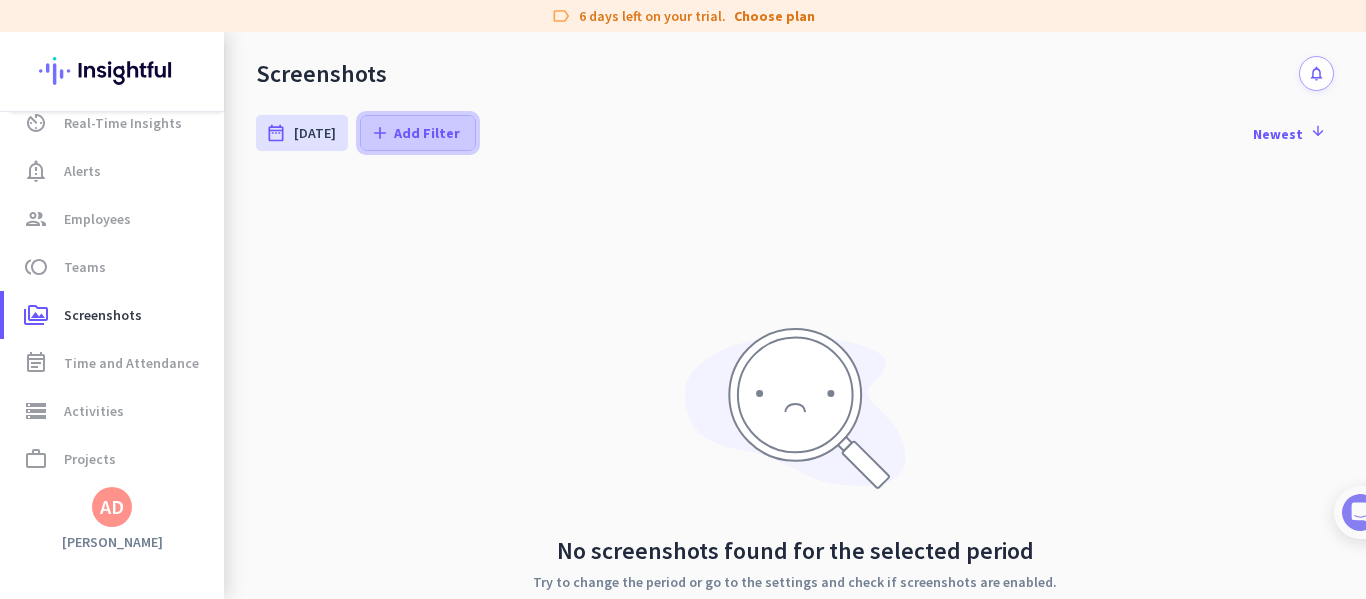 click on "add" 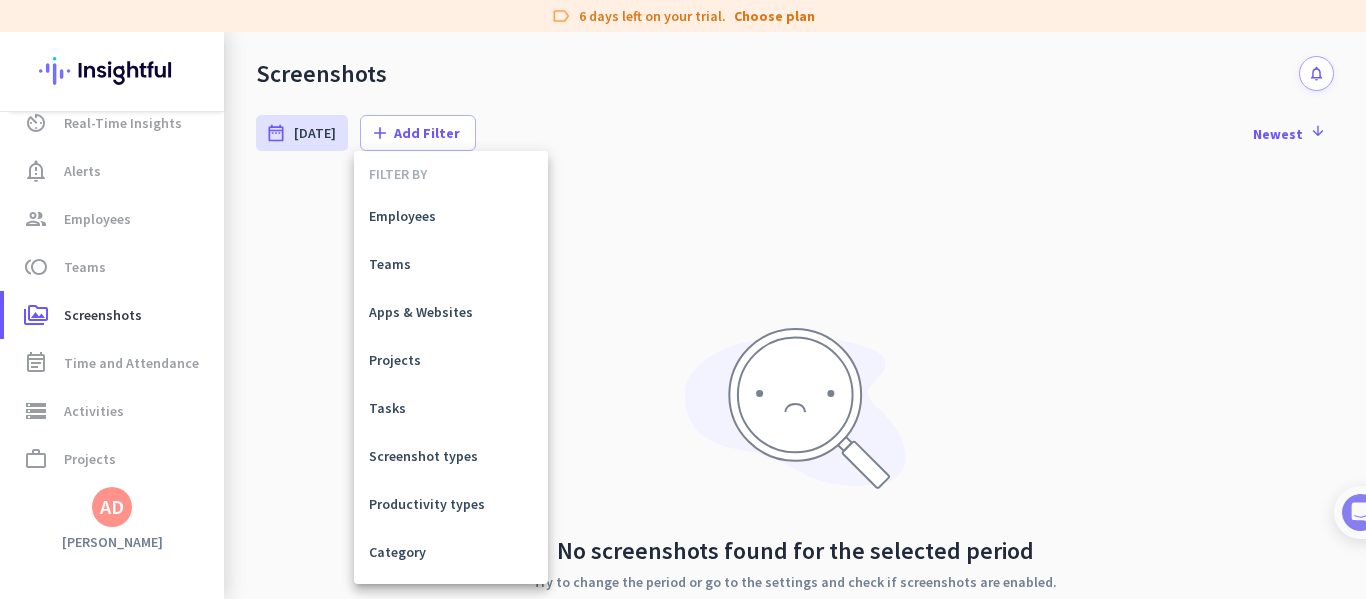 click at bounding box center (683, 299) 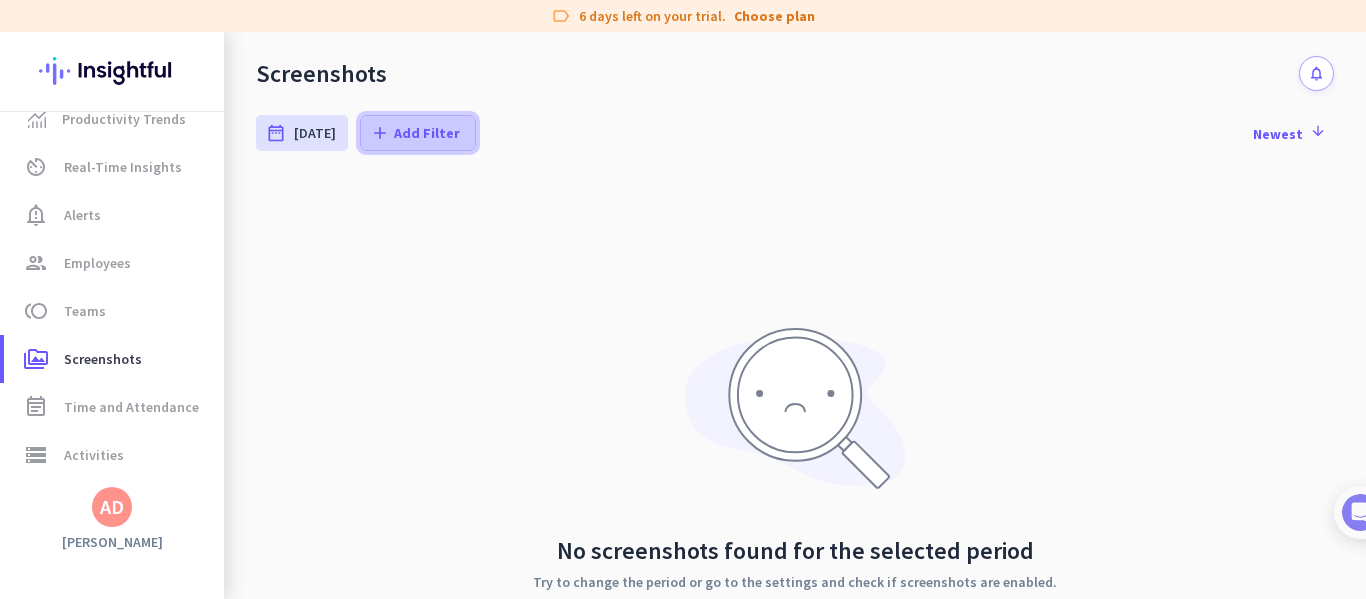 scroll, scrollTop: 0, scrollLeft: 0, axis: both 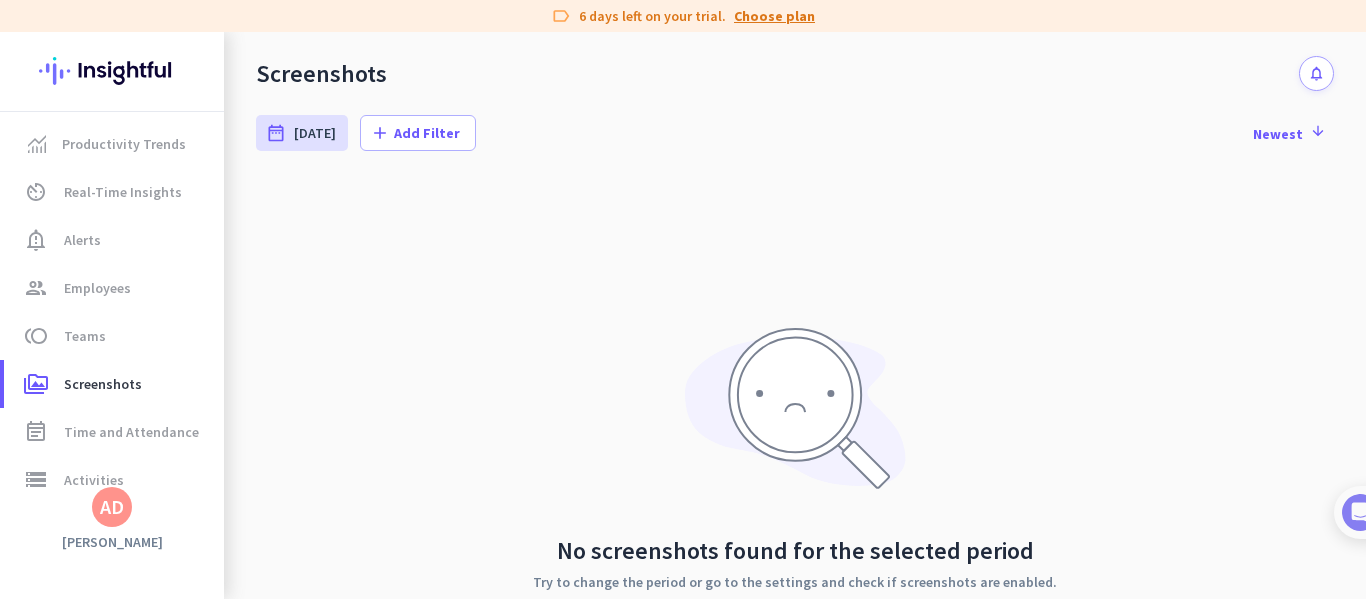 click on "Choose plan" 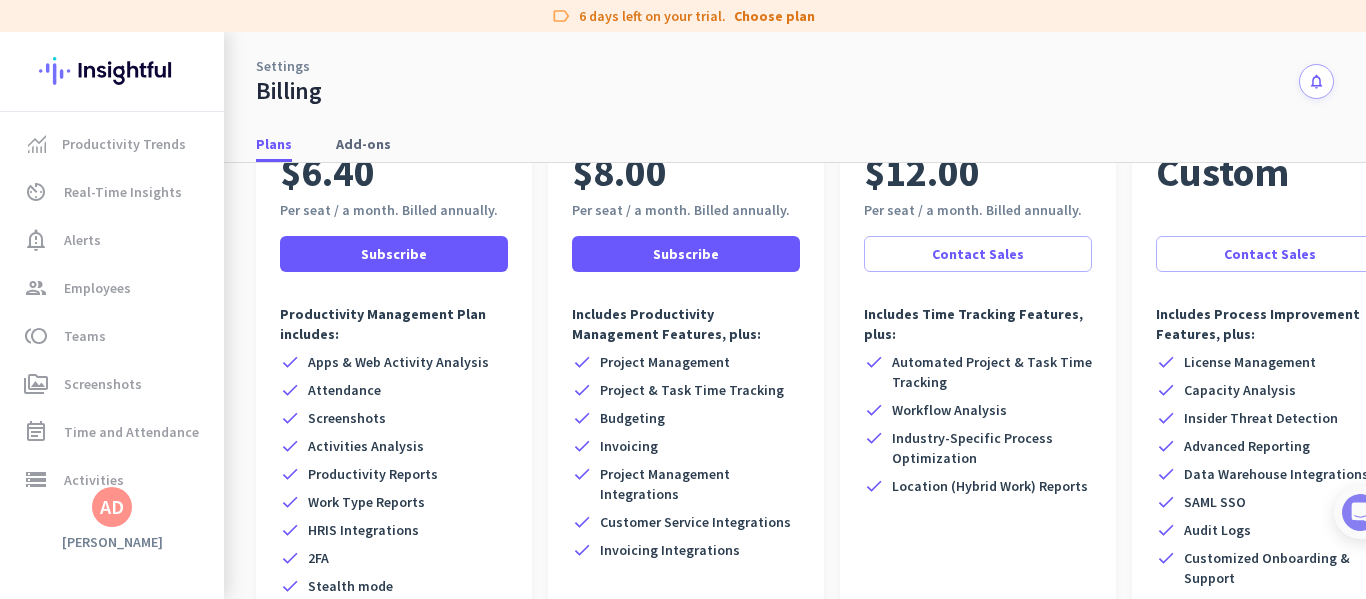 scroll, scrollTop: 232, scrollLeft: 0, axis: vertical 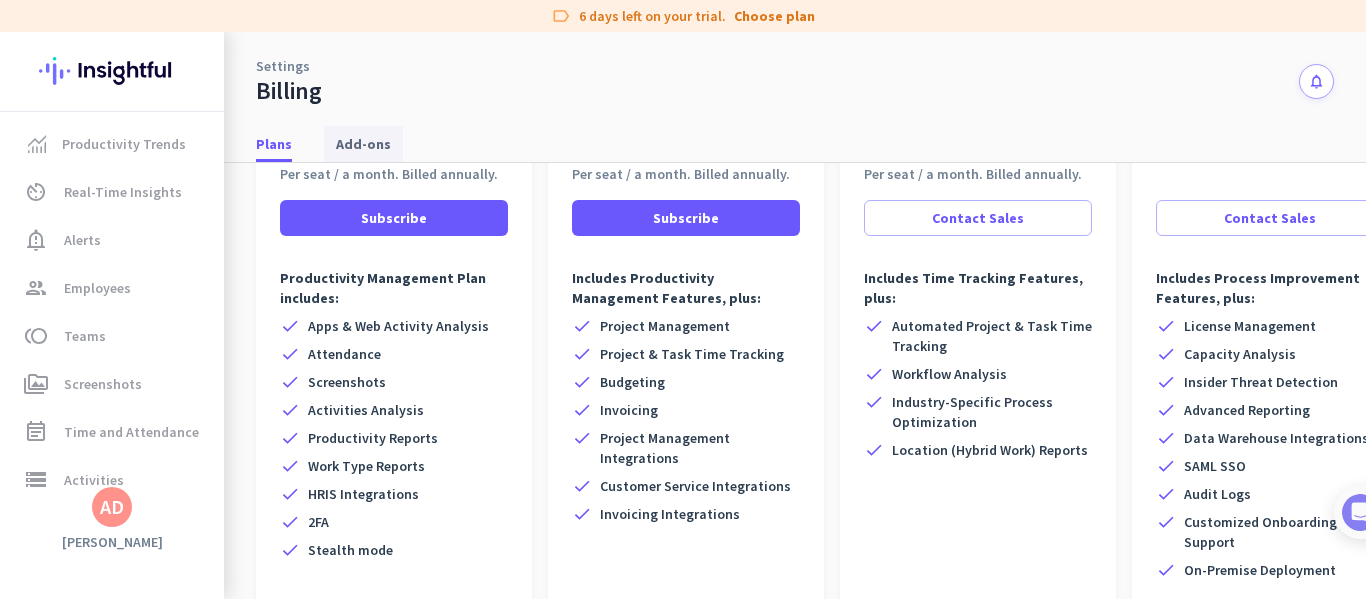 click on "Add-ons" at bounding box center (363, 144) 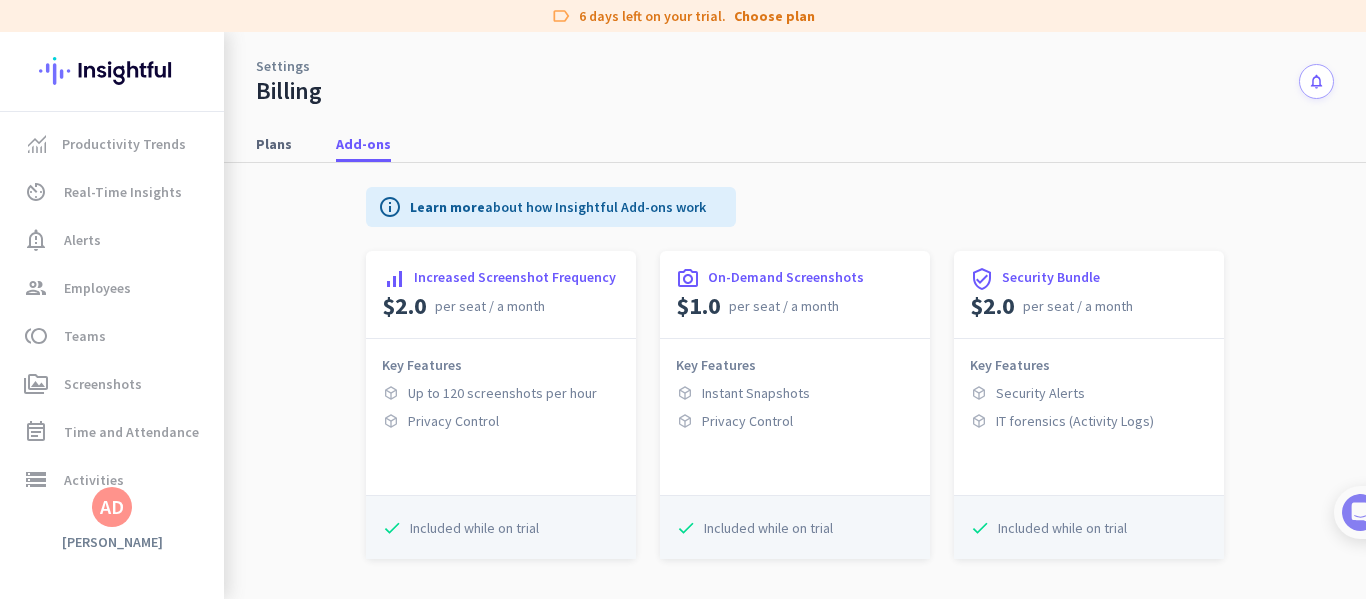 scroll, scrollTop: 0, scrollLeft: 0, axis: both 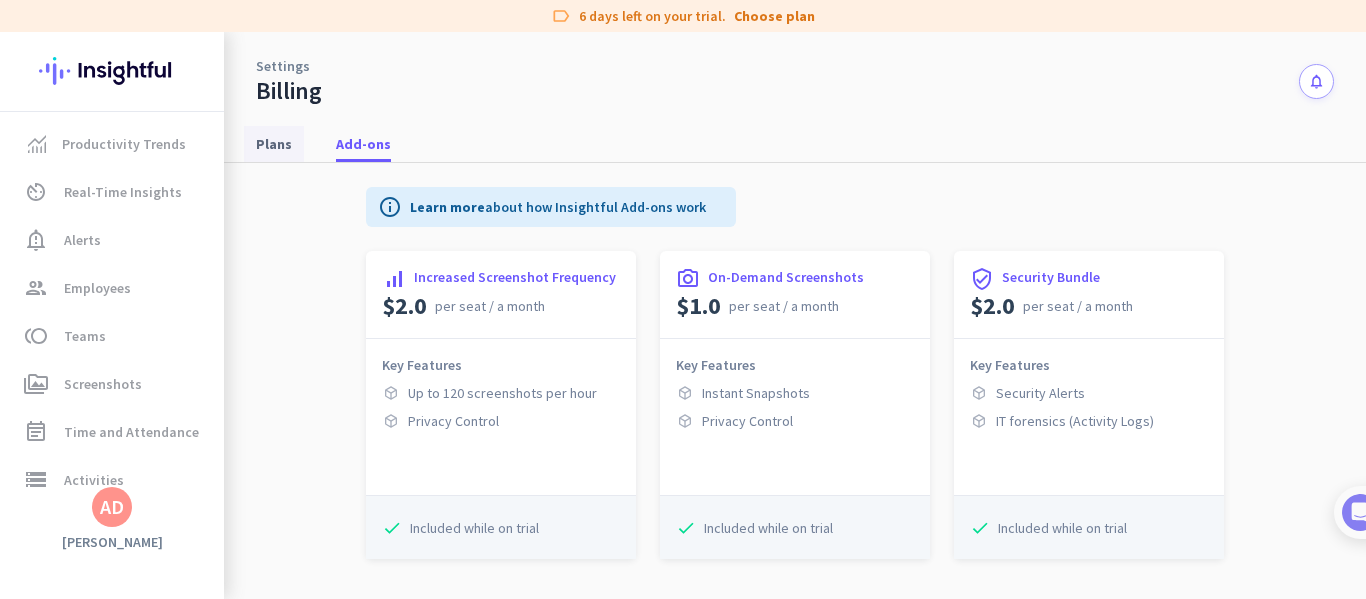 click on "Plans" at bounding box center [274, 144] 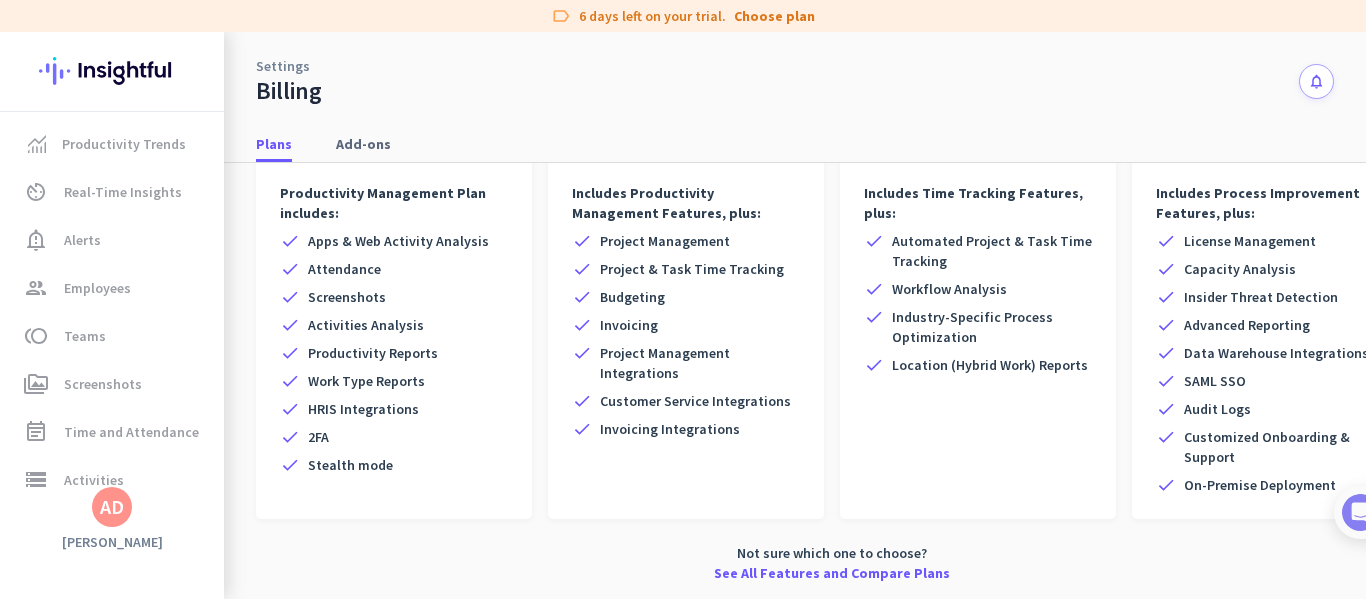 scroll, scrollTop: 332, scrollLeft: 0, axis: vertical 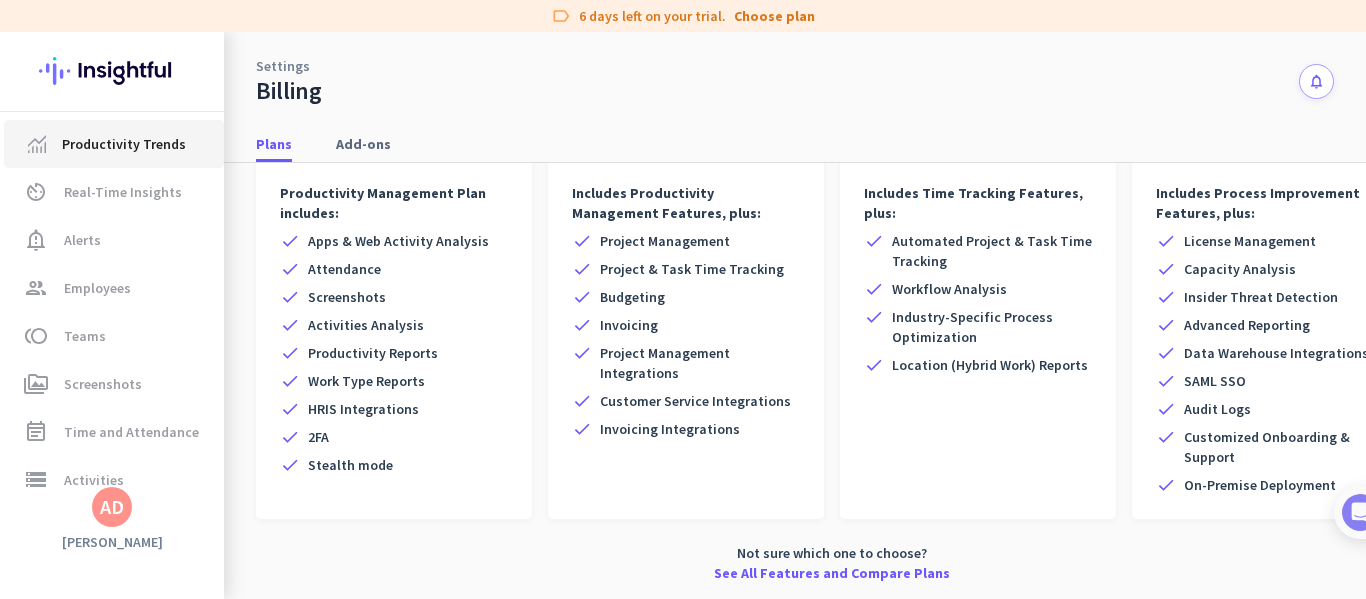 click on "Productivity Trends" 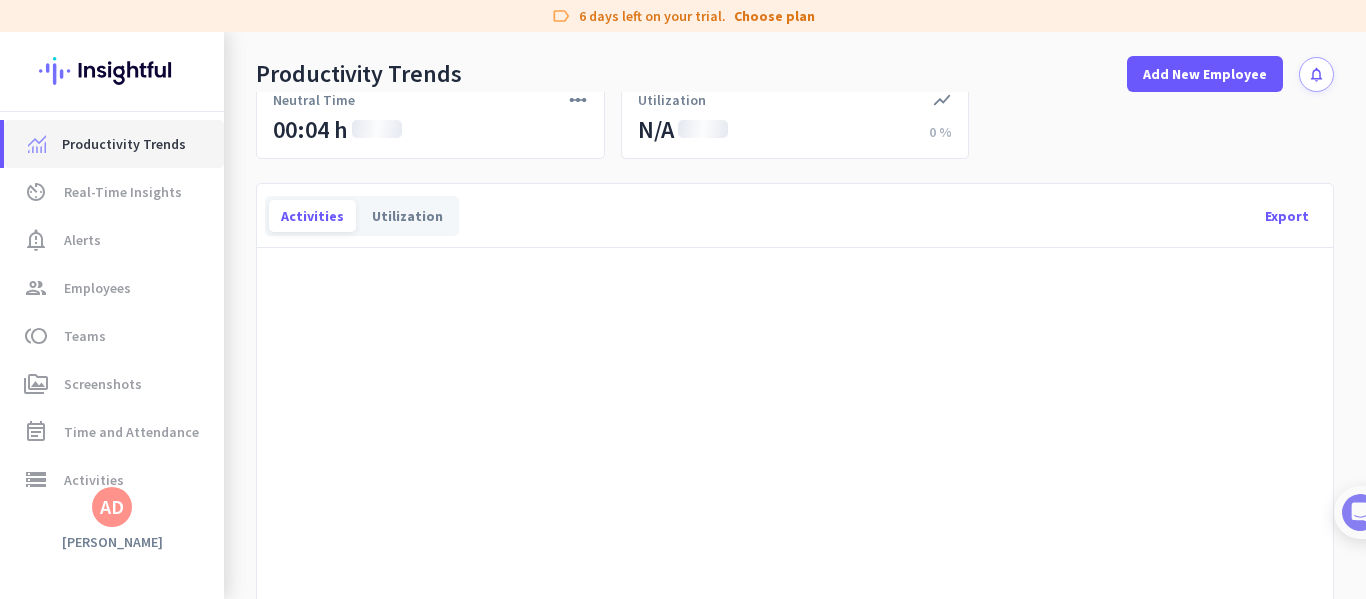 scroll, scrollTop: 332, scrollLeft: 0, axis: vertical 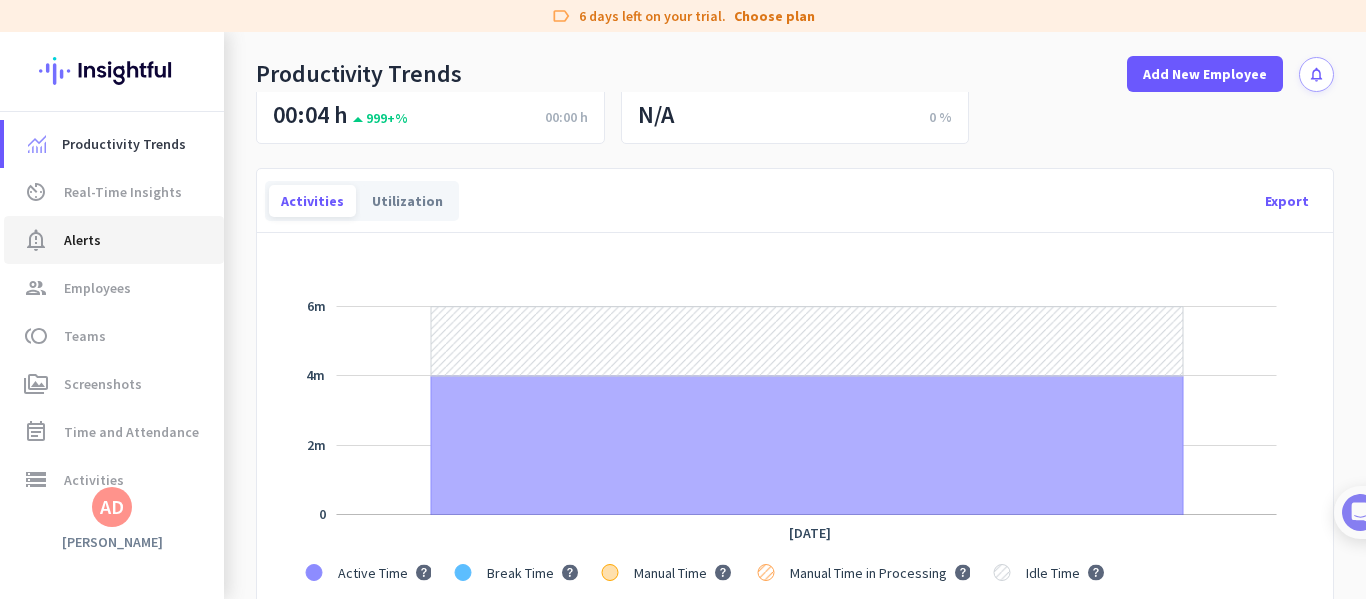click on "Alerts" 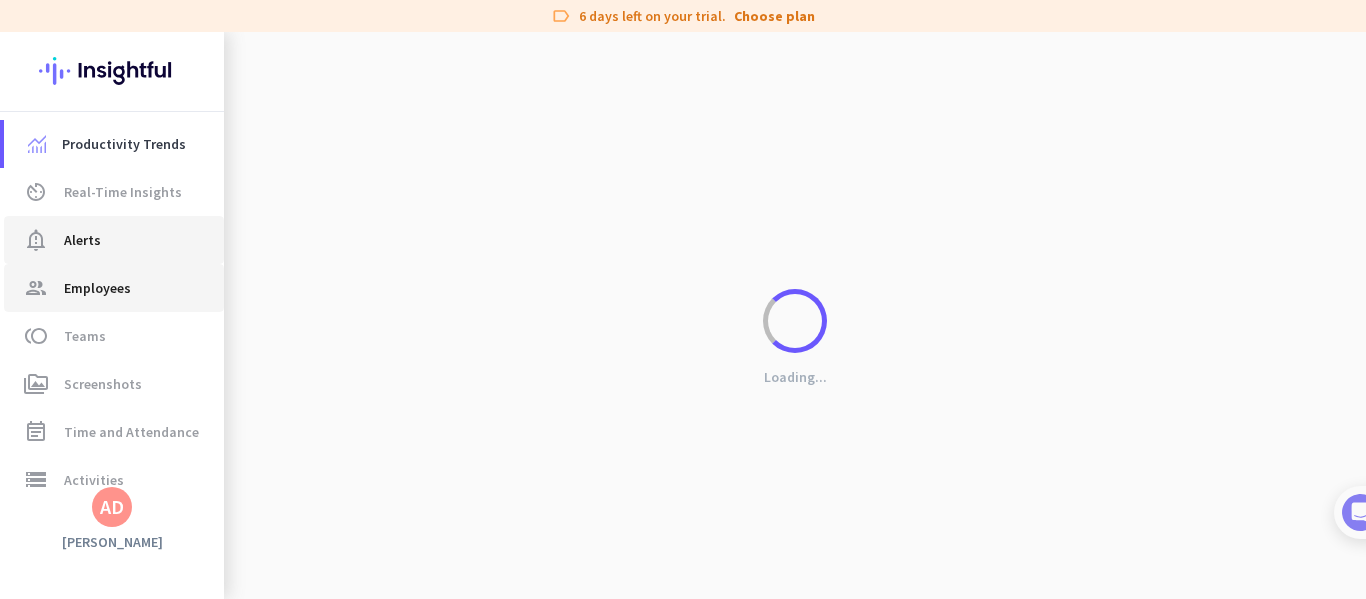 scroll, scrollTop: 82, scrollLeft: 0, axis: vertical 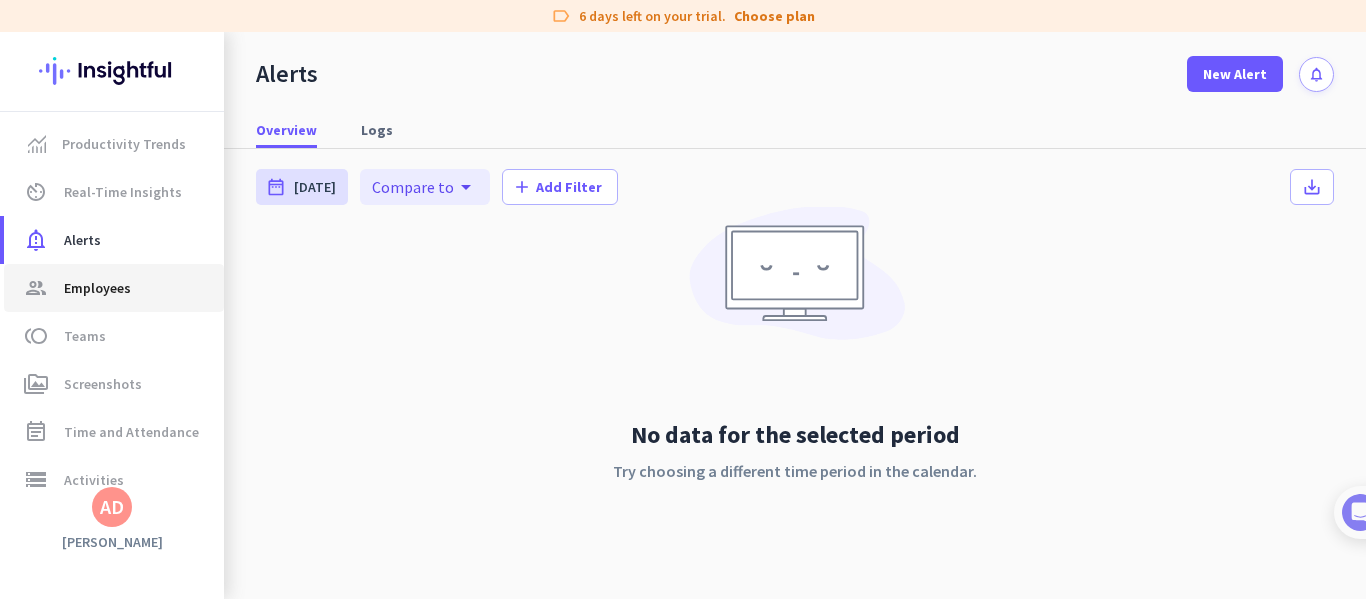 click on "Employees" 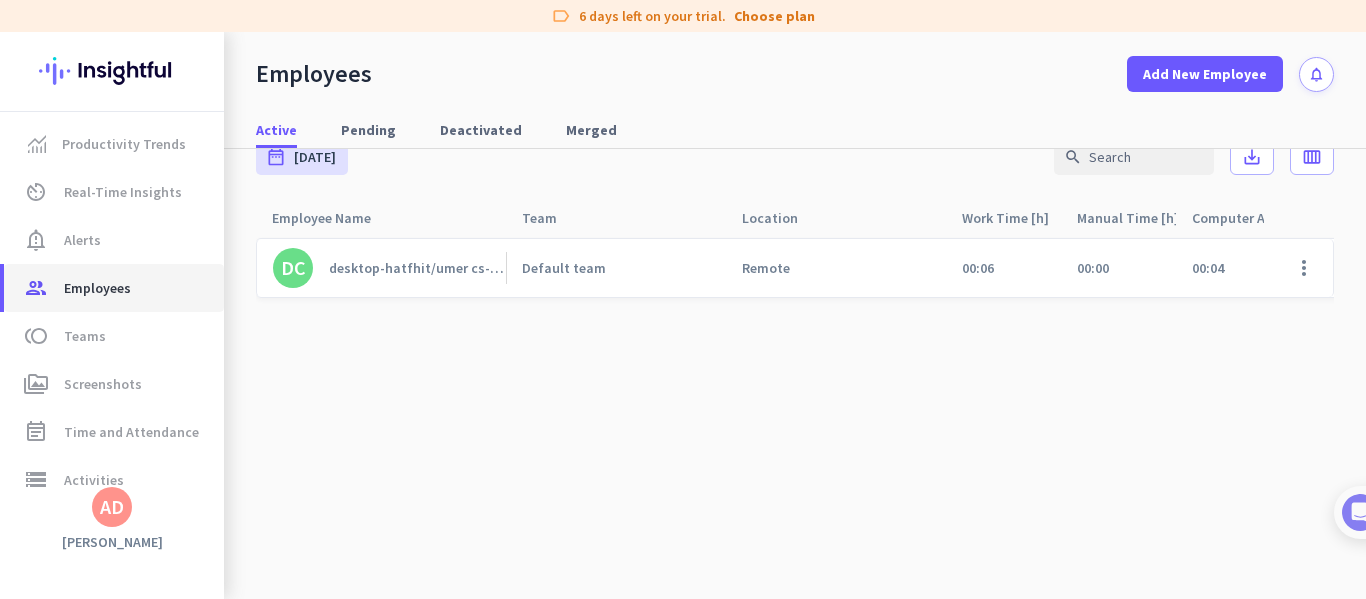 scroll, scrollTop: 34, scrollLeft: 0, axis: vertical 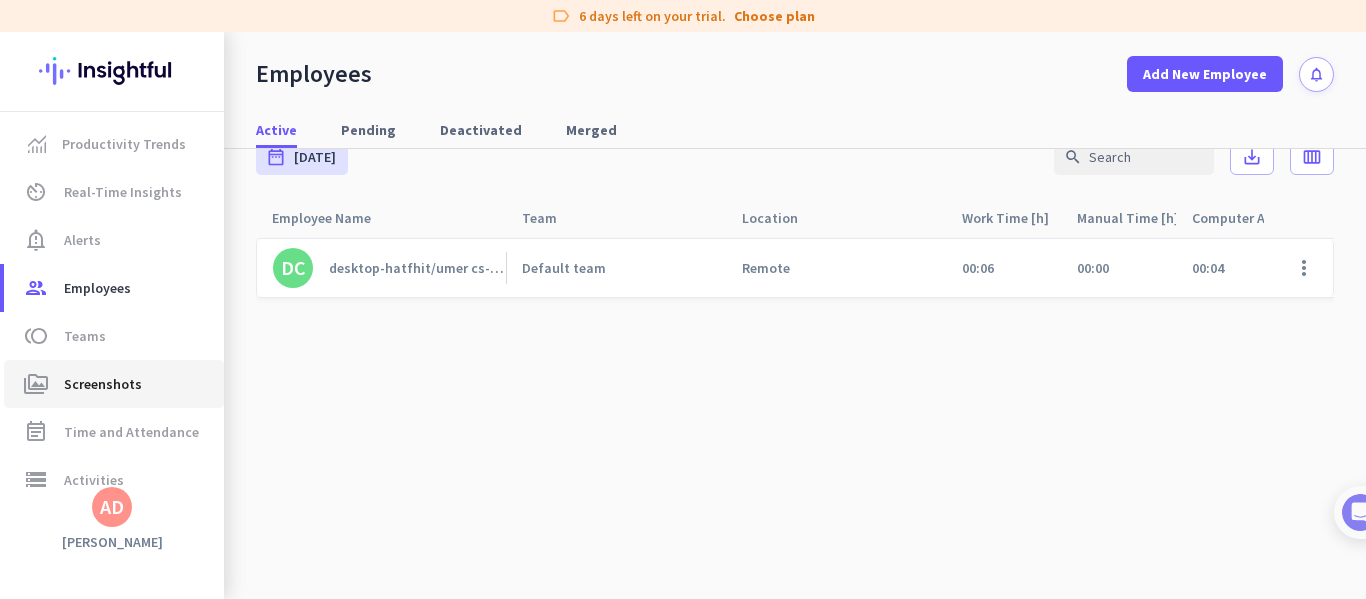 click on "Screenshots" 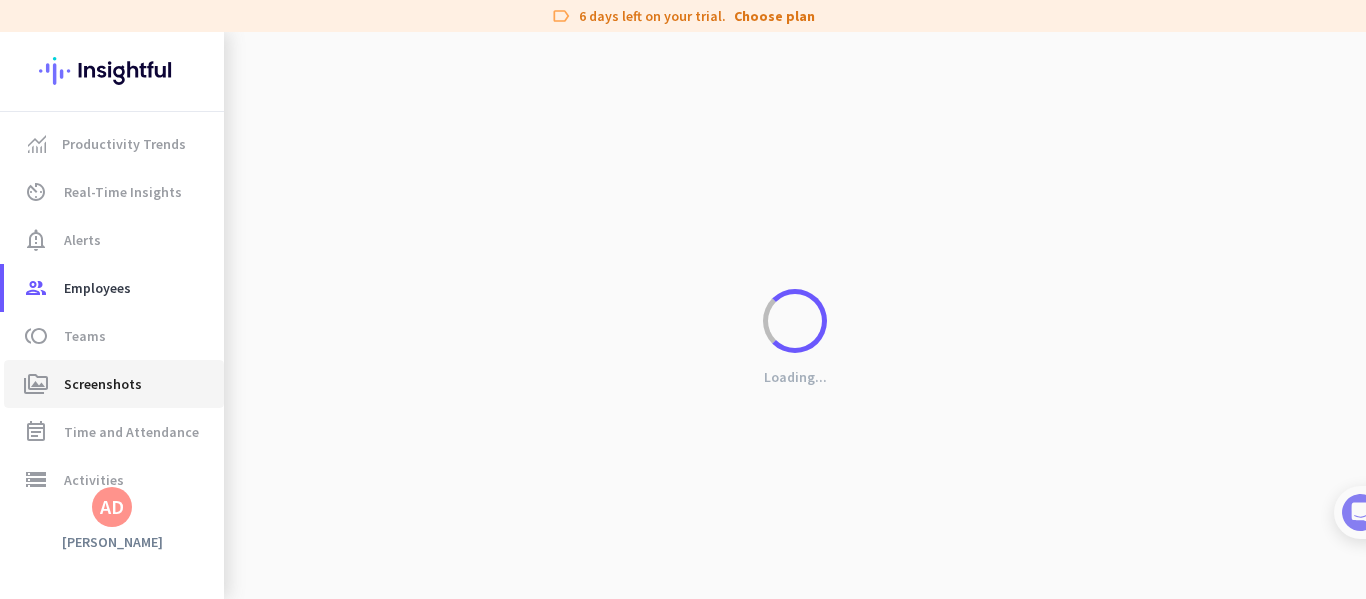 scroll, scrollTop: 0, scrollLeft: 0, axis: both 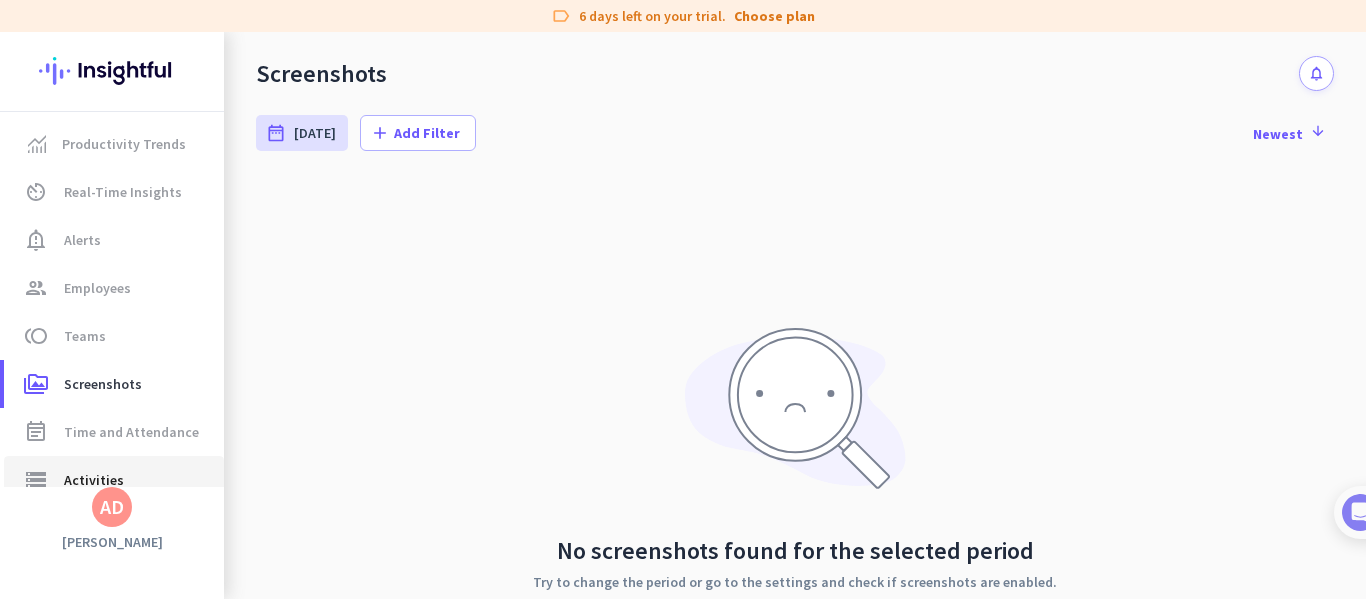 click on "Activities" 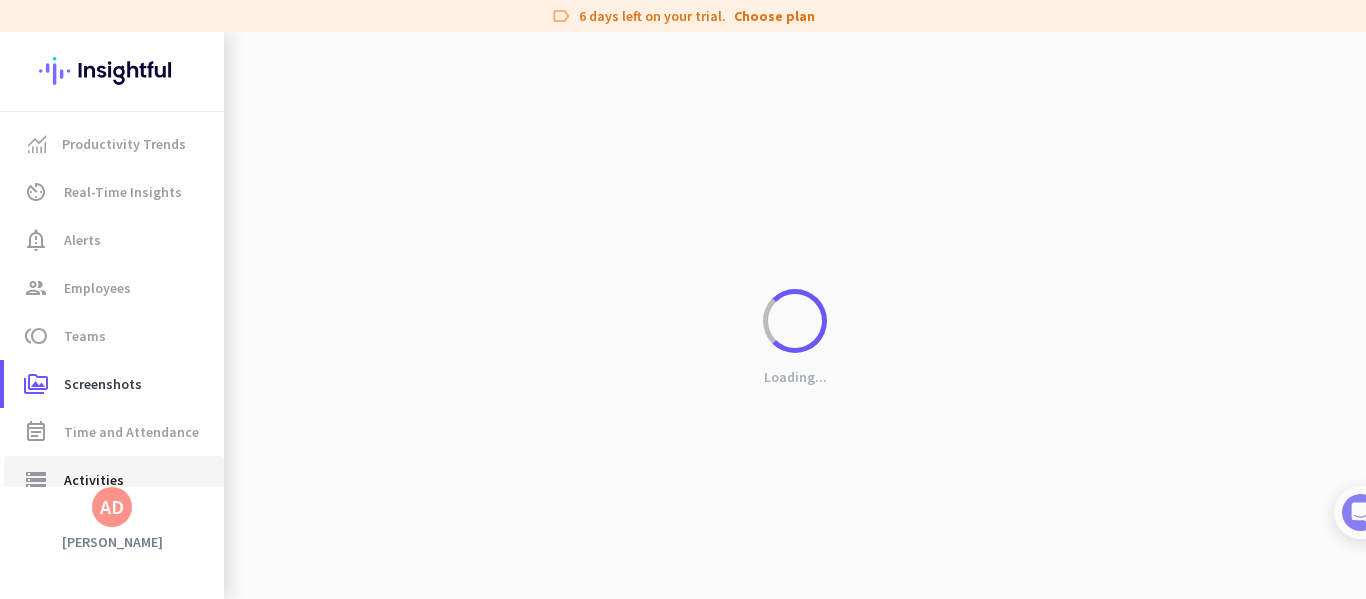 type on "Wed, Jul 16" 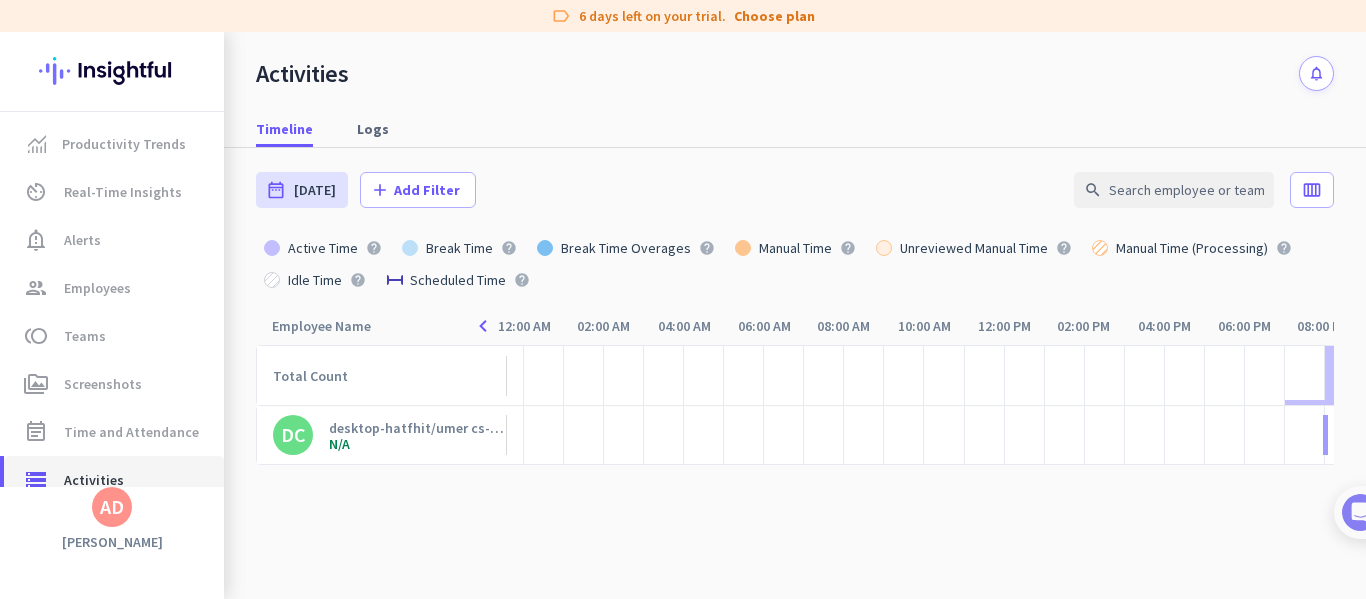 scroll, scrollTop: 0, scrollLeft: 166, axis: horizontal 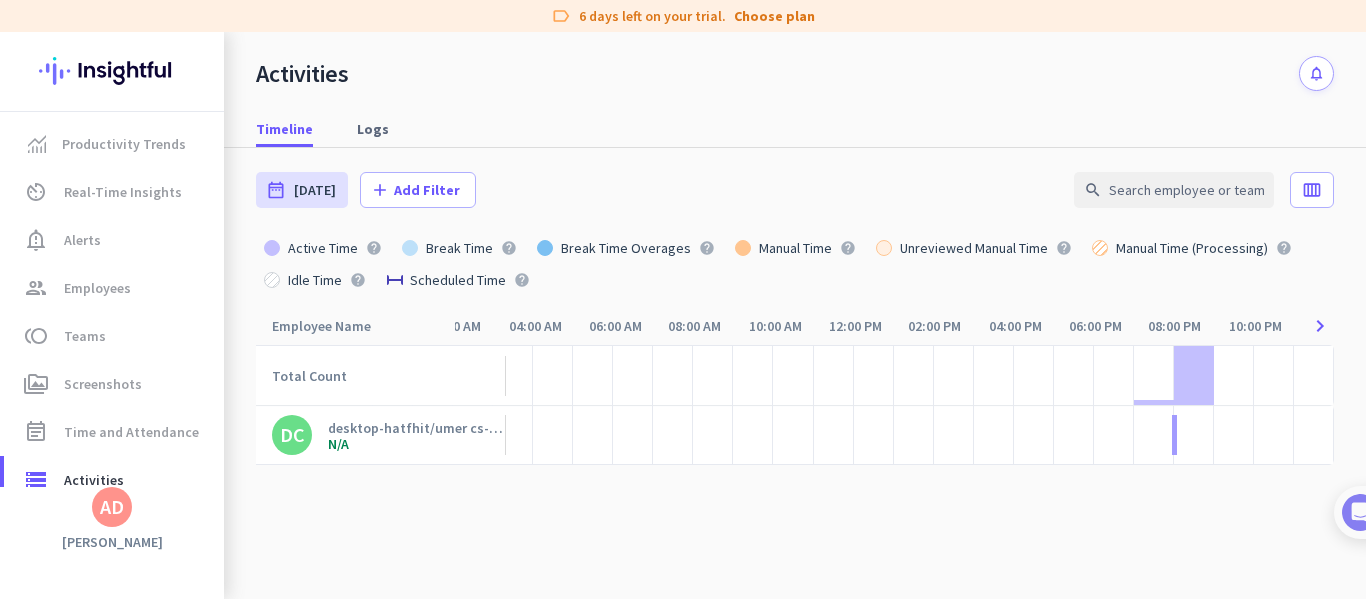 click on "desktop-hatfhit/umer cs-001" 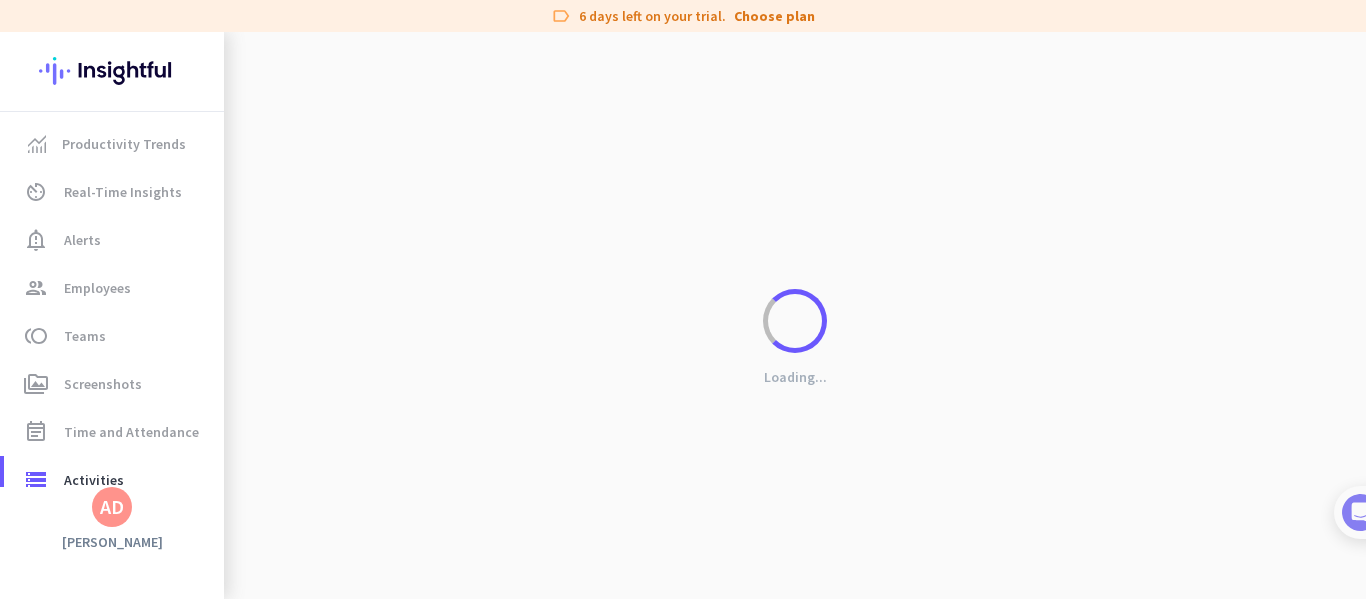 scroll, scrollTop: 0, scrollLeft: 149, axis: horizontal 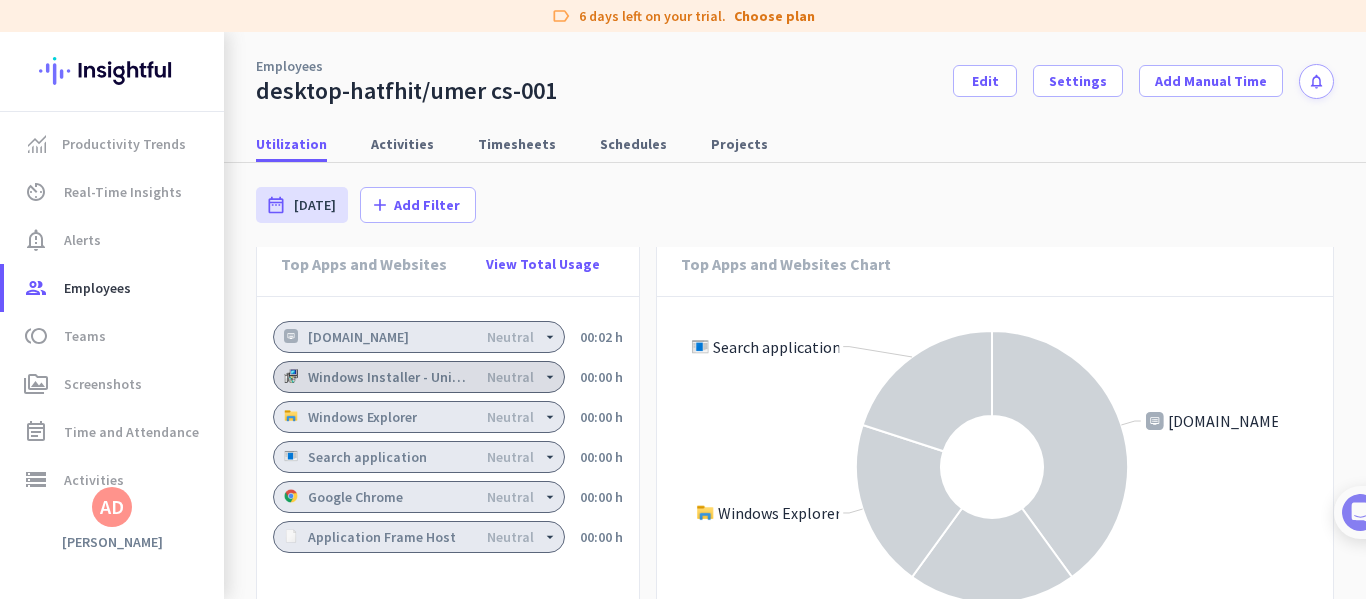 click on "Neutral" 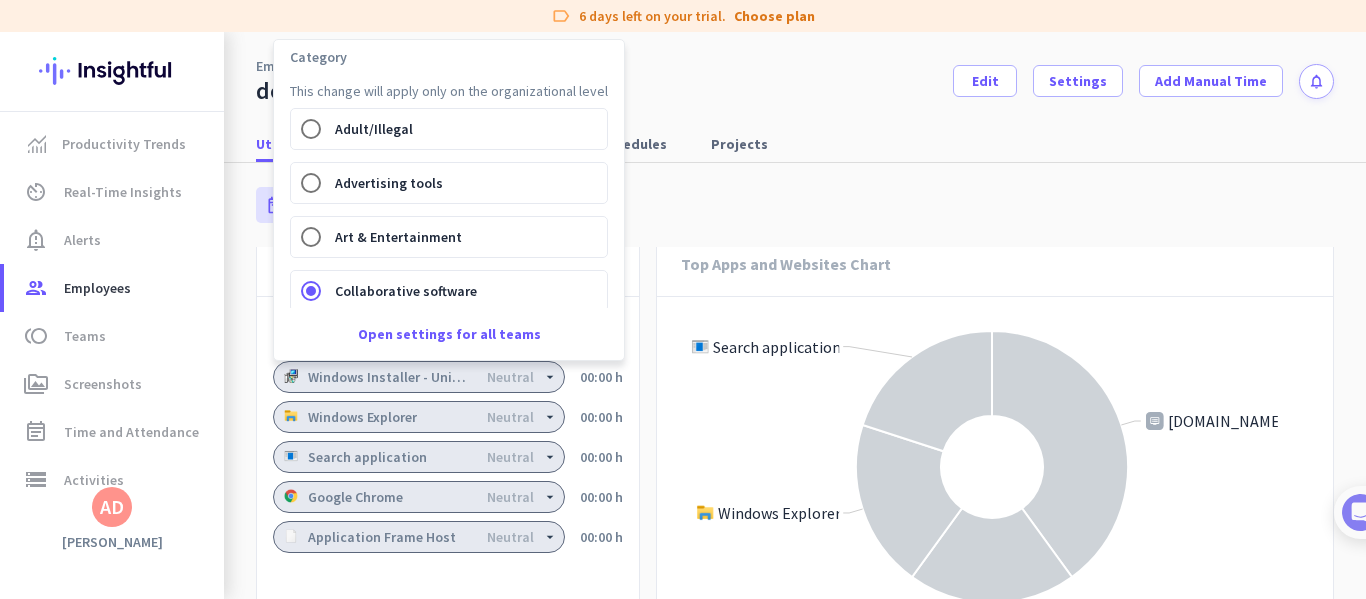 click at bounding box center (683, 299) 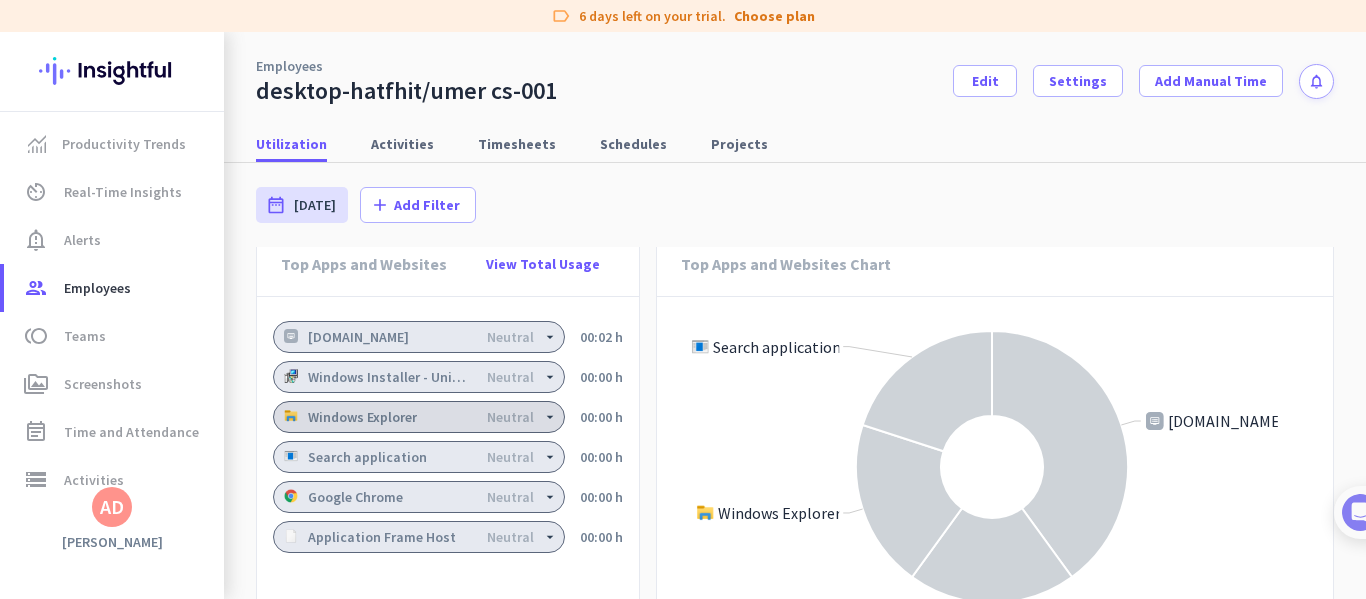 click on "Windows Explorer   Neutral" 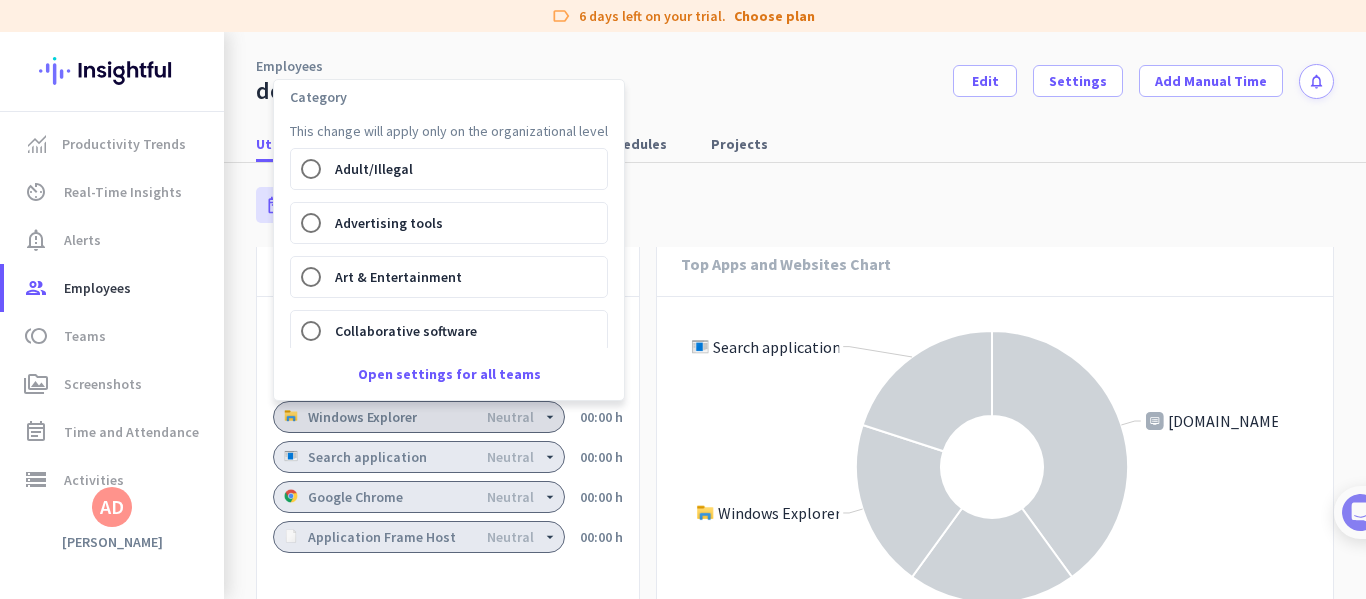click at bounding box center [683, 299] 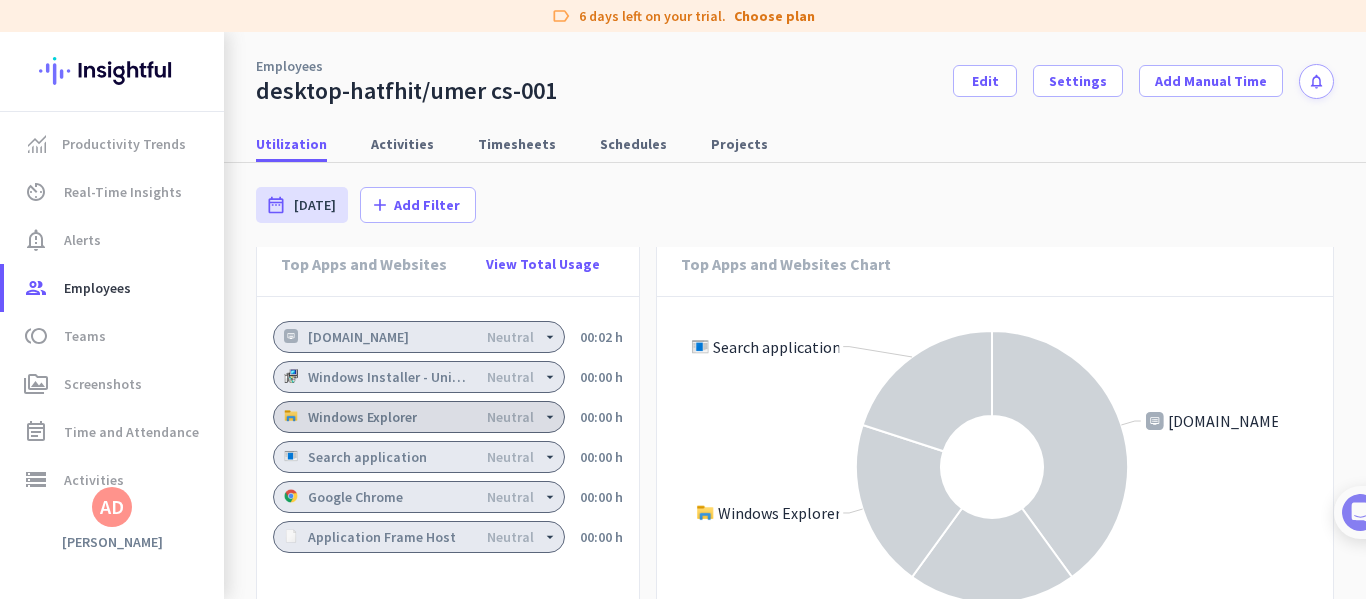 scroll, scrollTop: 1600, scrollLeft: 0, axis: vertical 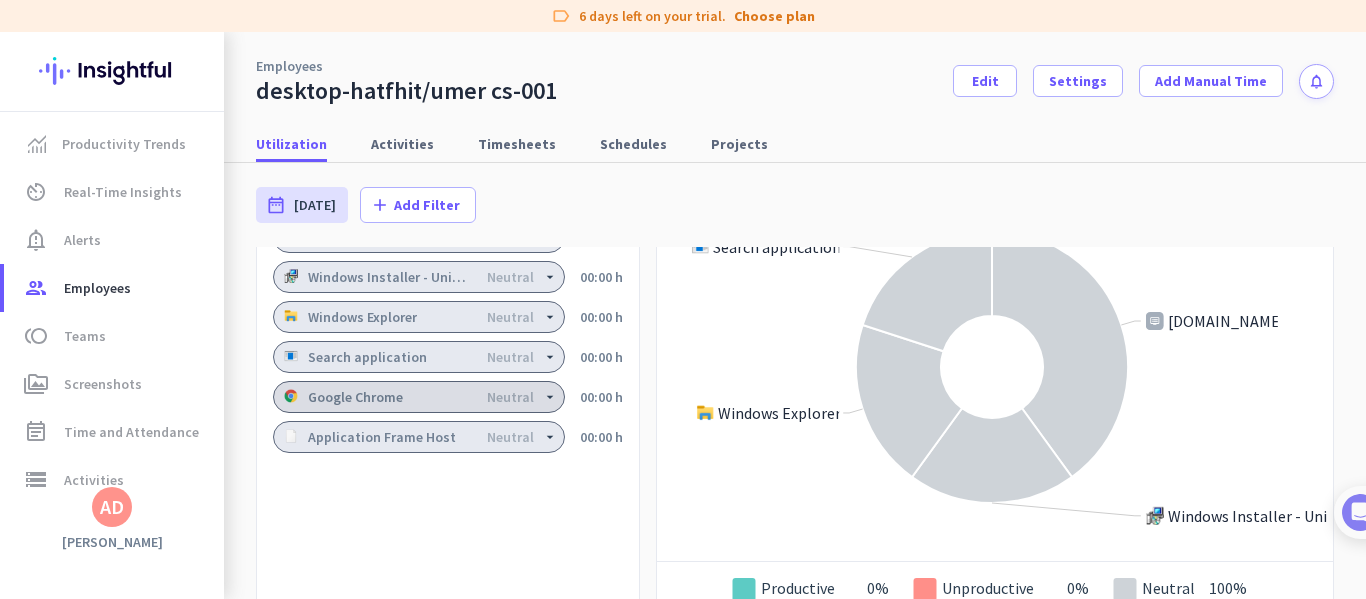 click on "Neutral" 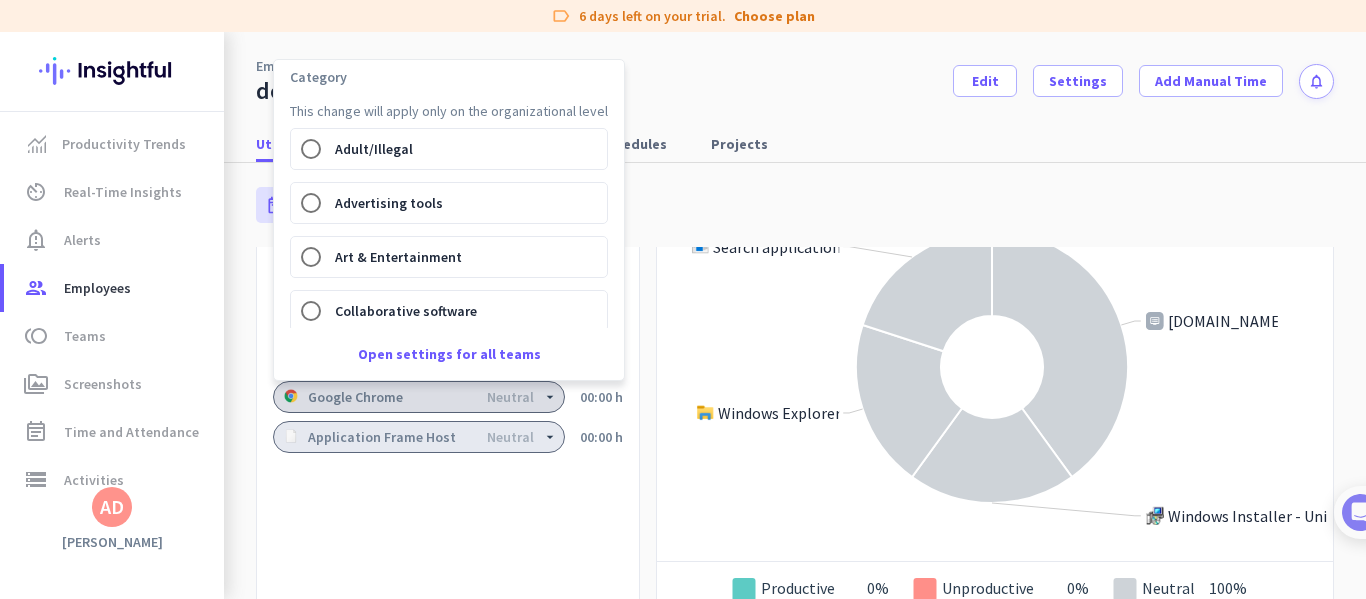 click at bounding box center (683, 299) 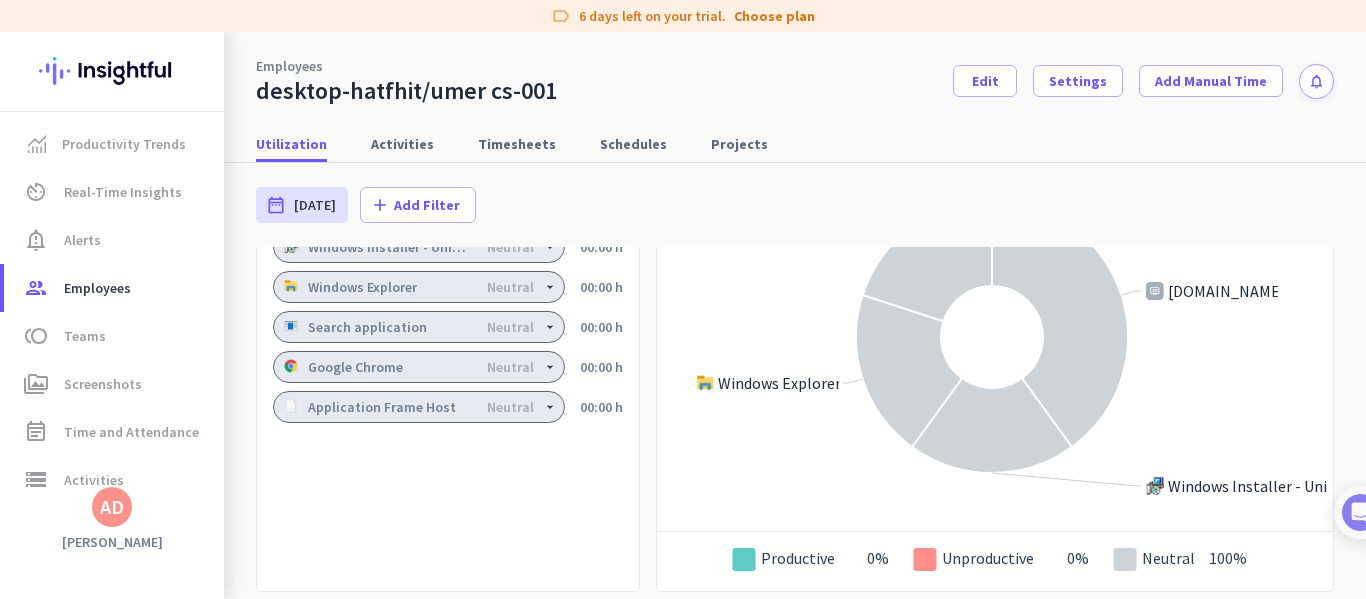 scroll, scrollTop: 1647, scrollLeft: 0, axis: vertical 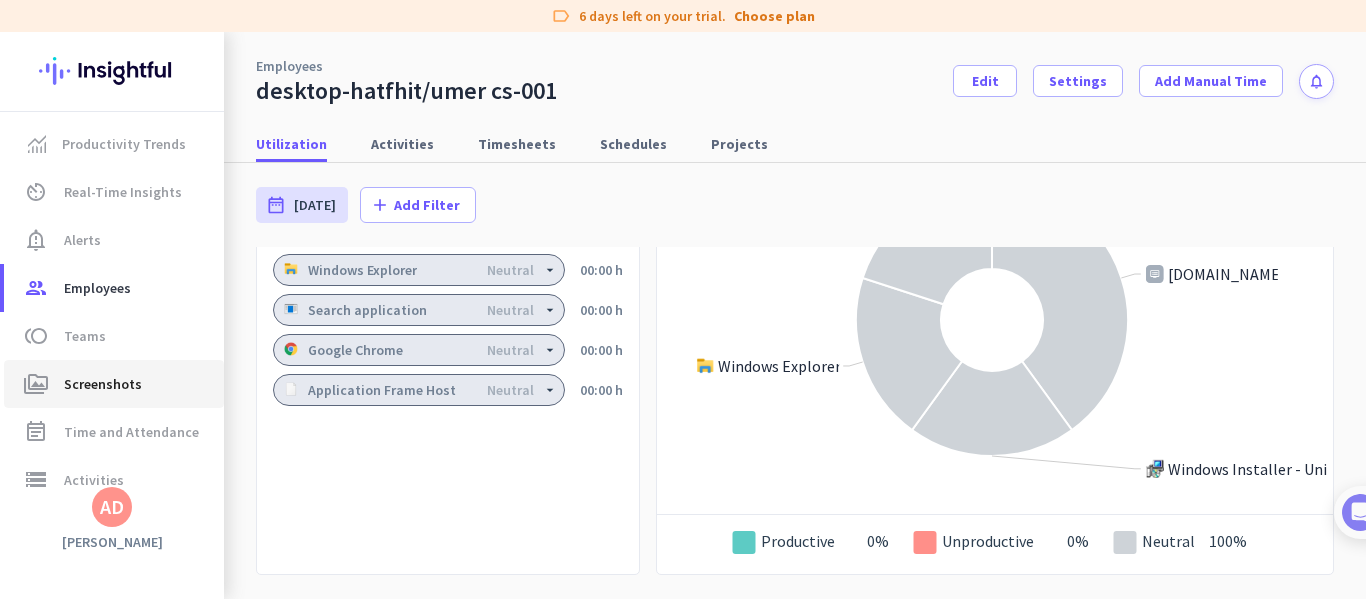 click on "Screenshots" 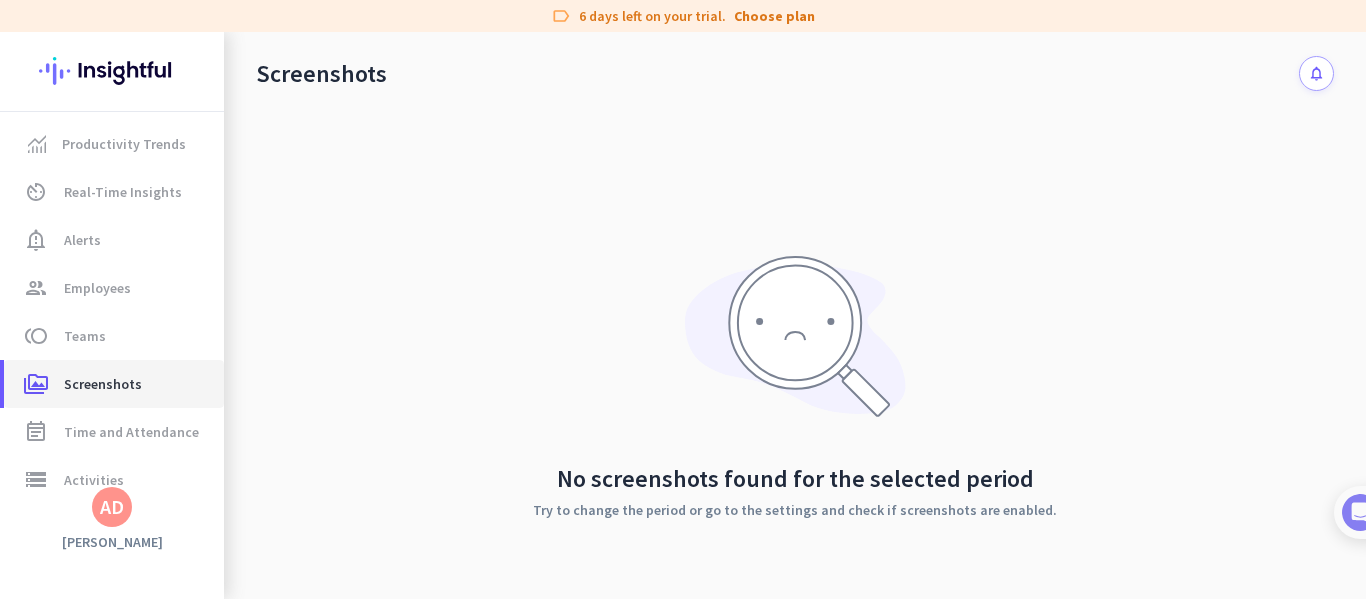 scroll, scrollTop: 0, scrollLeft: 0, axis: both 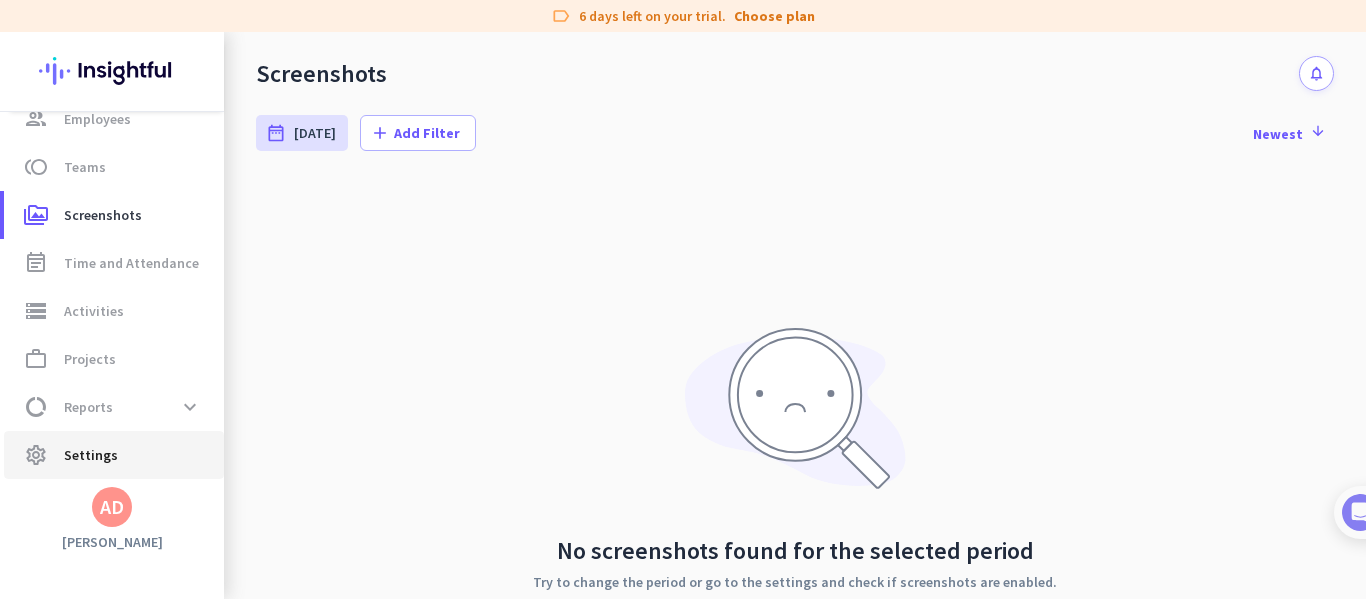 click on "Settings" 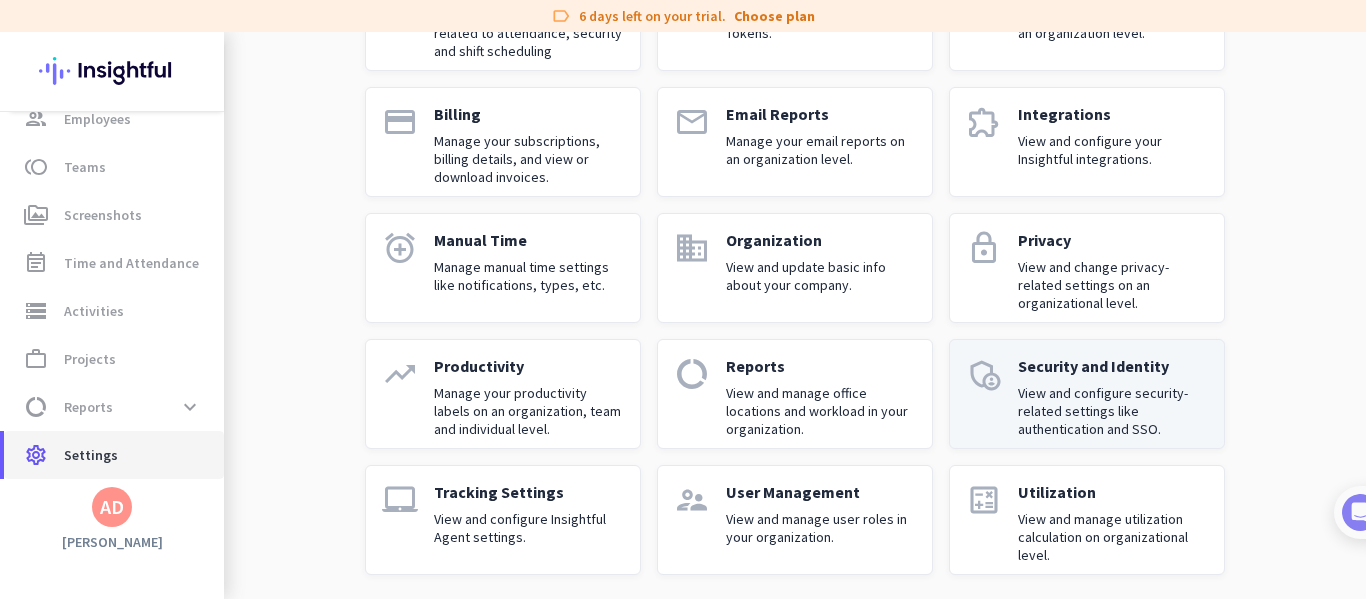 scroll, scrollTop: 235, scrollLeft: 0, axis: vertical 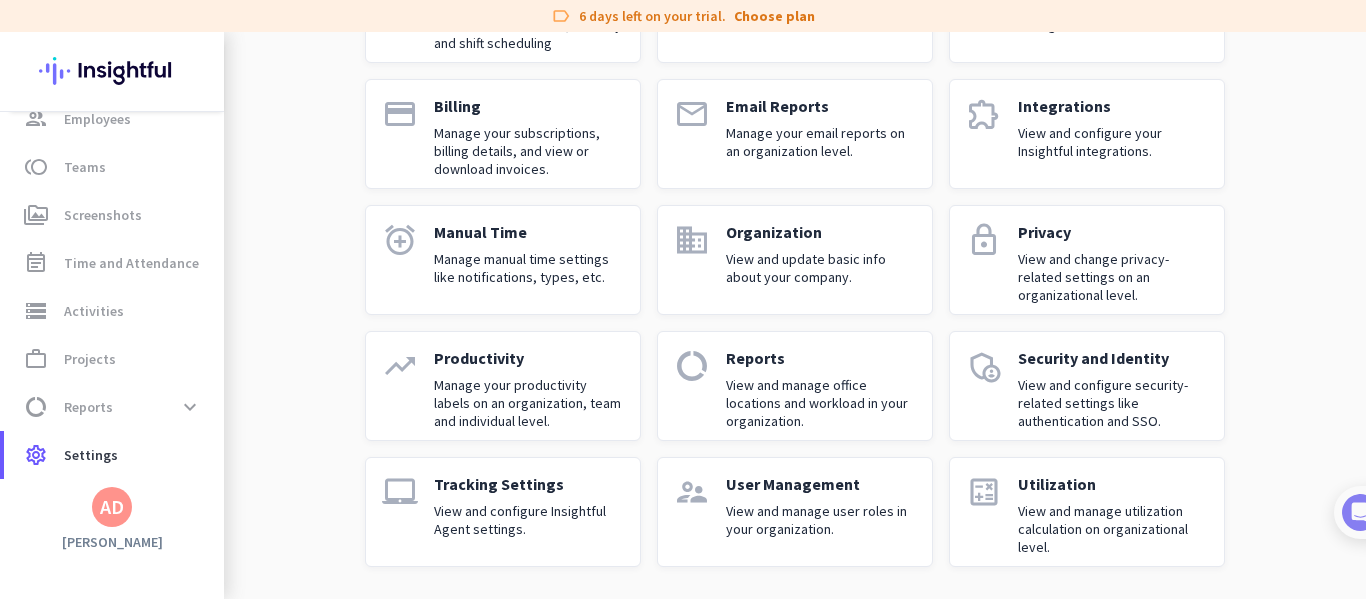 click on "View and manage user roles in your organization." 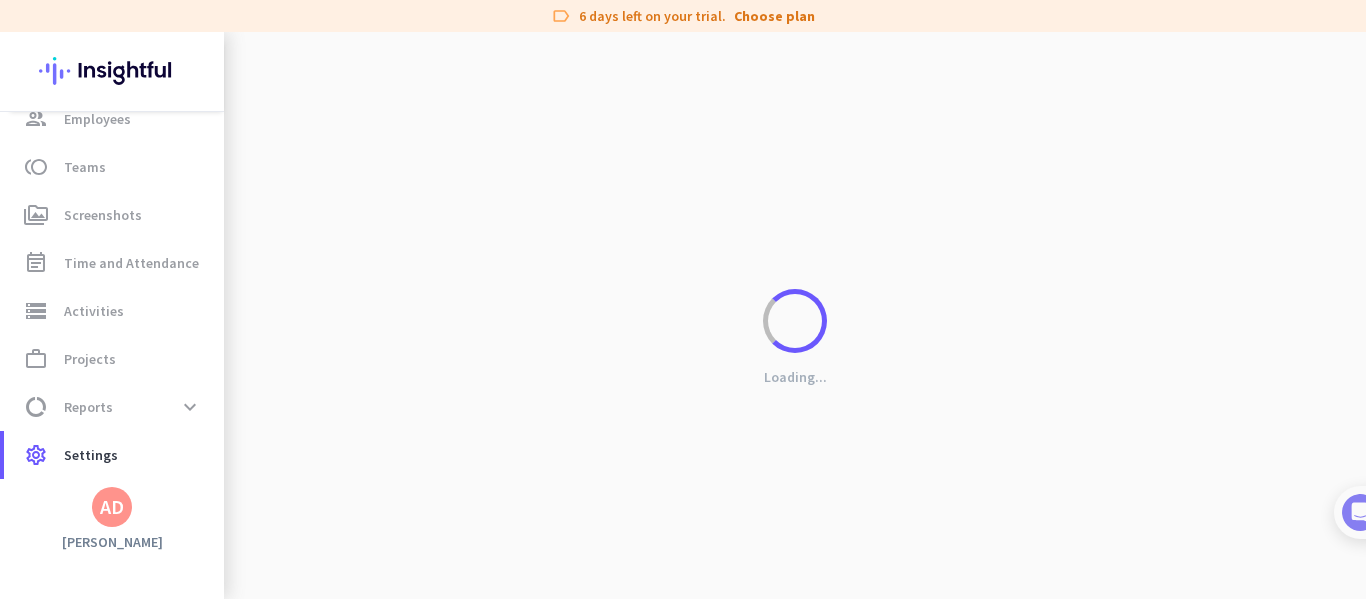 scroll, scrollTop: 48, scrollLeft: 0, axis: vertical 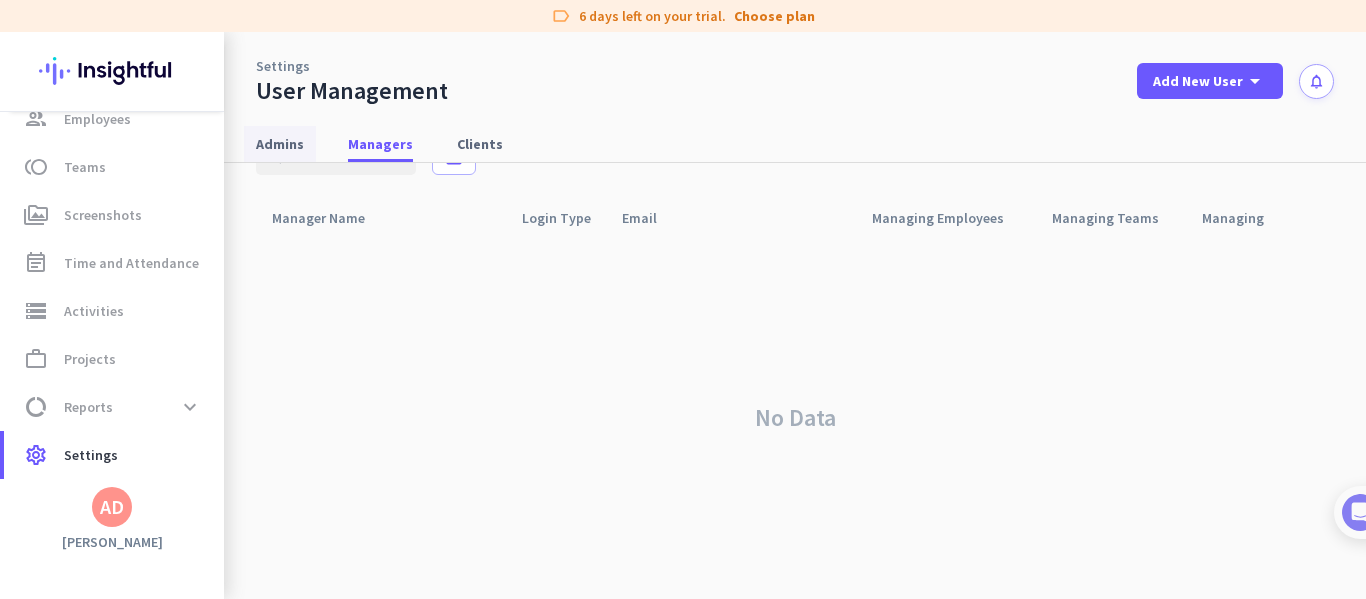 click on "Admins" at bounding box center (280, 144) 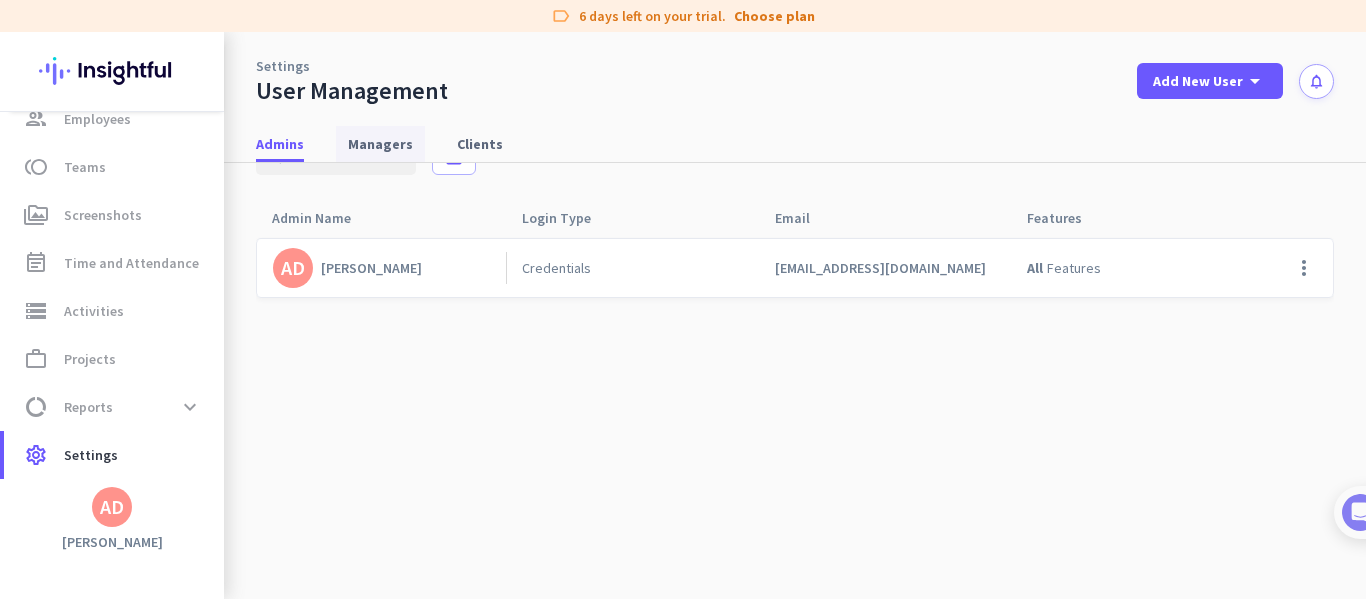 click on "Managers" at bounding box center [380, 144] 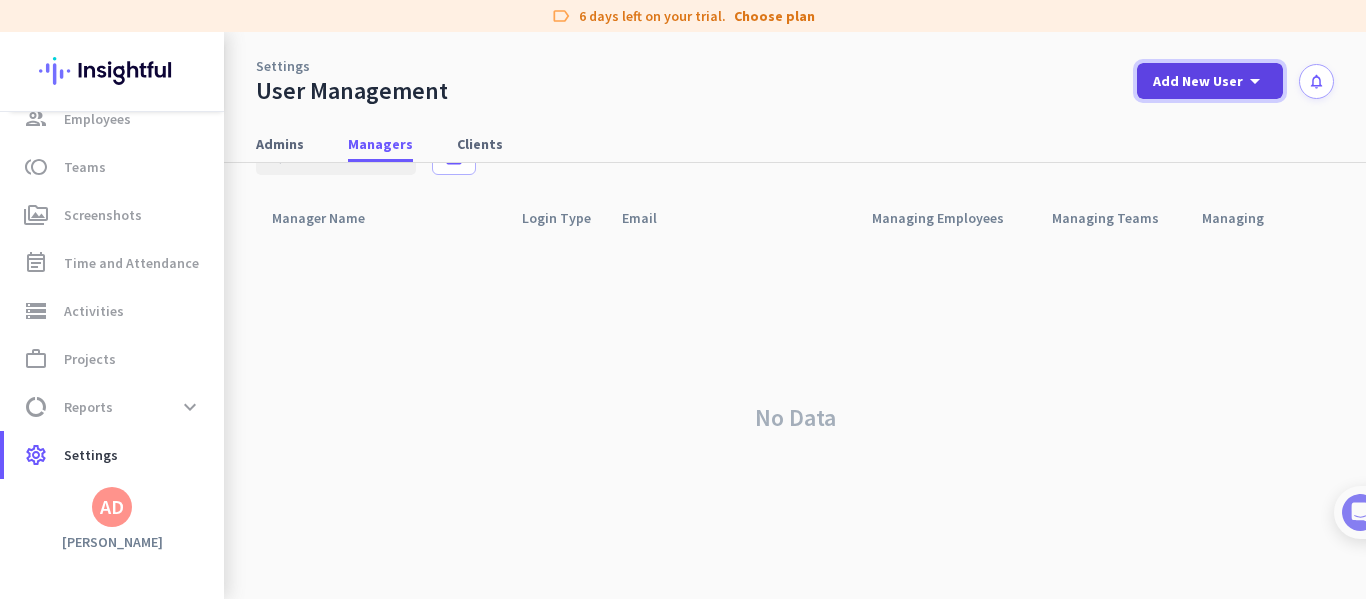 click on "Add New User" at bounding box center [1198, 81] 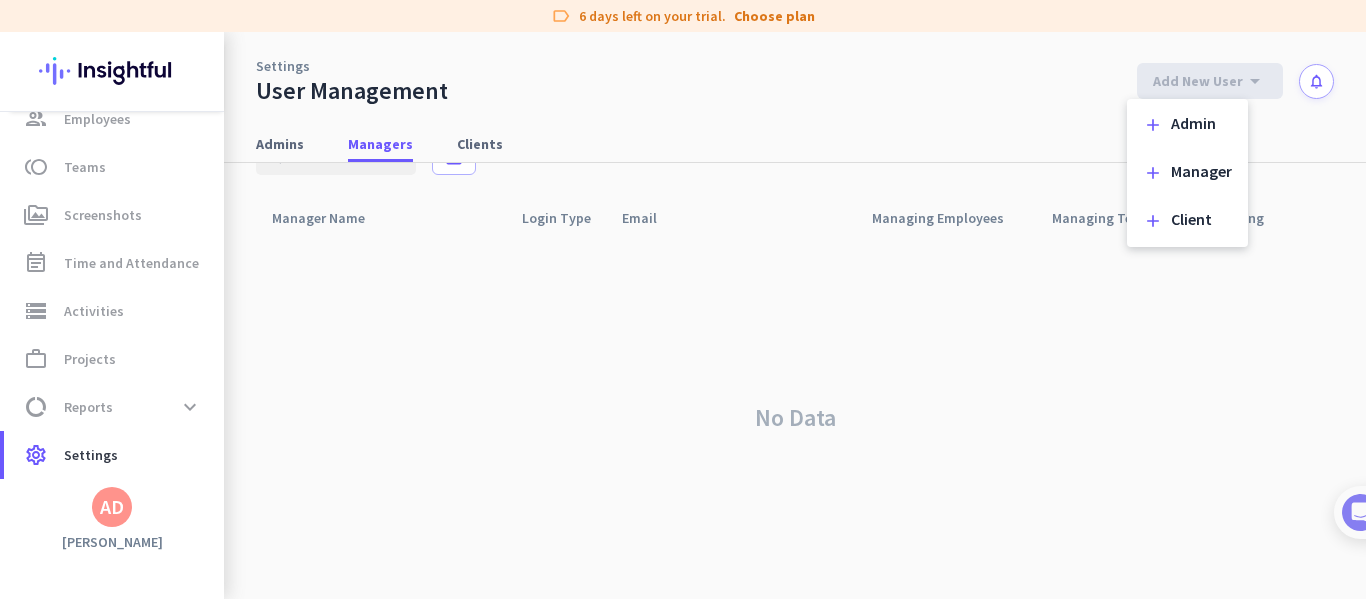 click at bounding box center [683, 299] 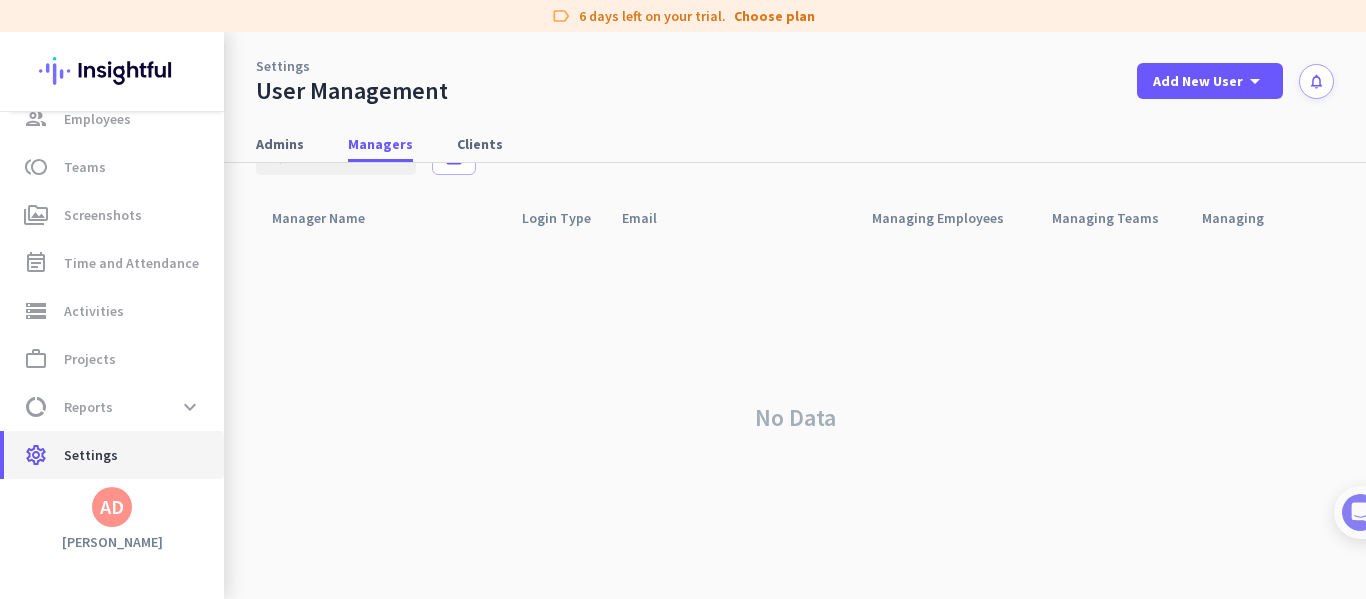 click on "Settings" 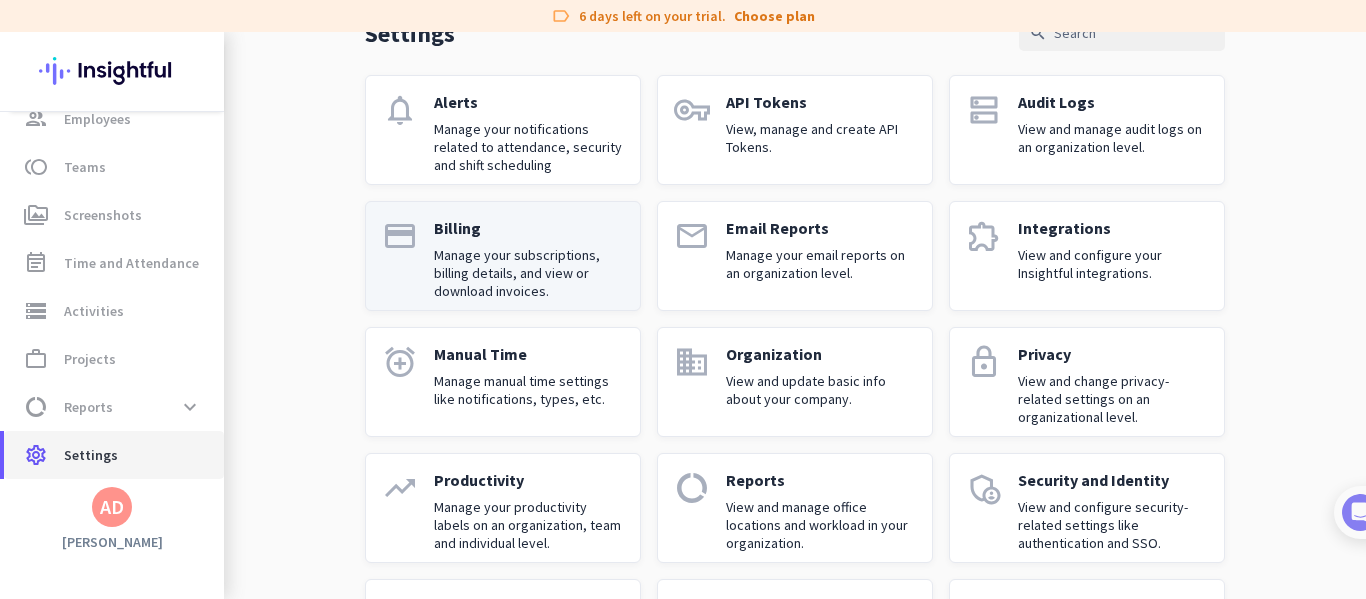 scroll, scrollTop: 148, scrollLeft: 0, axis: vertical 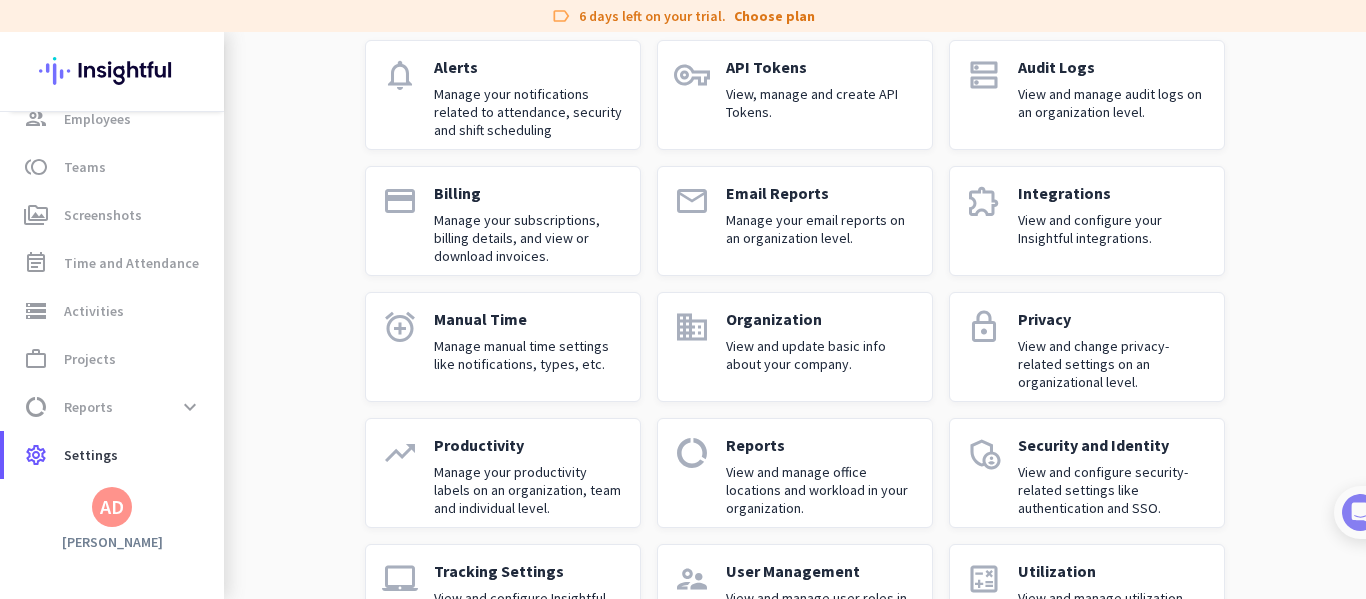 click on "Manual Time Manage manual time settings like notifications, types, etc." 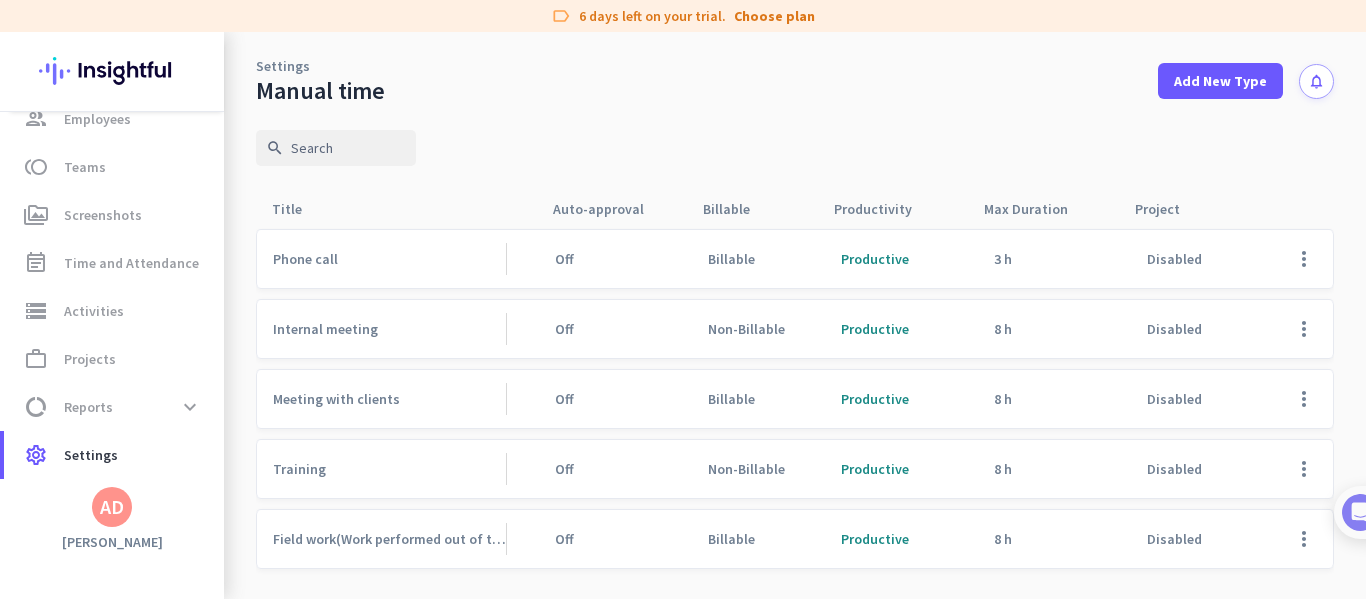 scroll, scrollTop: 0, scrollLeft: 0, axis: both 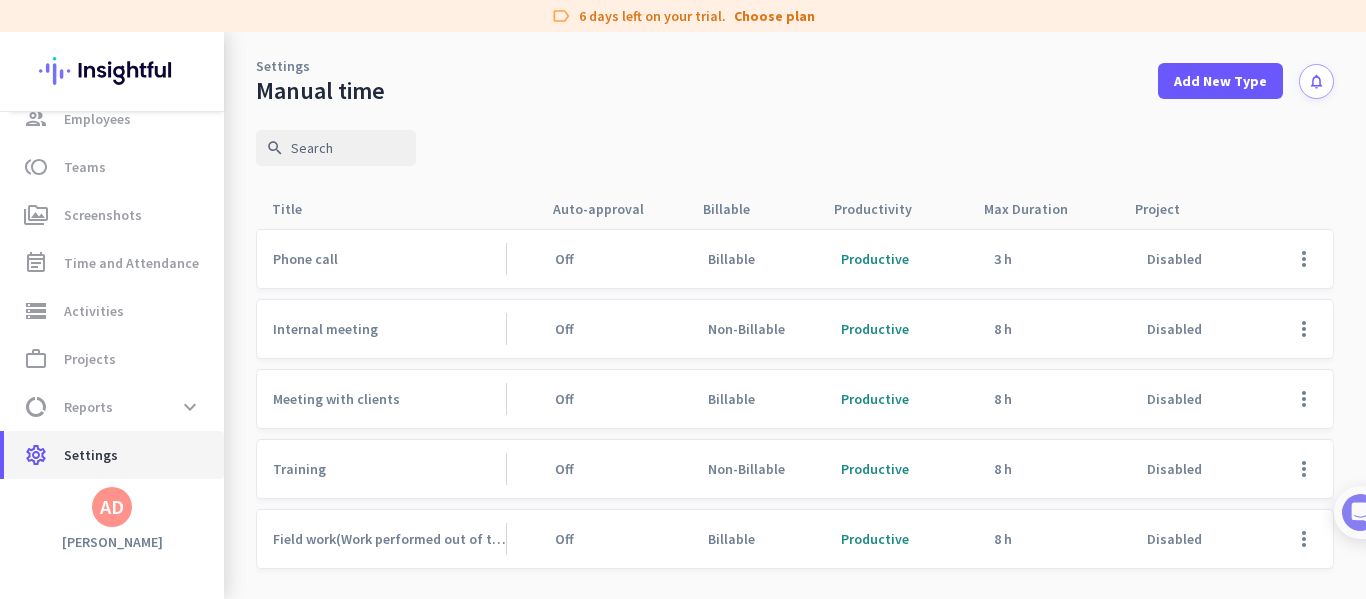 click on "Settings" 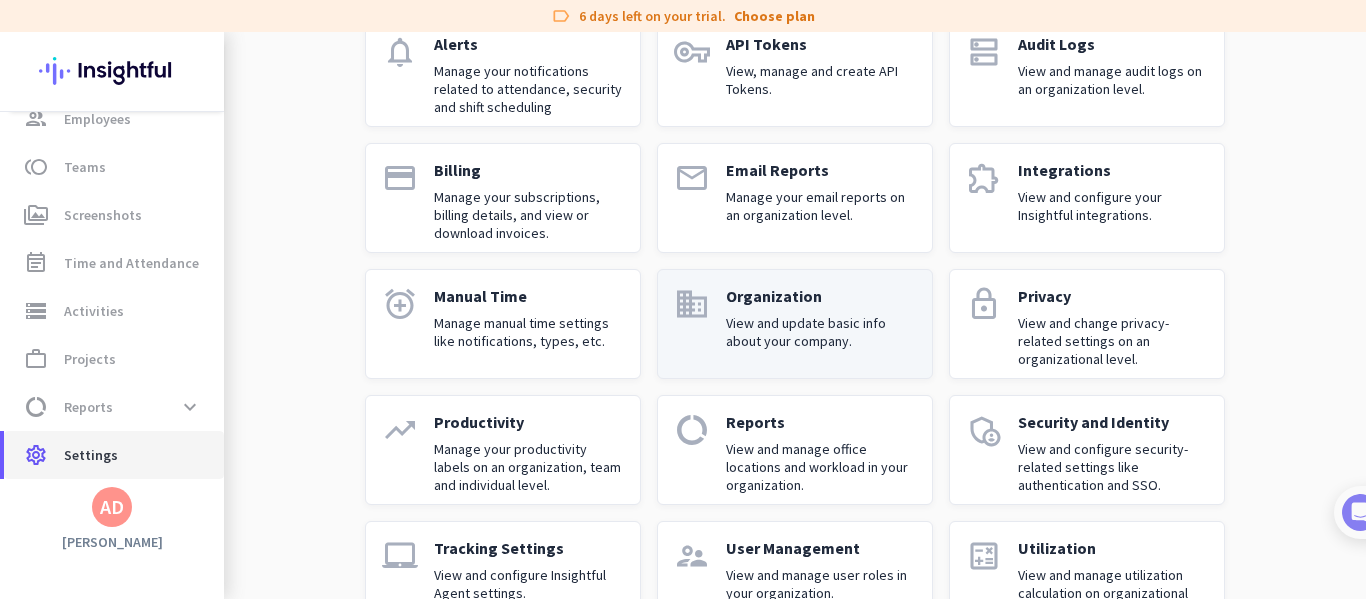 scroll, scrollTop: 200, scrollLeft: 0, axis: vertical 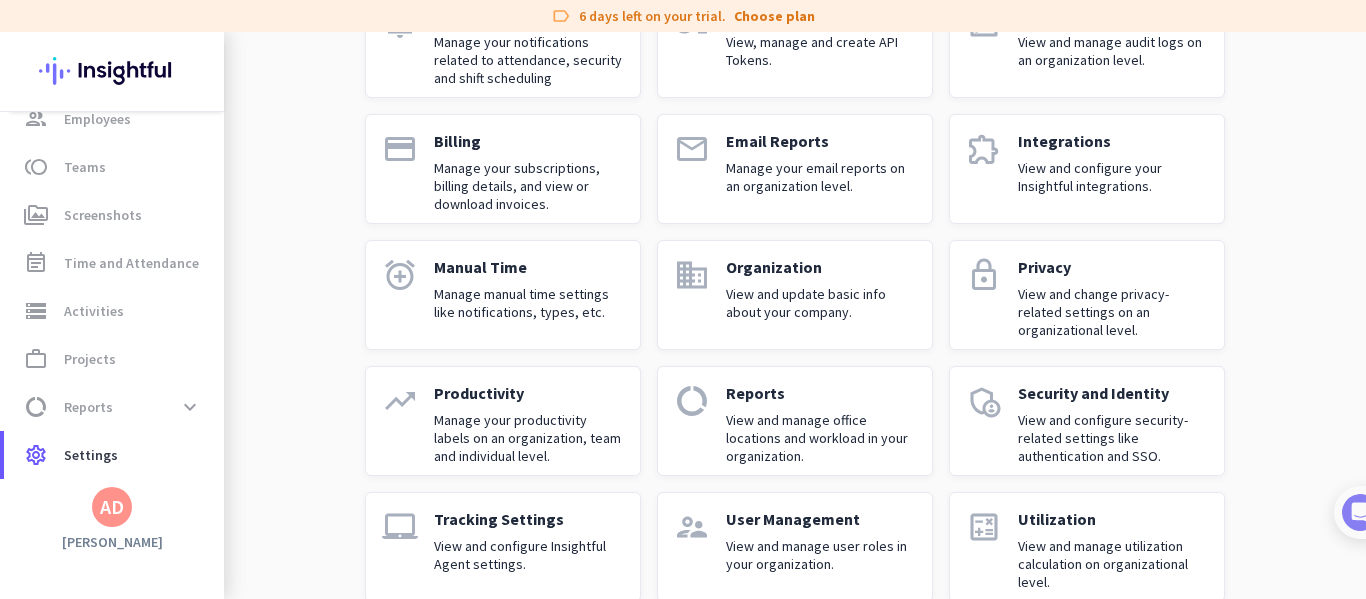 click on "Manage your productivity labels on an organization, team and individual level." 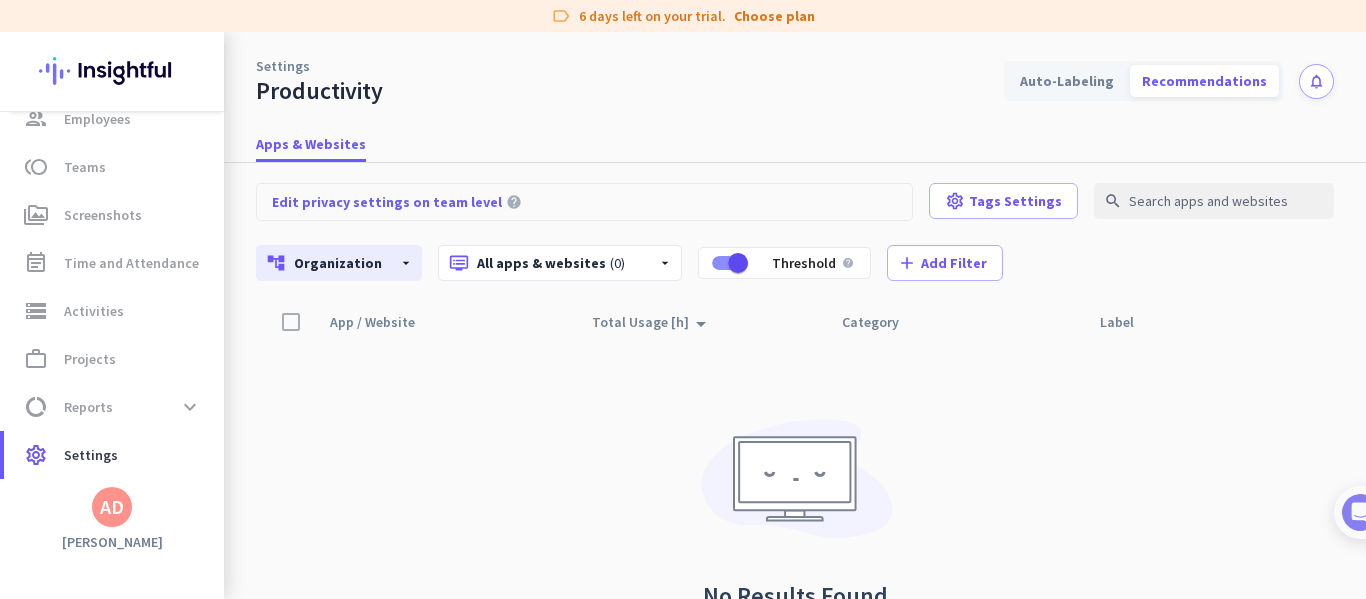scroll, scrollTop: 0, scrollLeft: 0, axis: both 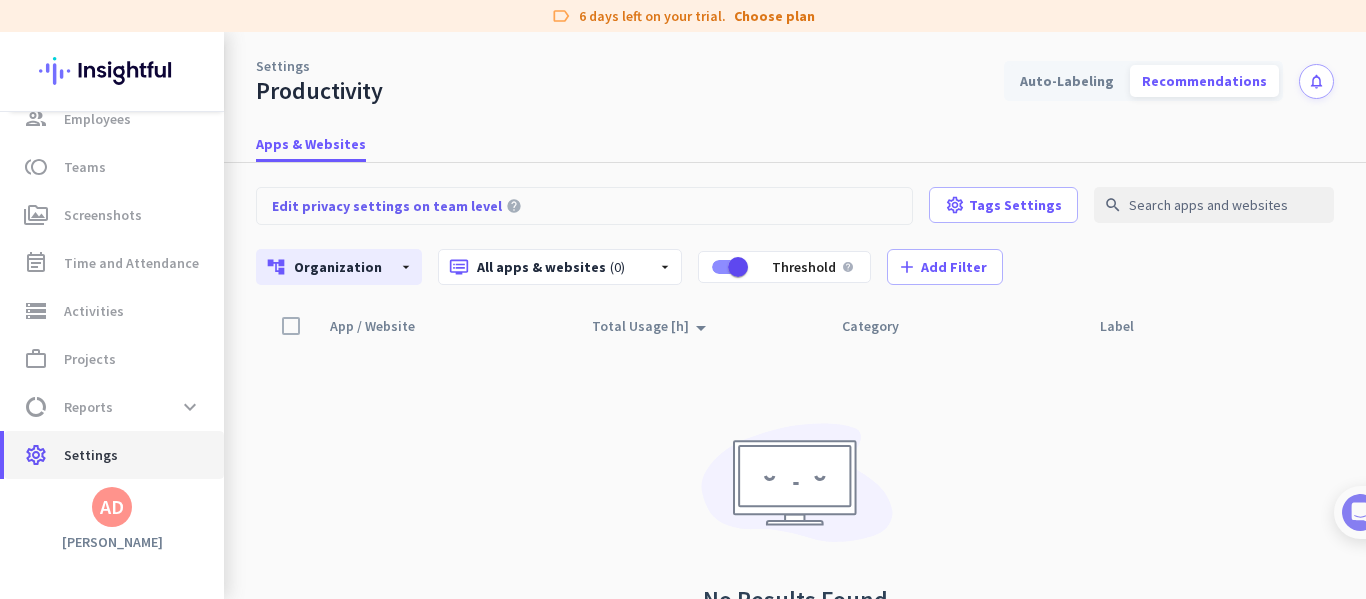 click on "settings  Settings" 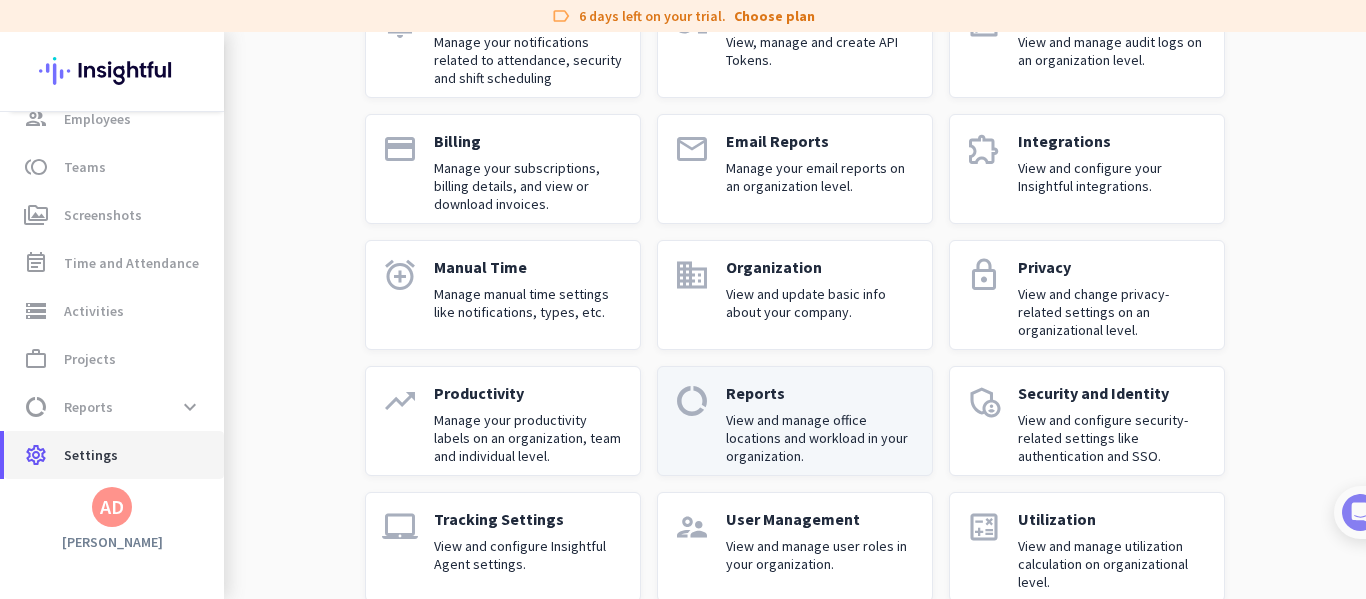 scroll, scrollTop: 235, scrollLeft: 0, axis: vertical 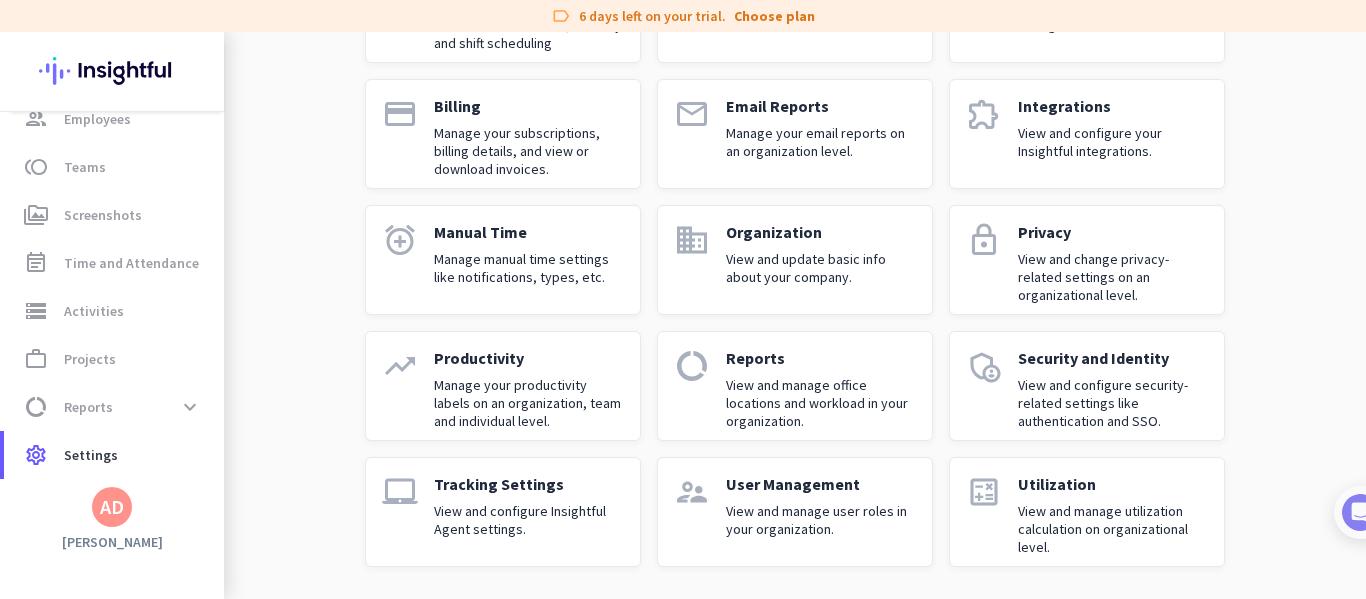click on "Tracking Settings View and configure Insightful Agent settings." 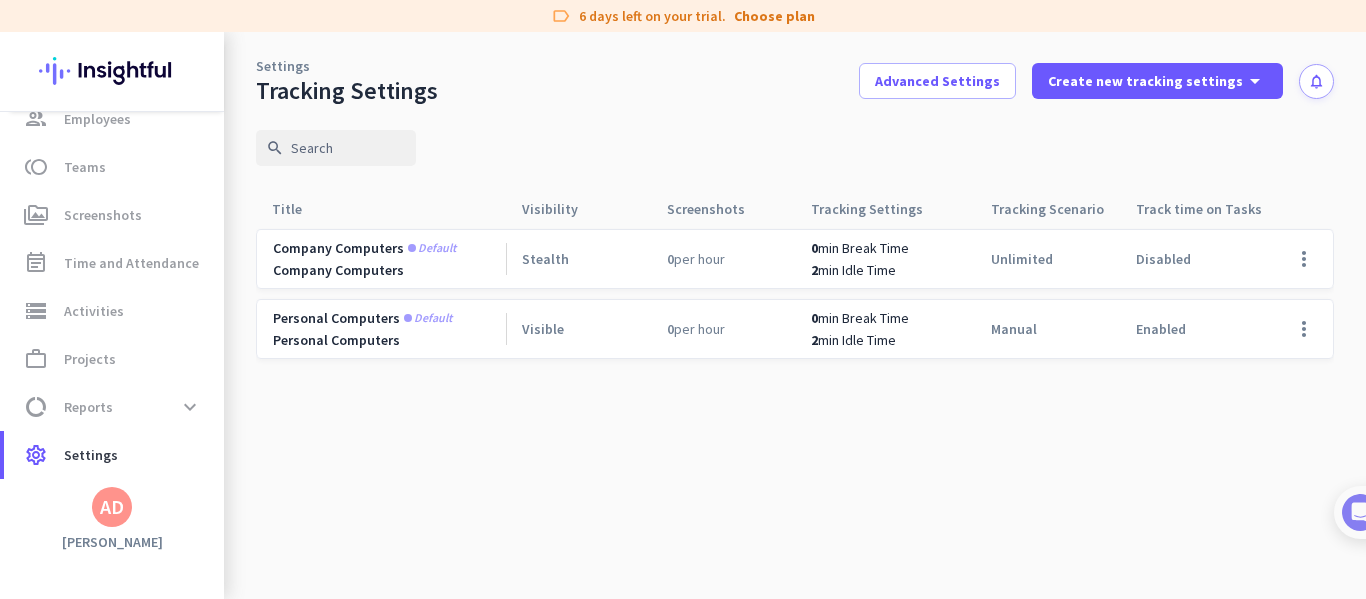 scroll, scrollTop: 0, scrollLeft: 0, axis: both 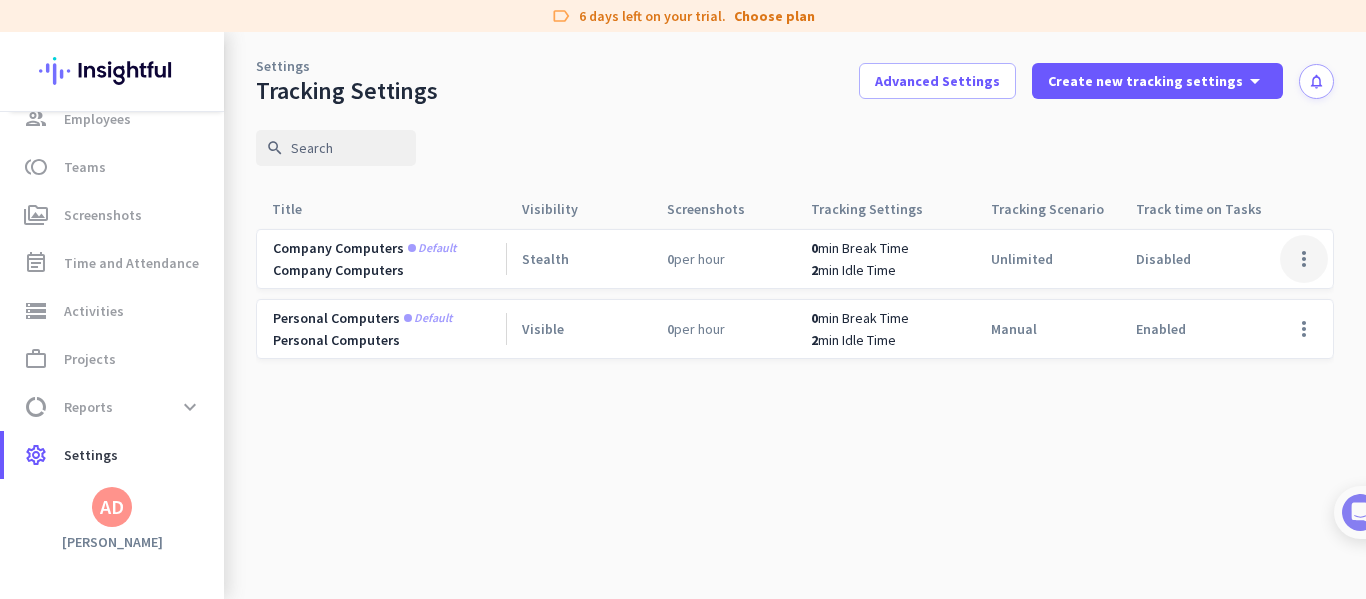 click 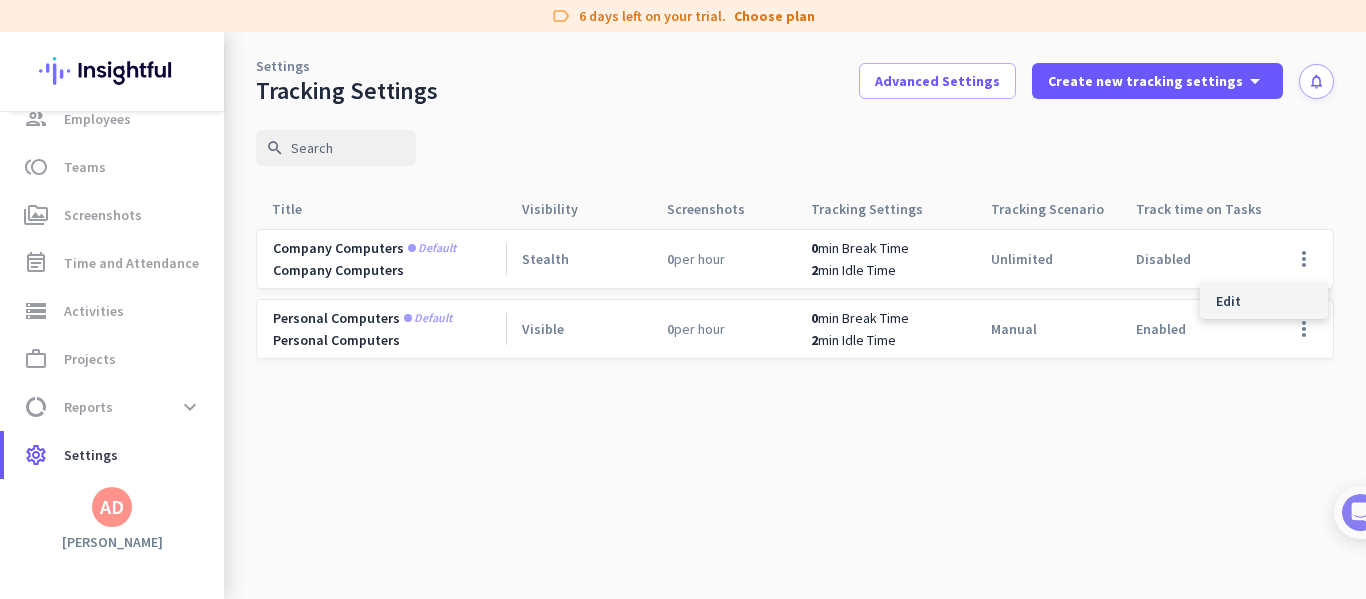 click on "Edit" at bounding box center (1228, 301) 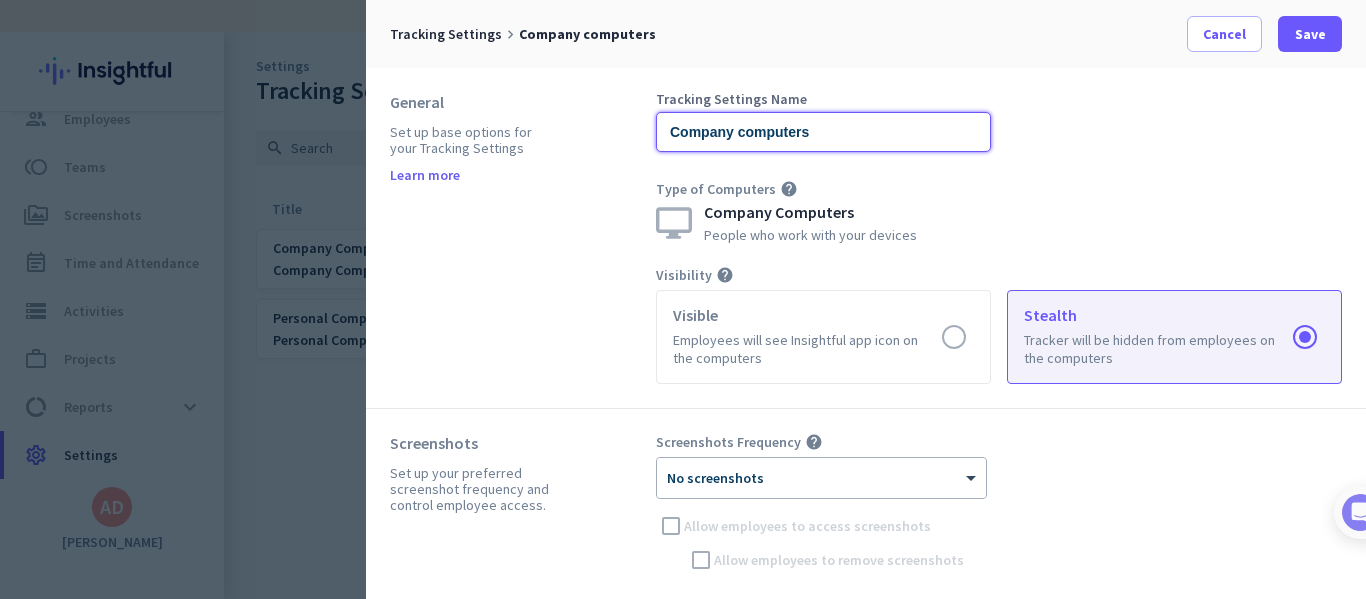 click on "Company computers" at bounding box center (823, 132) 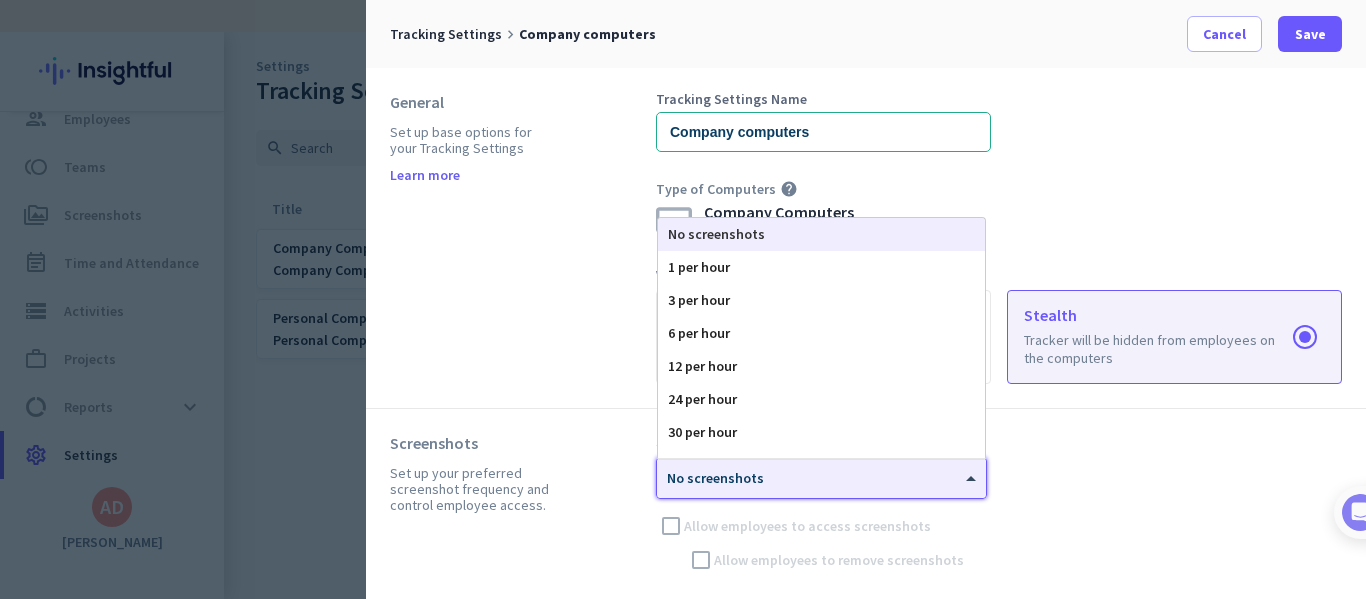 click at bounding box center (821, 471) 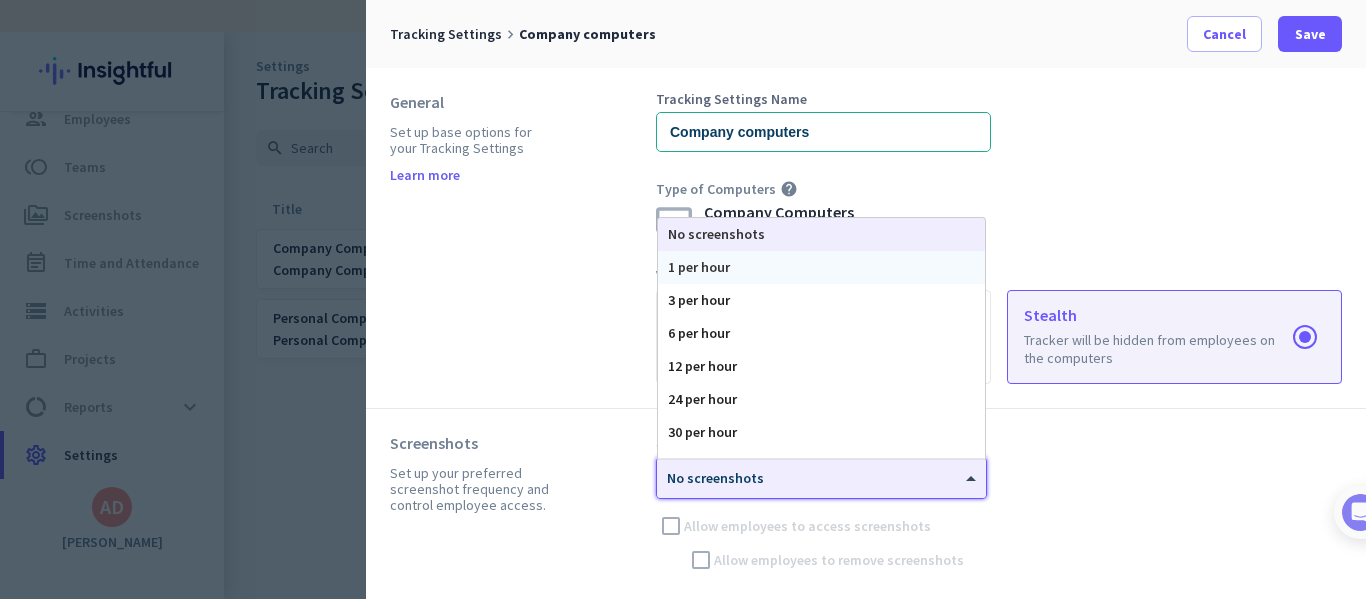 click on "1 per hour" at bounding box center (821, 267) 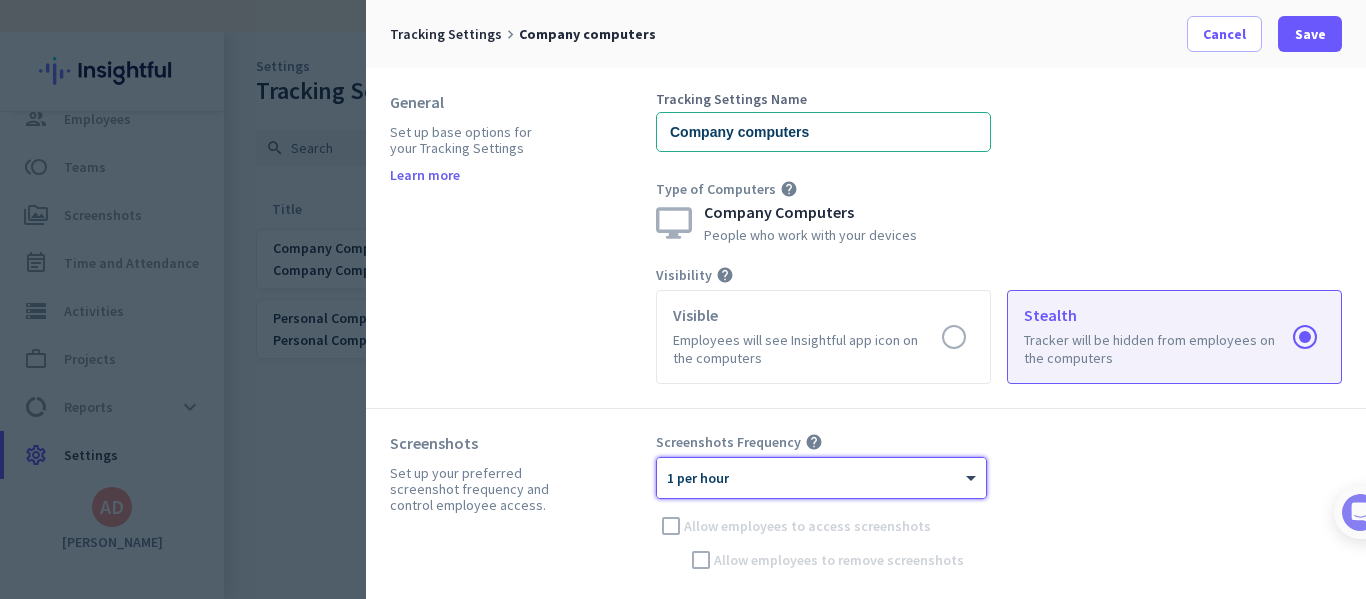 click on "1 per hour" at bounding box center [698, 478] 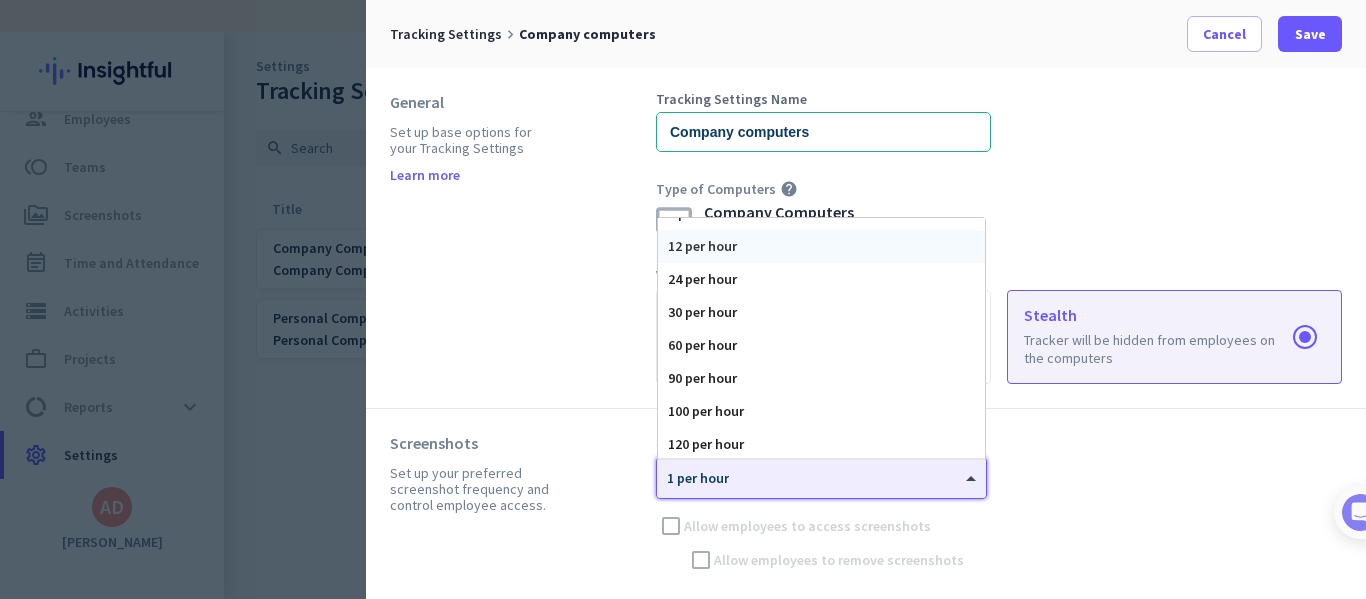 scroll, scrollTop: 123, scrollLeft: 0, axis: vertical 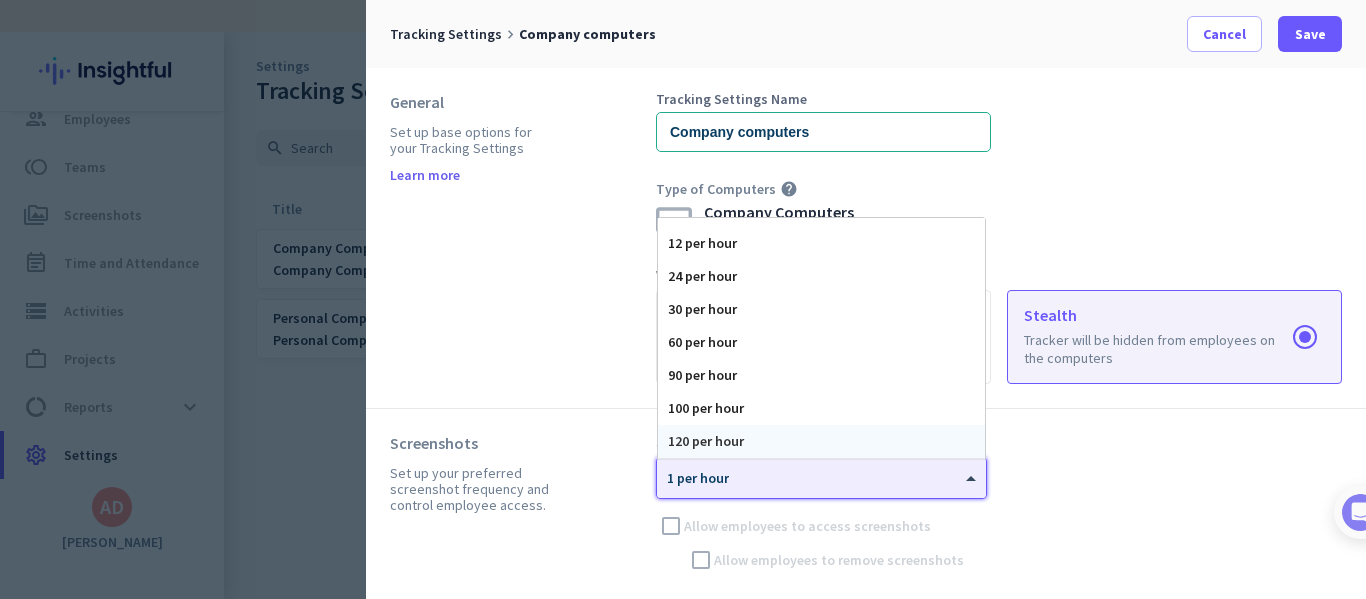 click on "120 per hour" at bounding box center [821, 441] 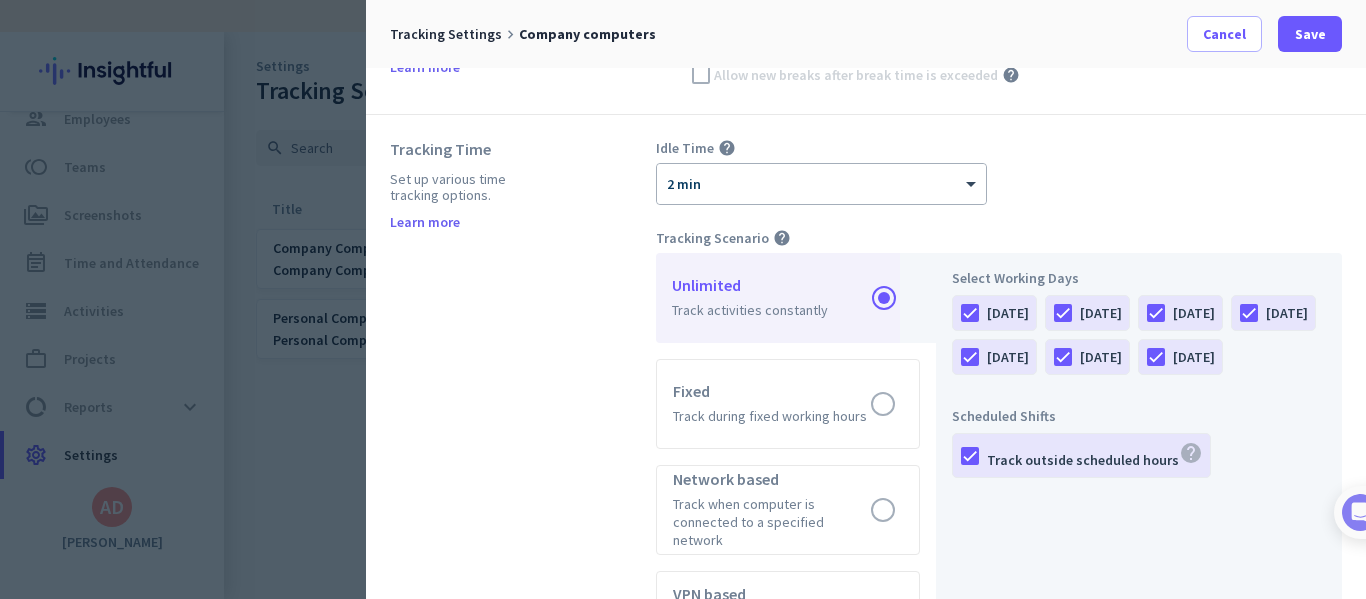 scroll, scrollTop: 700, scrollLeft: 0, axis: vertical 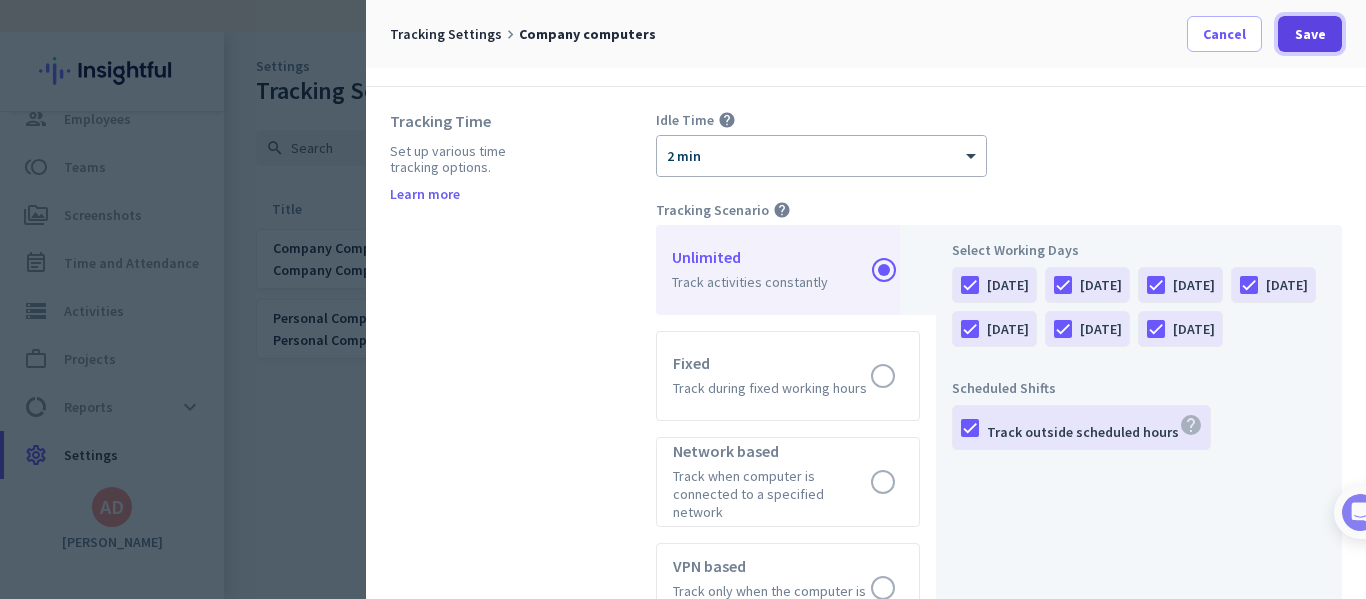 click at bounding box center [1310, 34] 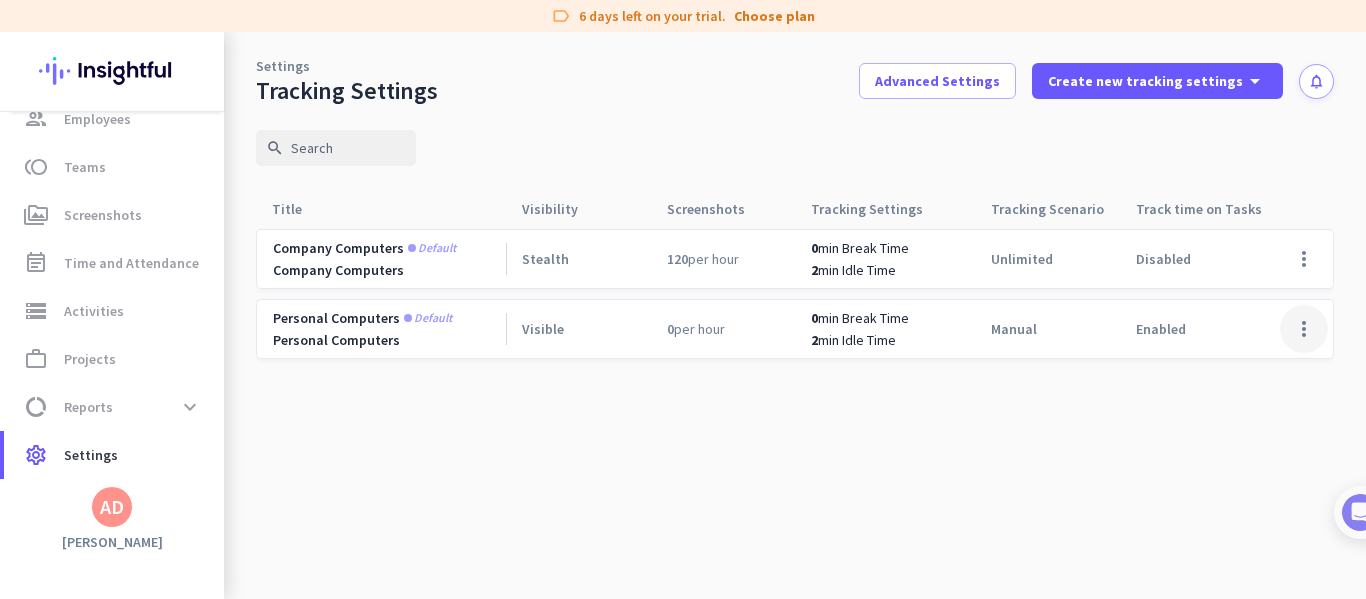 click 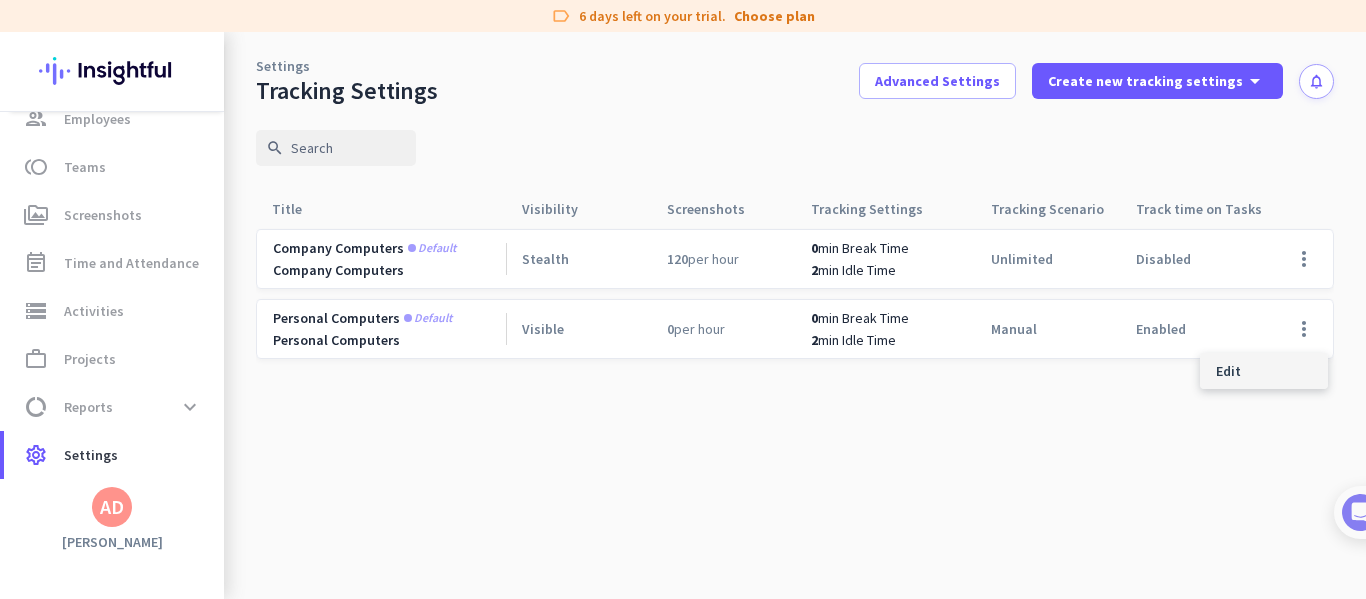 click on "Edit" at bounding box center [1264, 371] 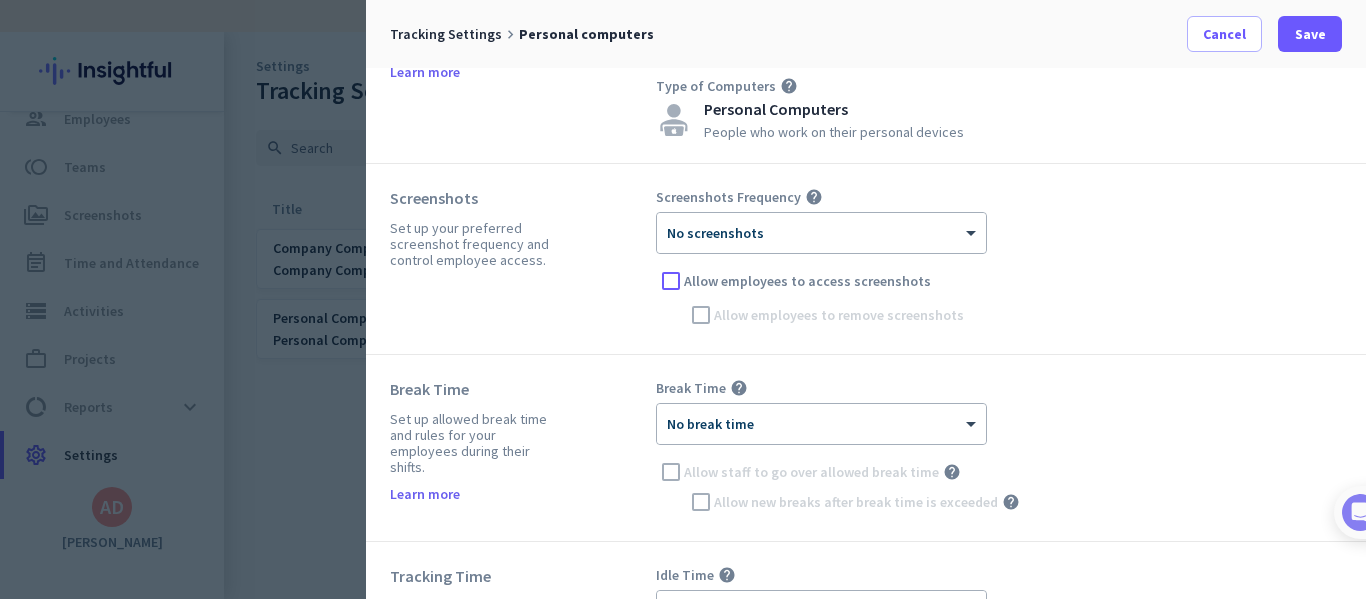 scroll, scrollTop: 0, scrollLeft: 0, axis: both 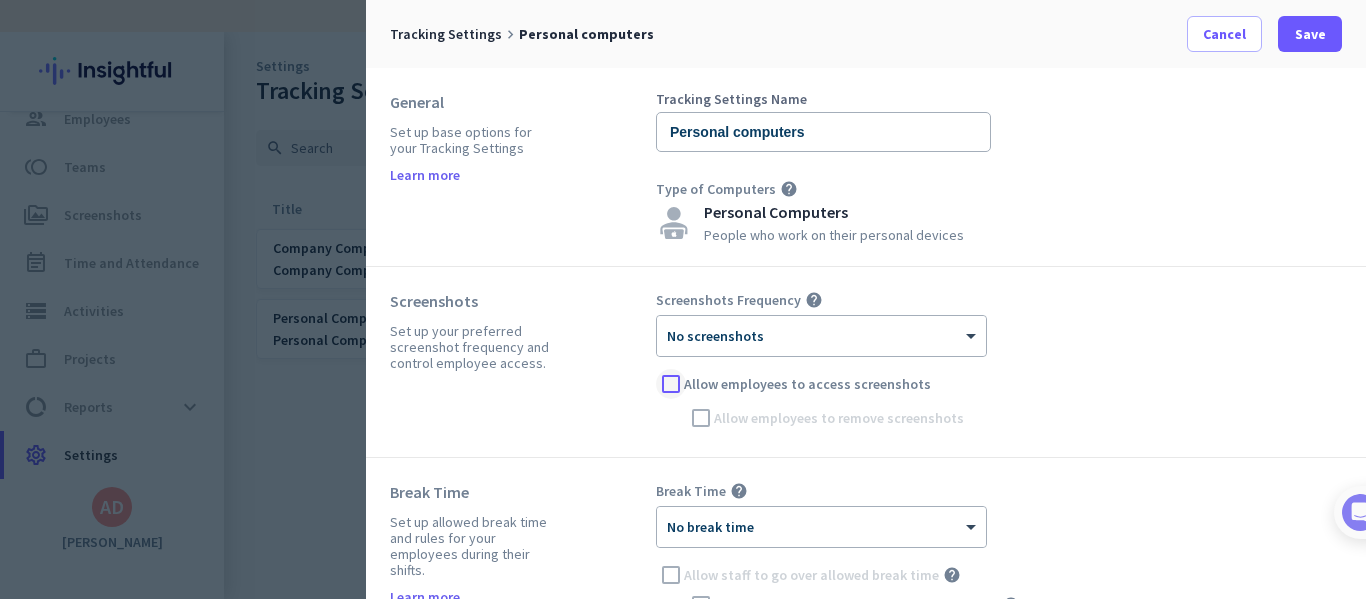 click at bounding box center (671, 384) 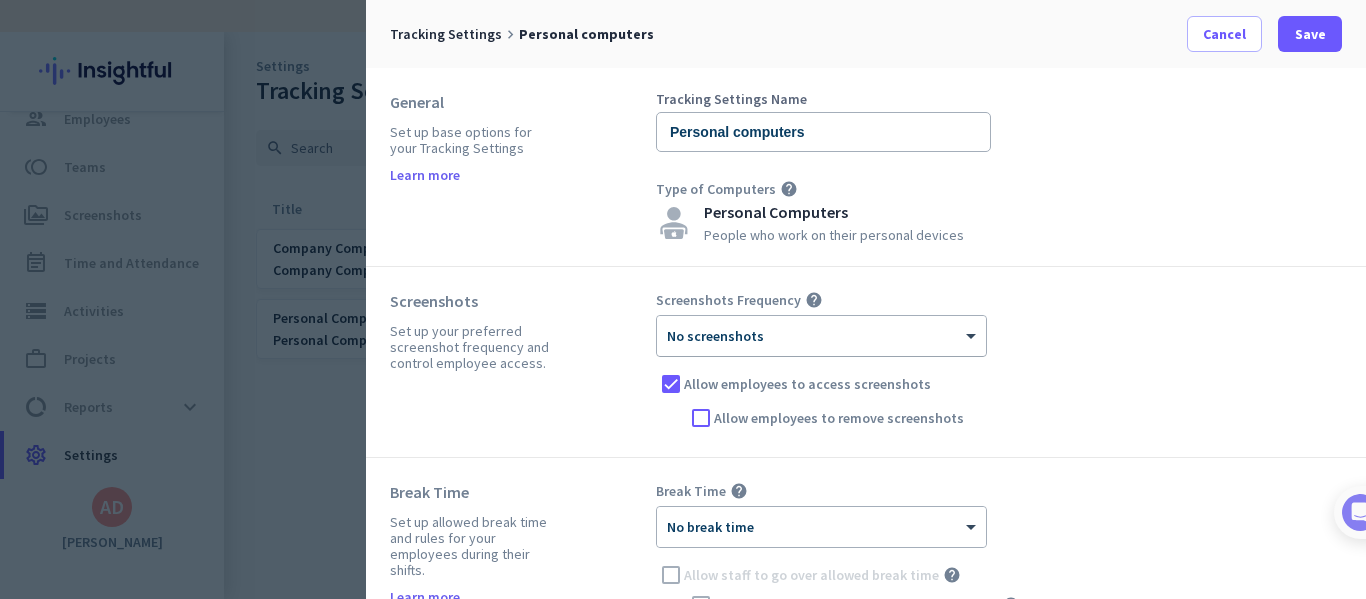 click at bounding box center [821, 329] 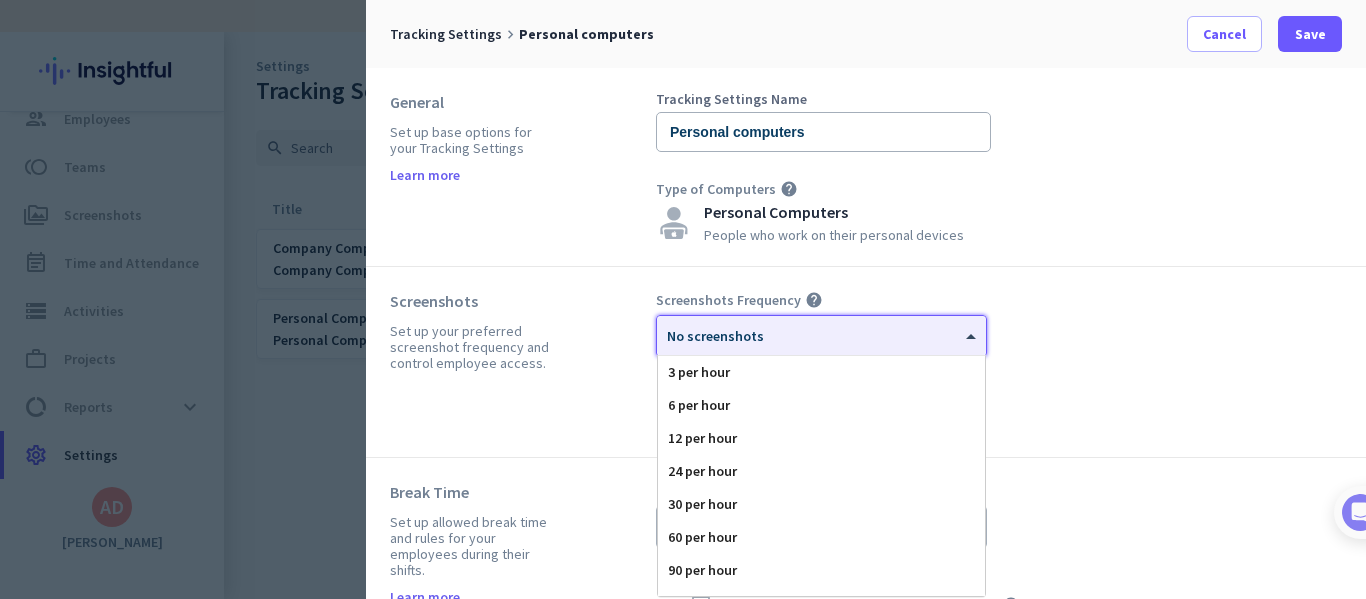scroll, scrollTop: 123, scrollLeft: 0, axis: vertical 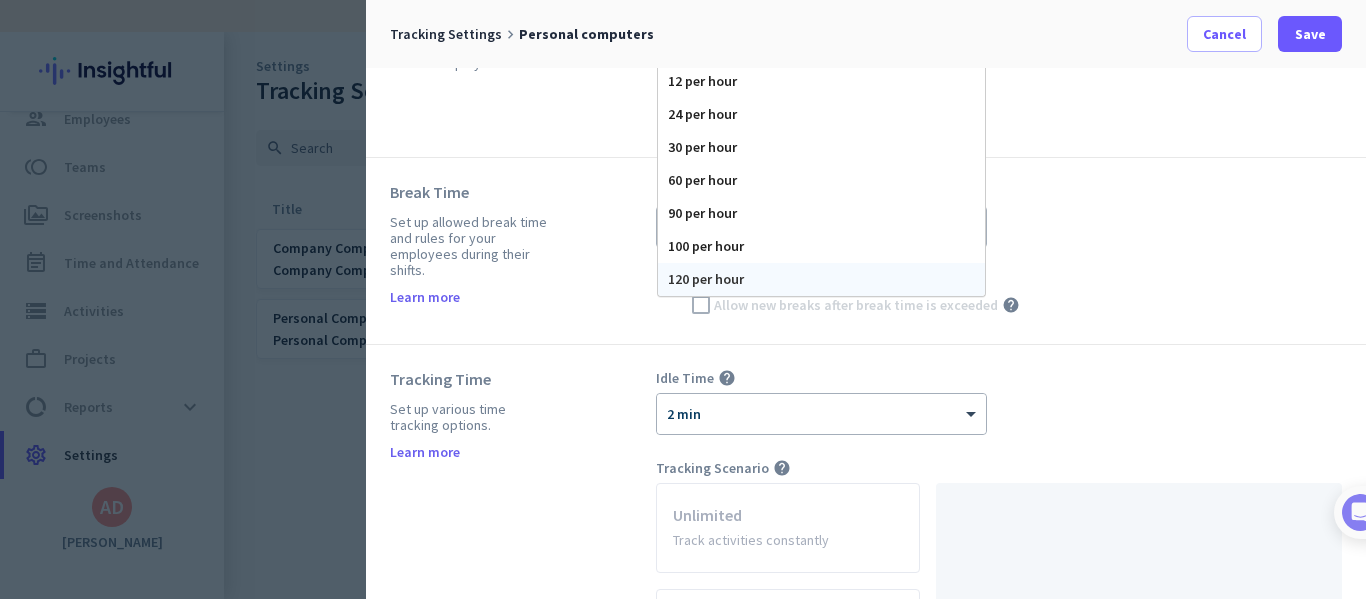 click on "120 per hour" at bounding box center (821, 279) 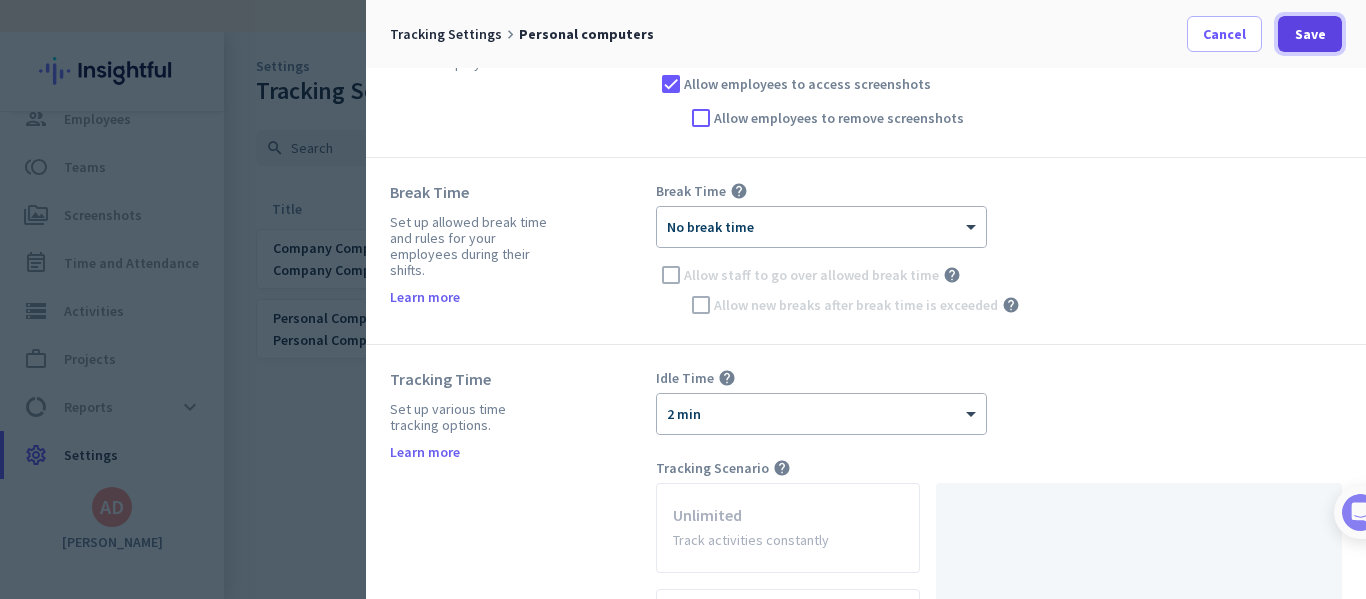 click on "Save" at bounding box center (1310, 34) 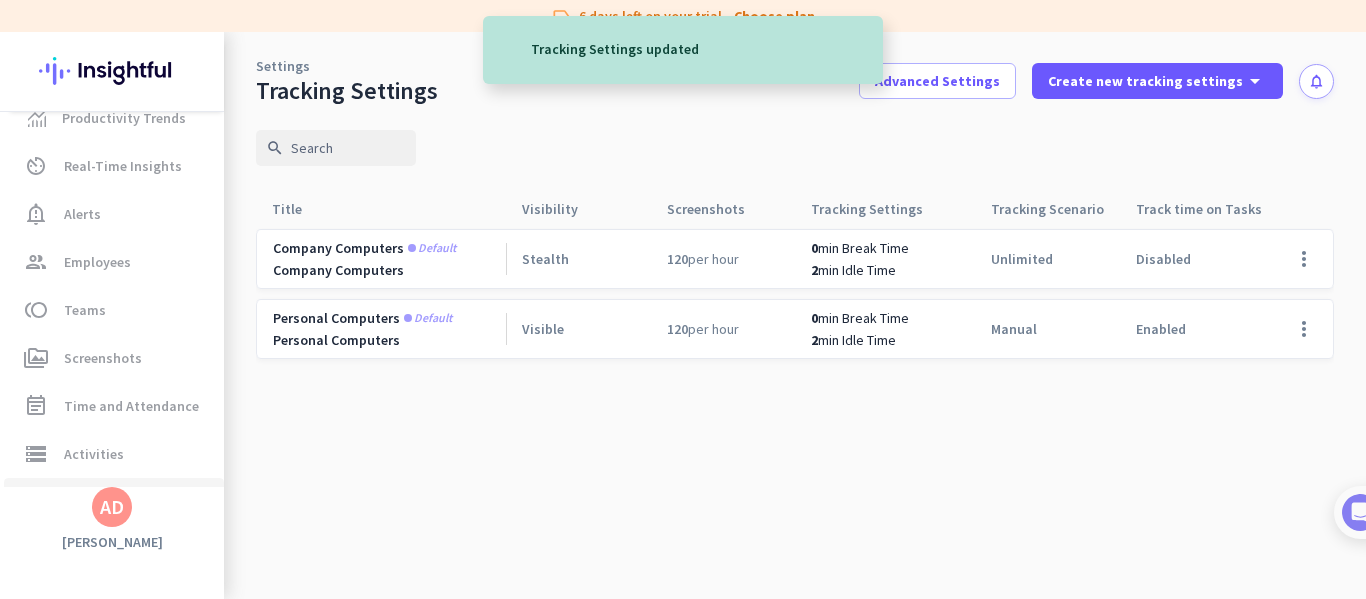 scroll, scrollTop: 0, scrollLeft: 0, axis: both 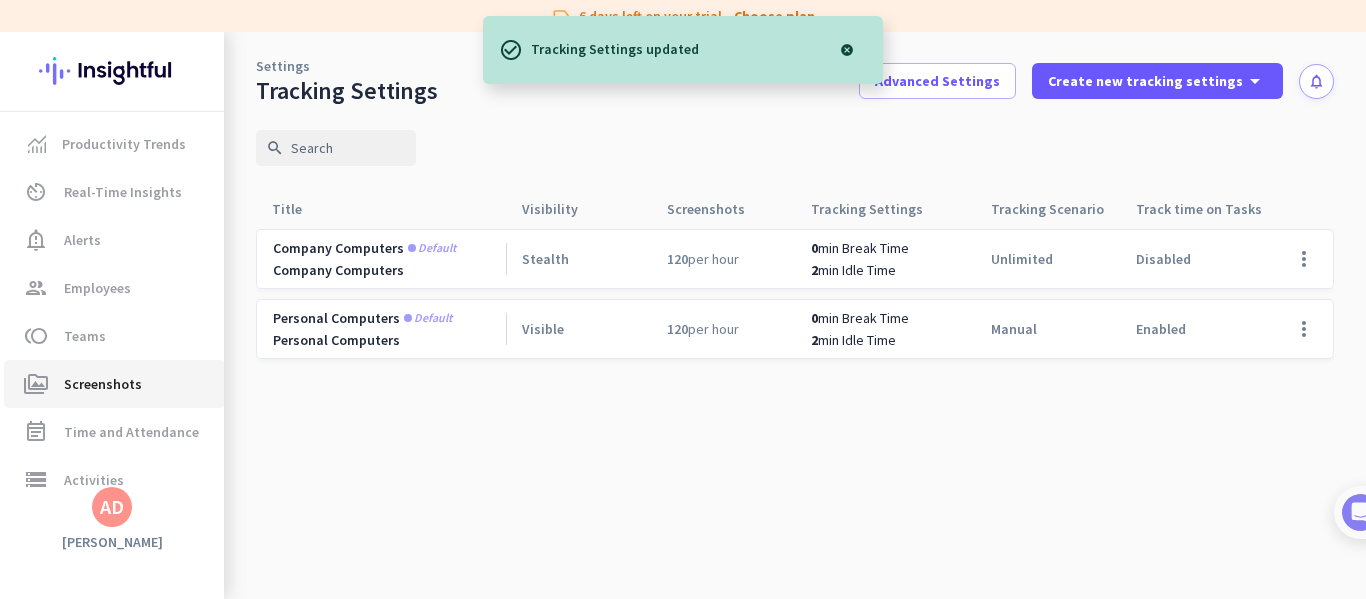 click on "Screenshots" 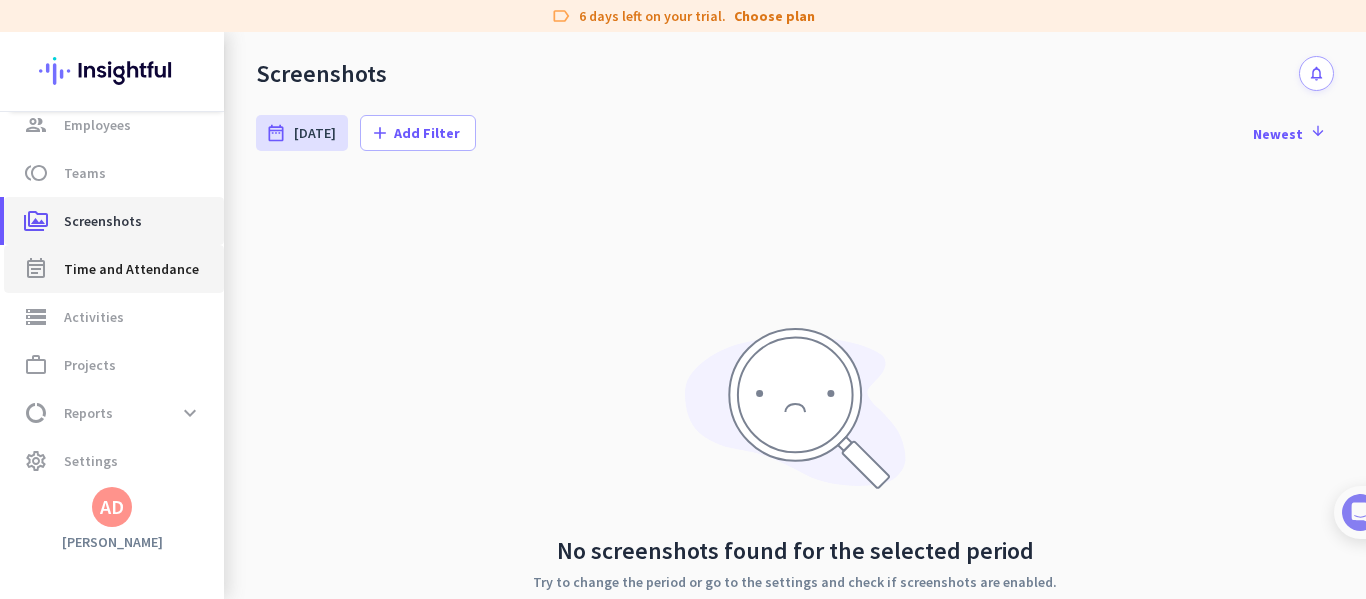 scroll, scrollTop: 169, scrollLeft: 0, axis: vertical 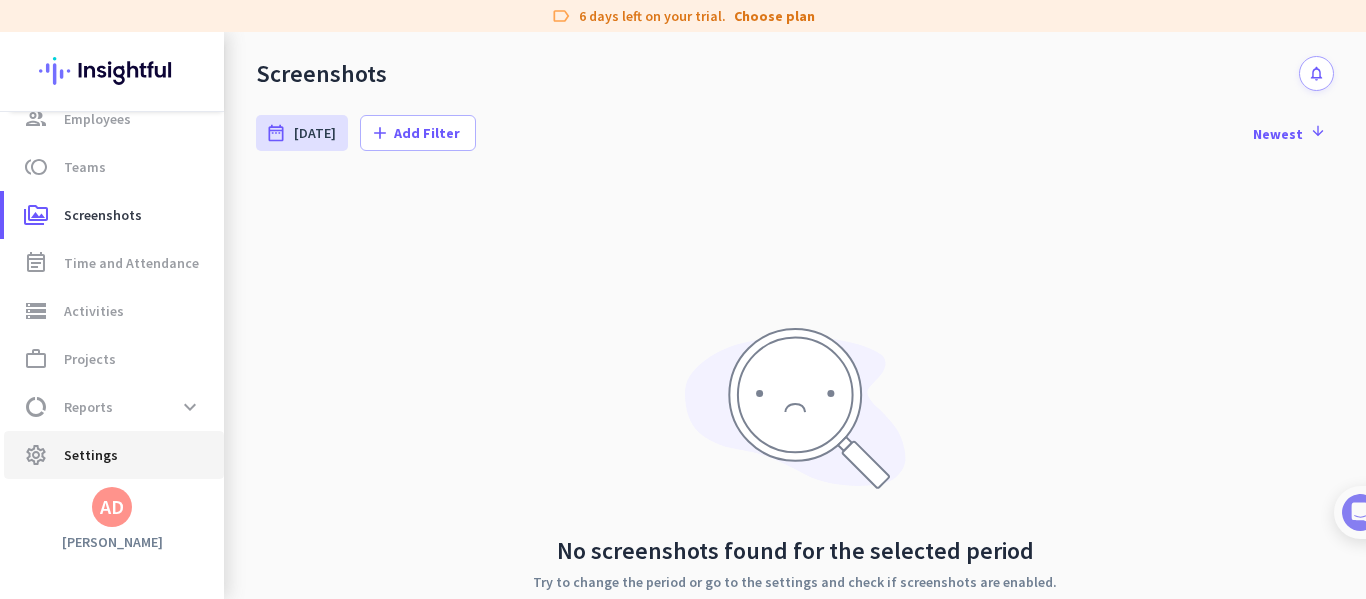 click on "Settings" 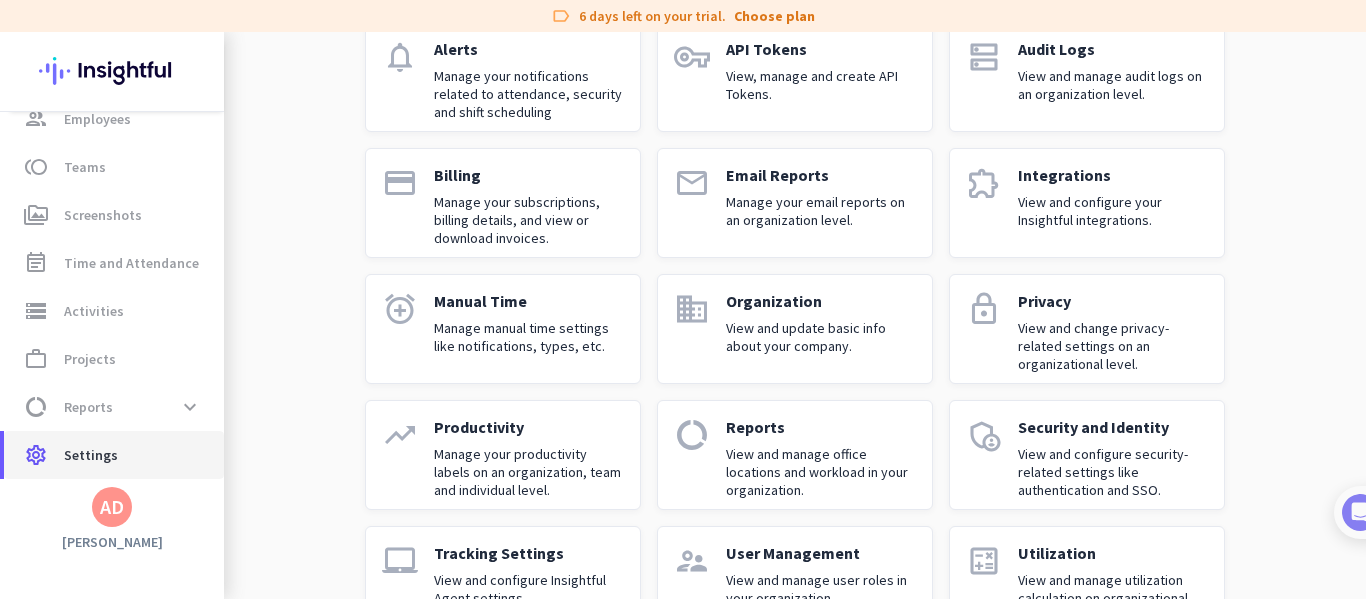 scroll, scrollTop: 200, scrollLeft: 0, axis: vertical 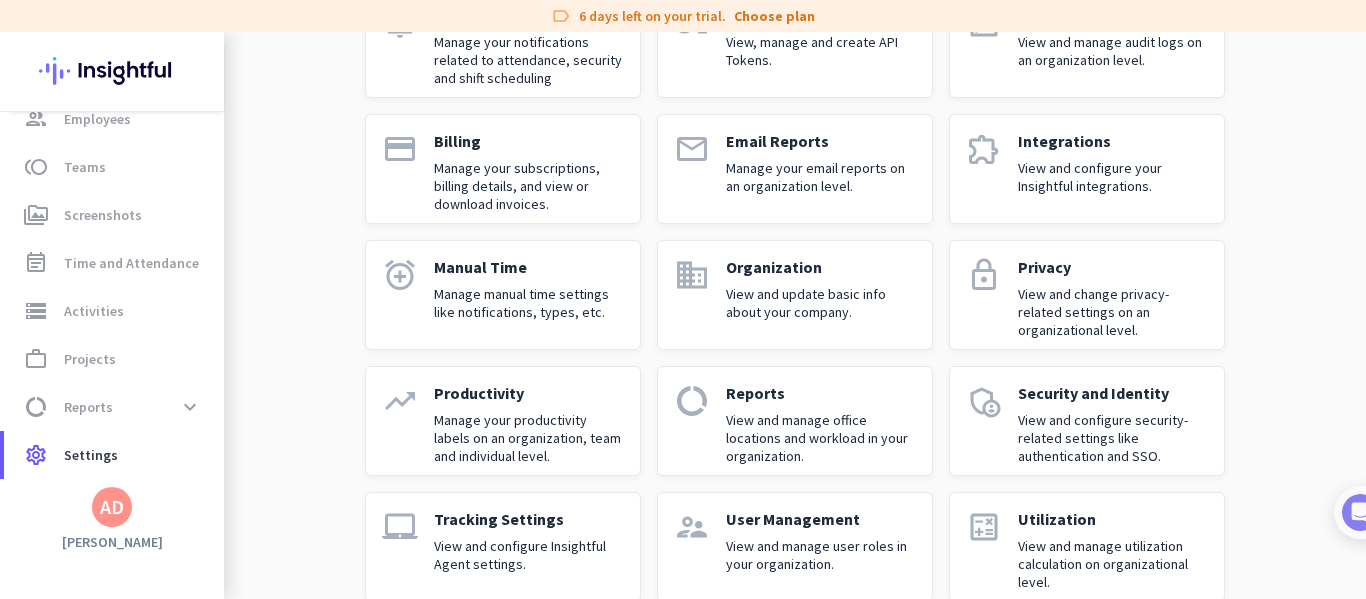 click on "View and update basic info about your company." 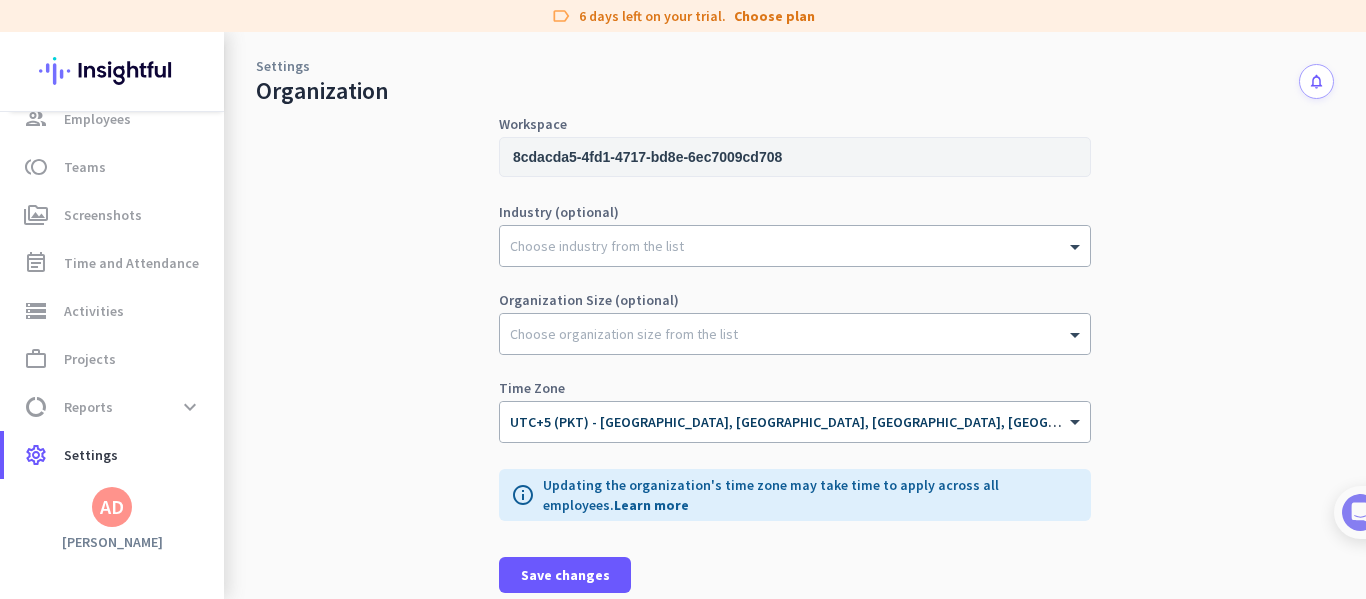 scroll, scrollTop: 157, scrollLeft: 0, axis: vertical 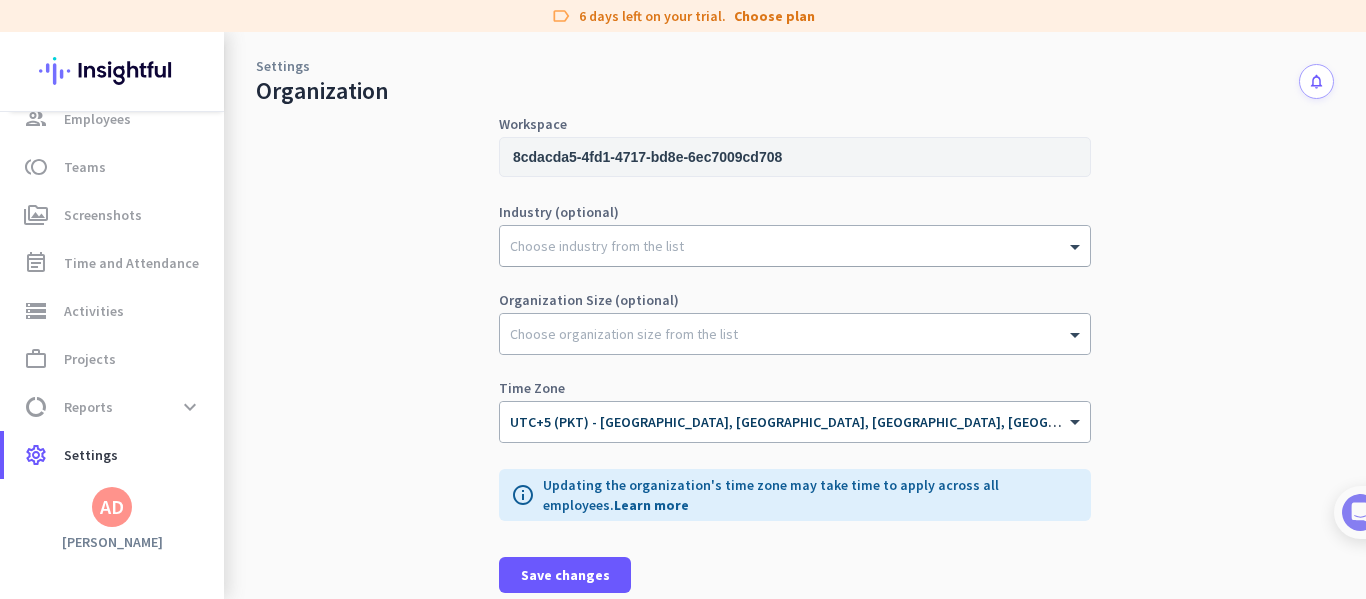 click on "Choose industry from the list" 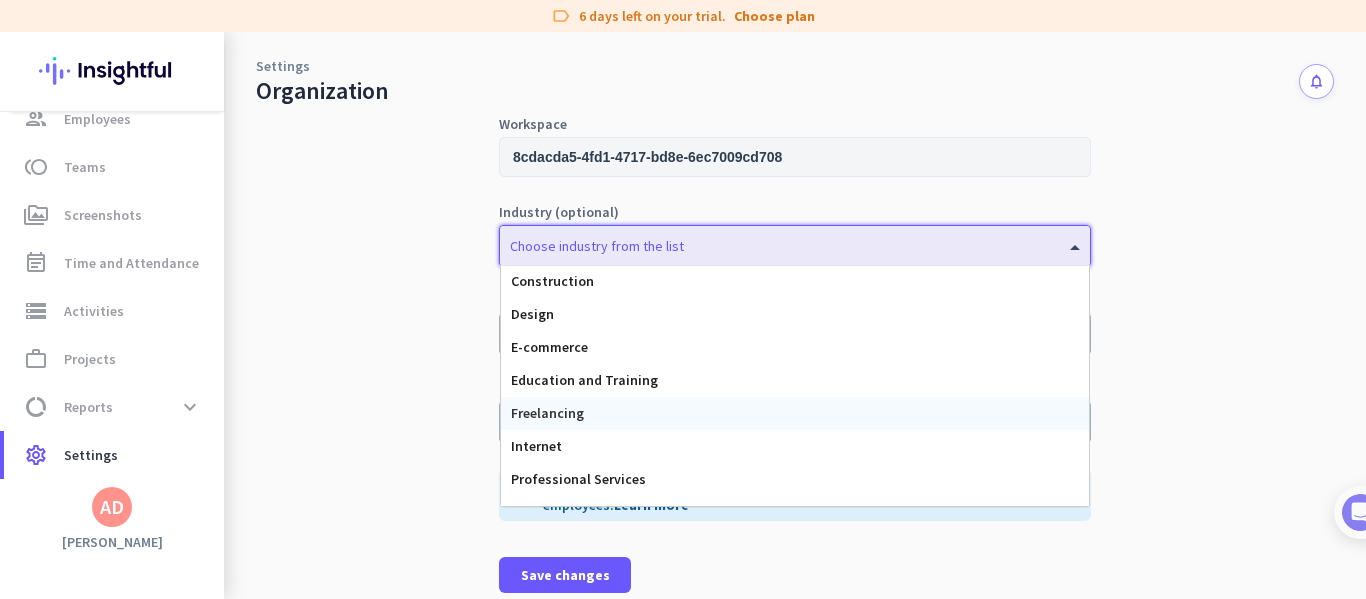 scroll, scrollTop: 189, scrollLeft: 0, axis: vertical 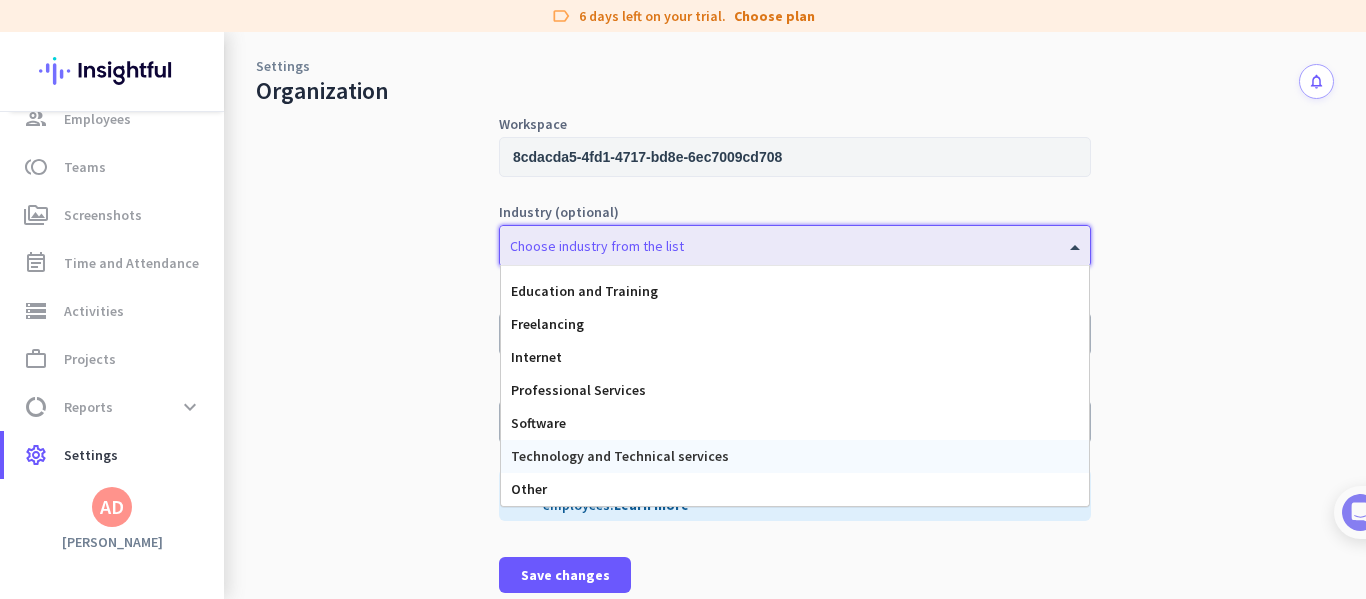 click on "Technology and Technical services" at bounding box center [620, 456] 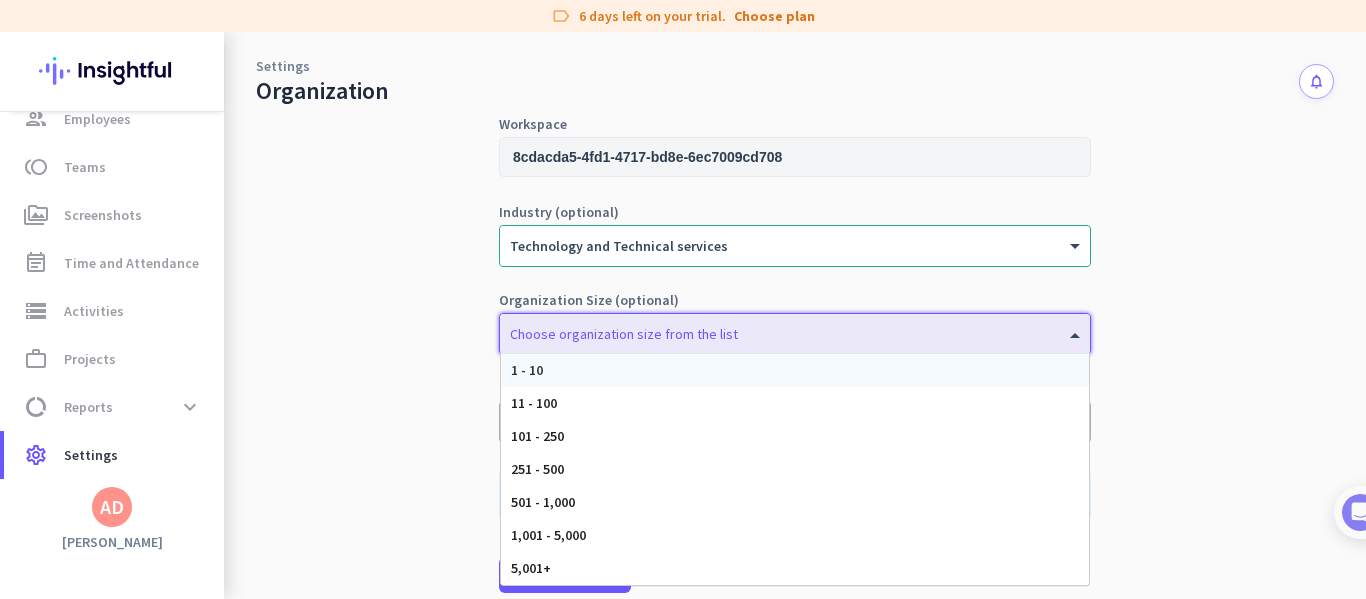 click 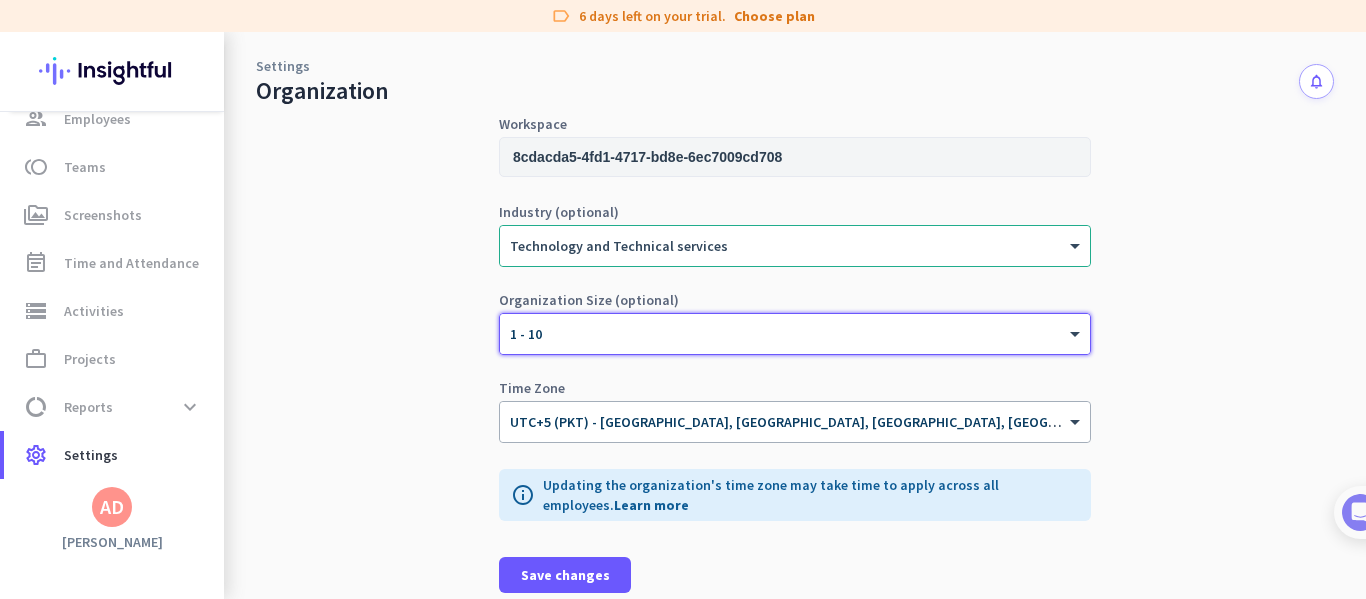 click 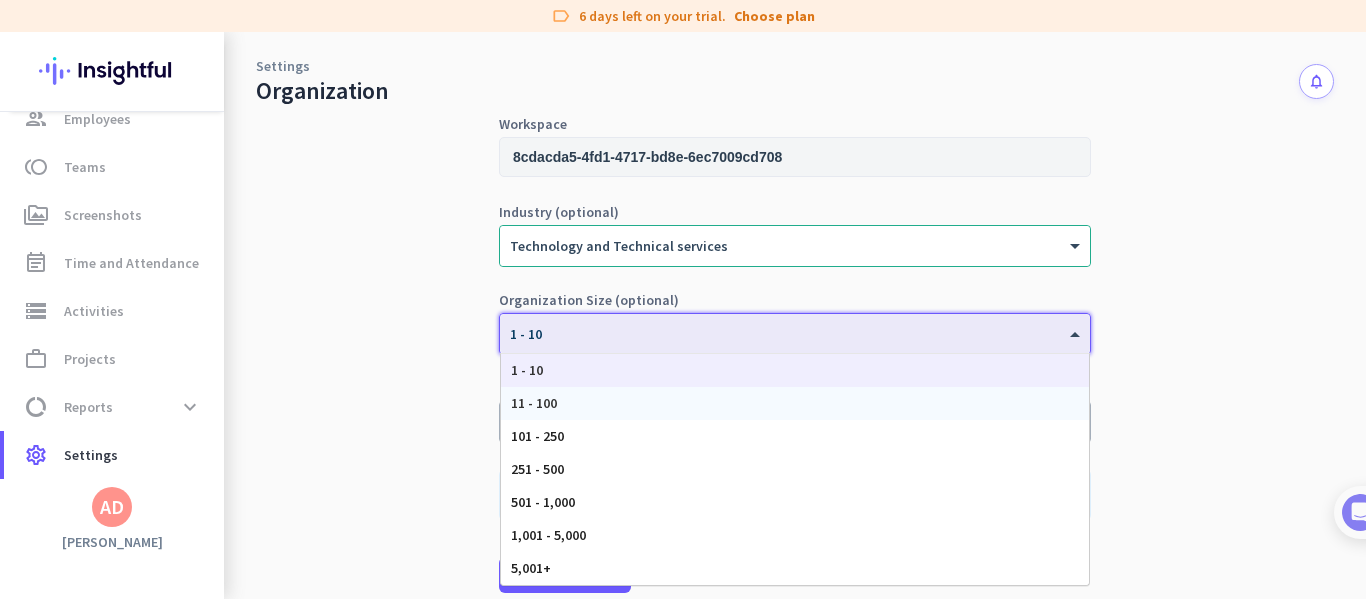 click on "11 - 100" at bounding box center [795, 403] 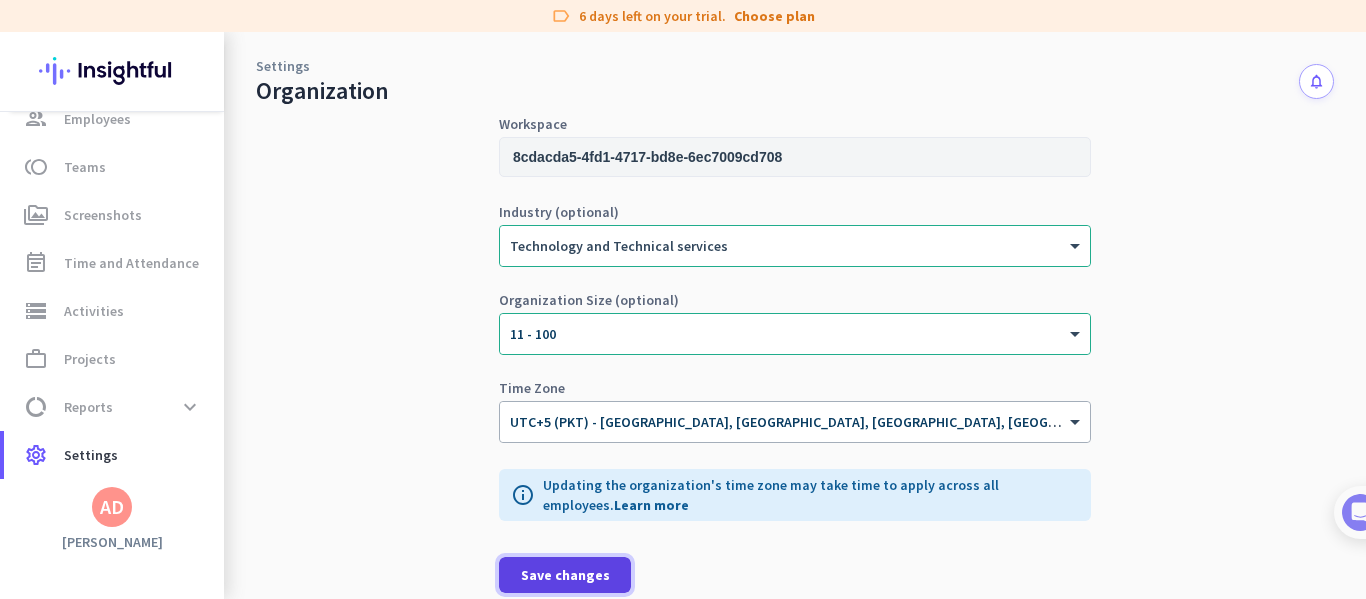 click 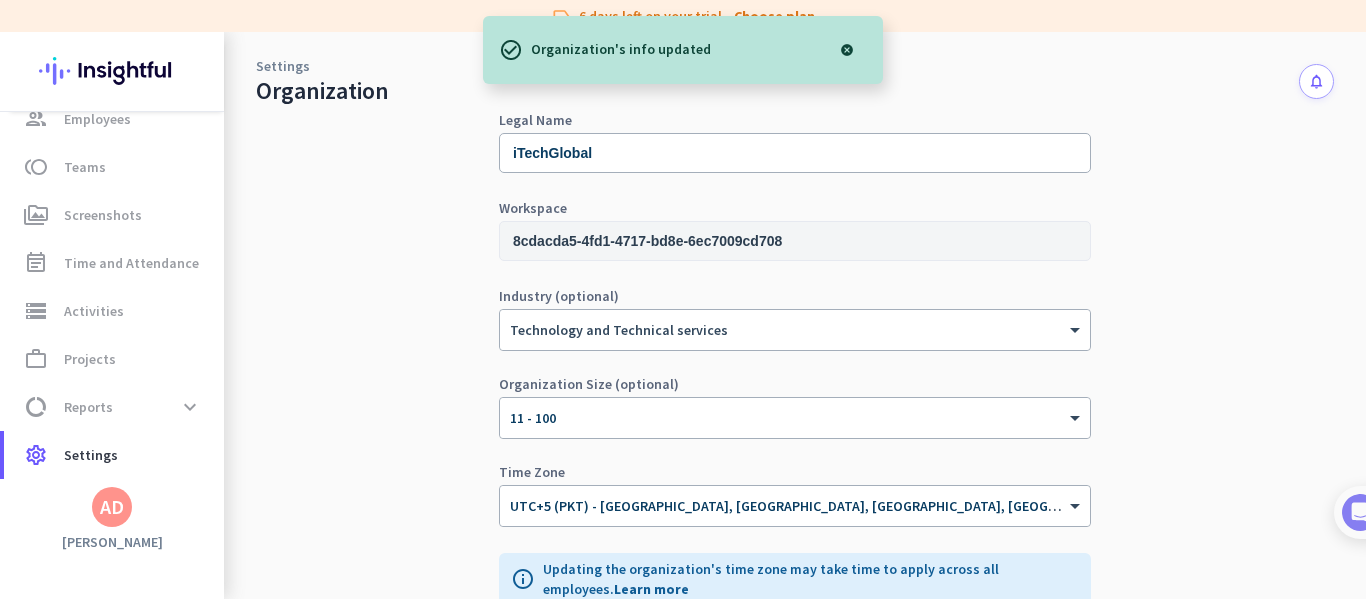 scroll, scrollTop: 0, scrollLeft: 0, axis: both 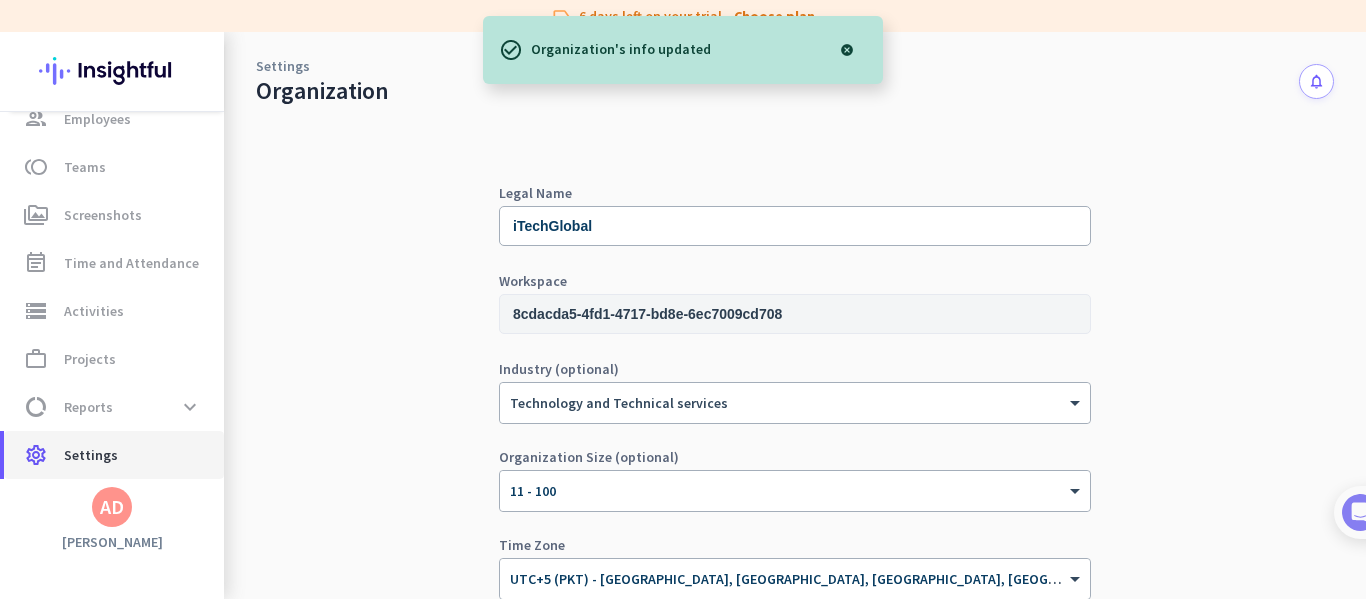 click on "settings  Settings" 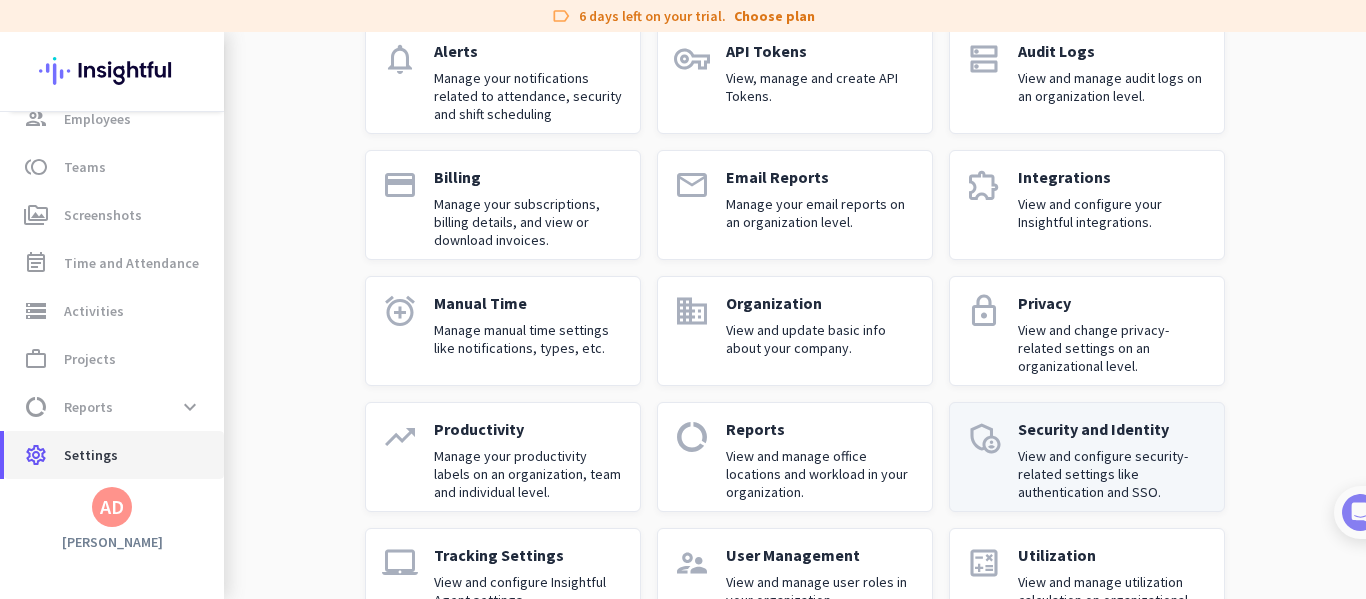 scroll, scrollTop: 200, scrollLeft: 0, axis: vertical 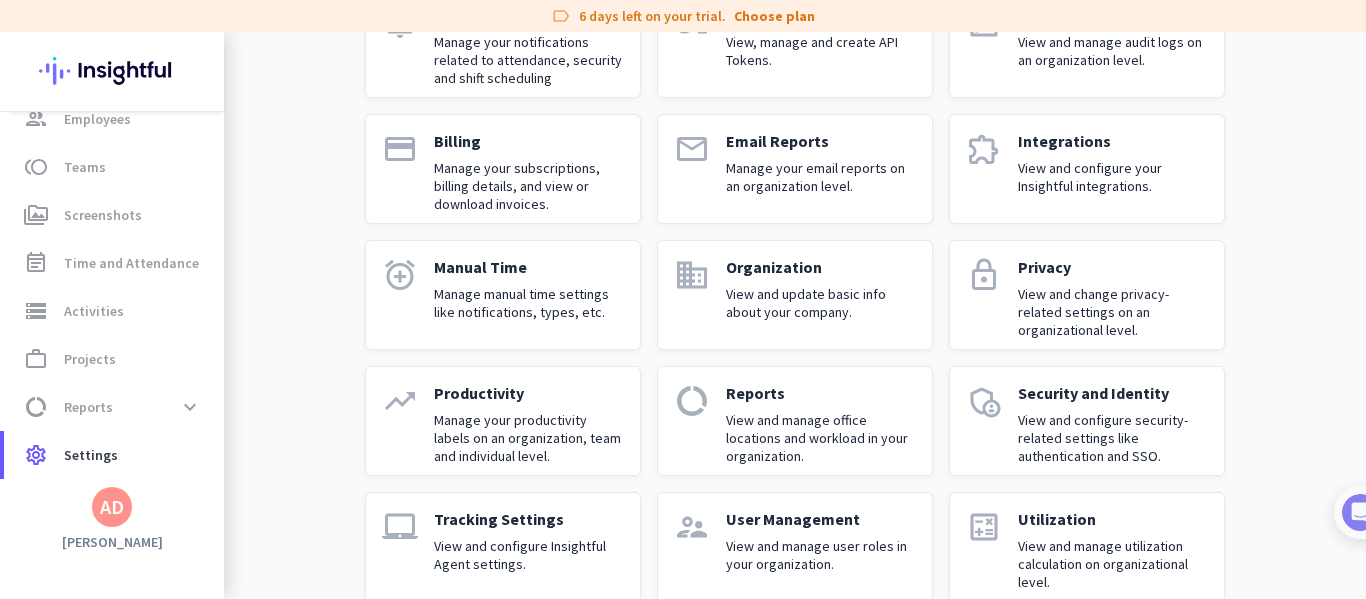 click on "Tracking Settings" 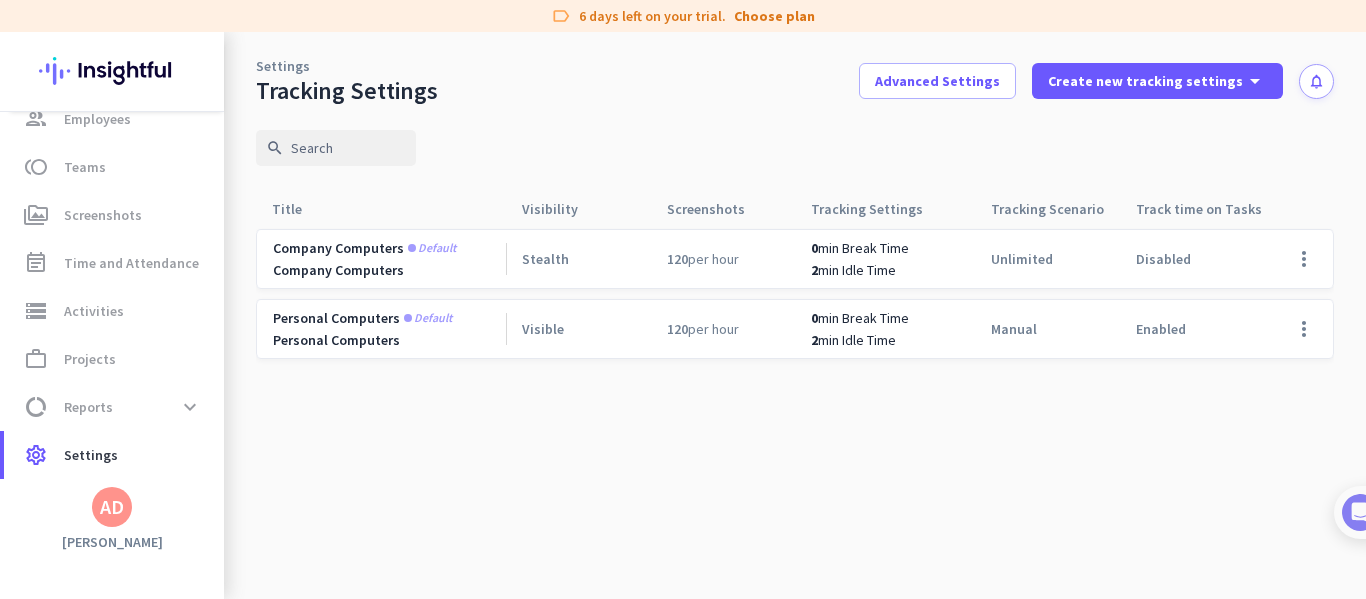 scroll, scrollTop: 0, scrollLeft: 0, axis: both 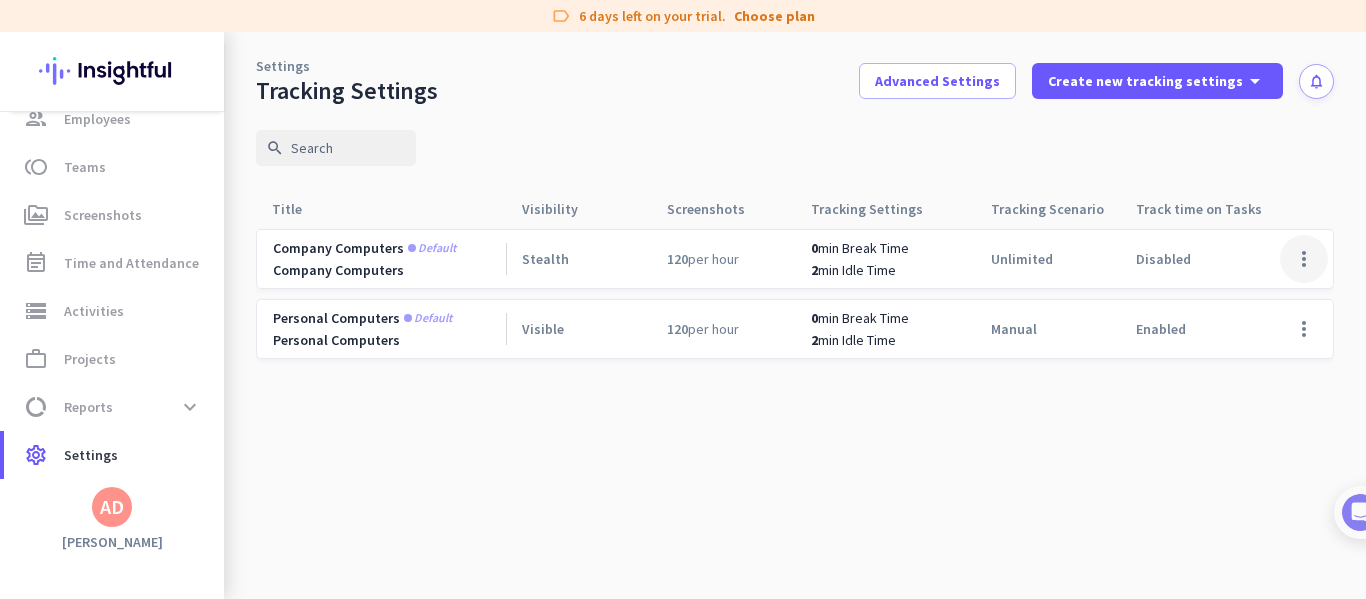 click 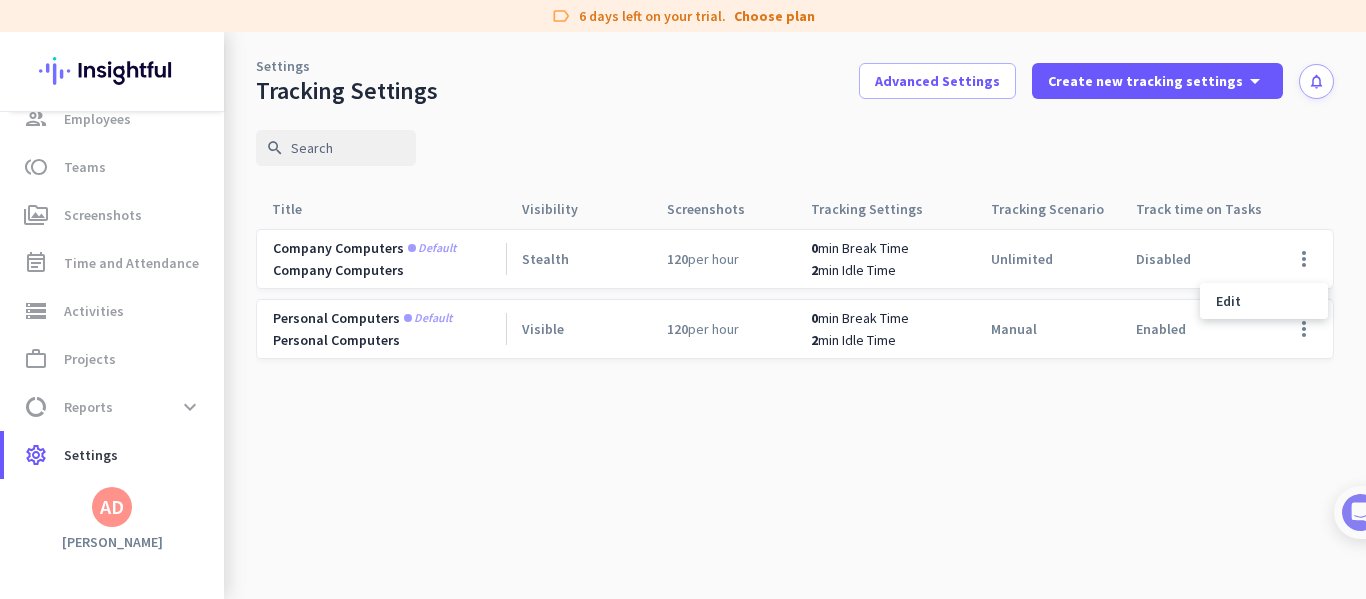 click at bounding box center (683, 299) 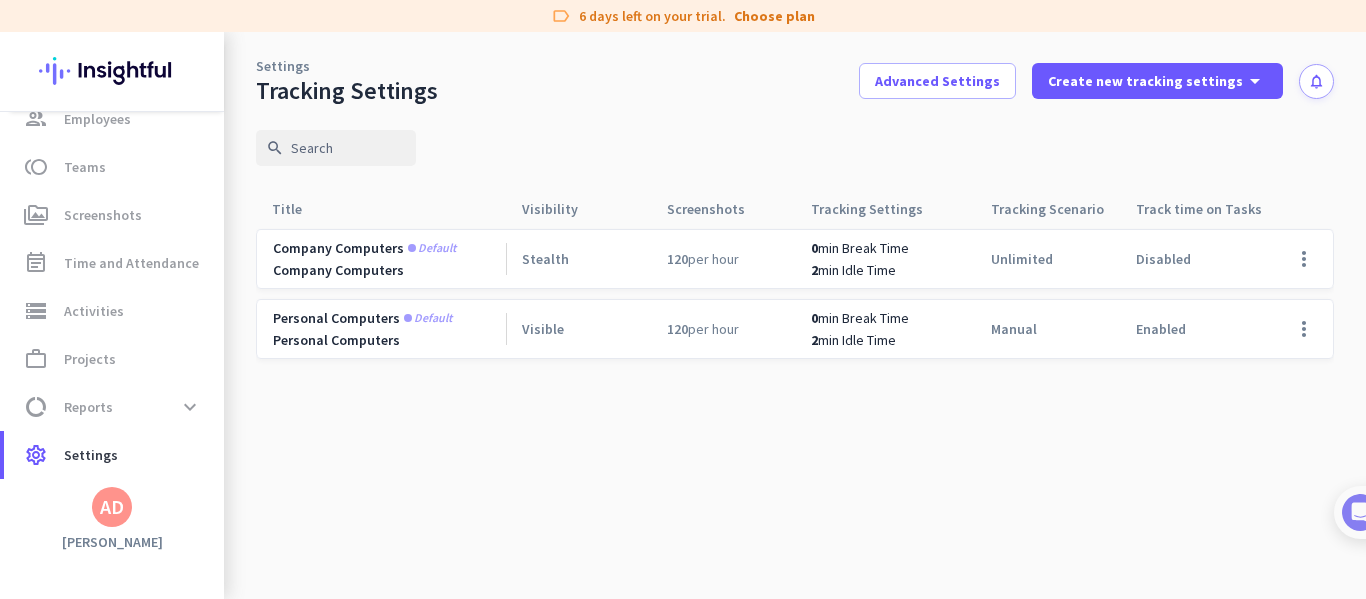 click 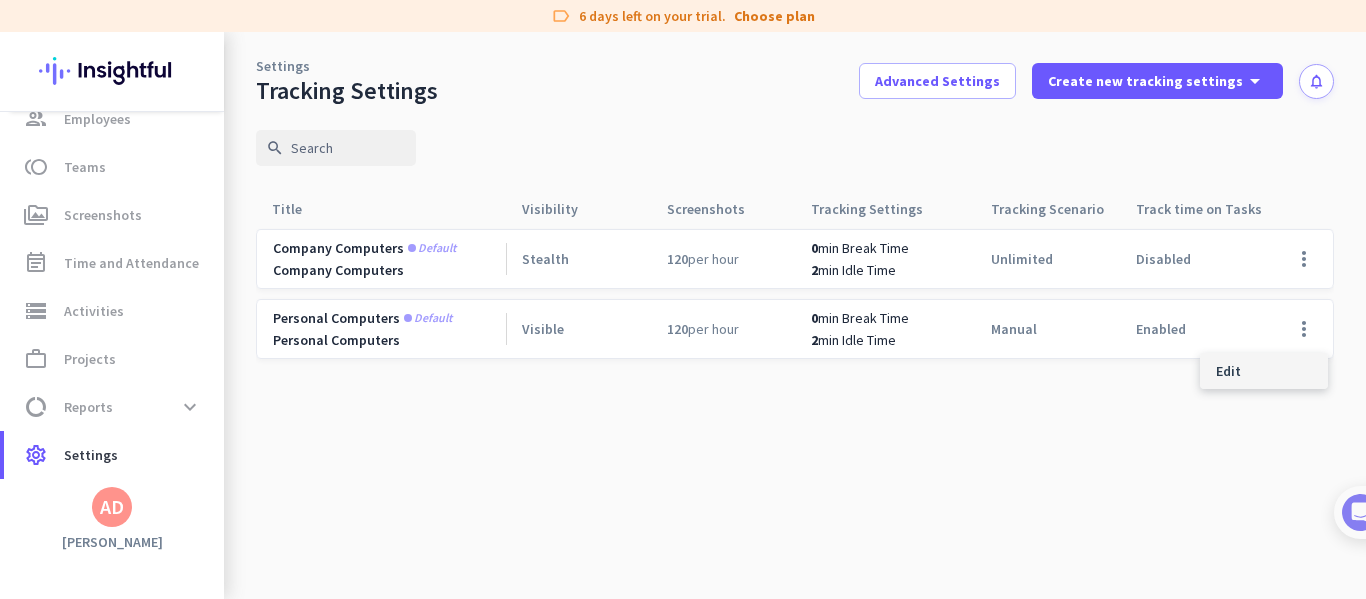click on "Edit" at bounding box center [1264, 371] 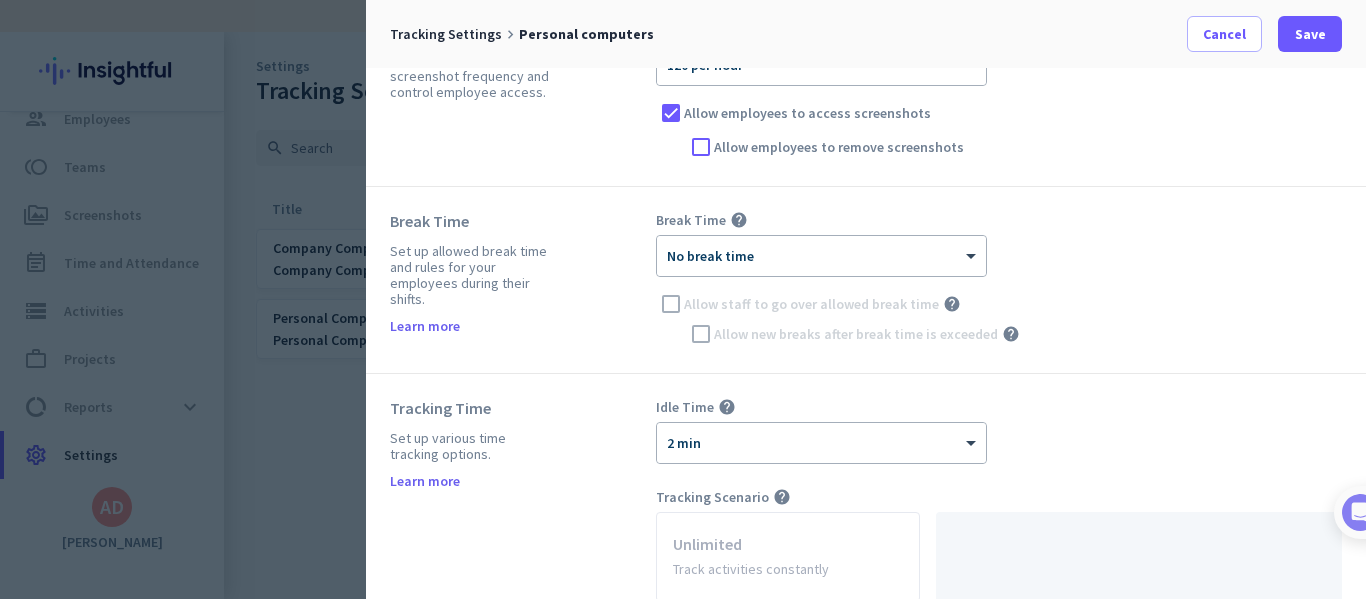 scroll, scrollTop: 300, scrollLeft: 0, axis: vertical 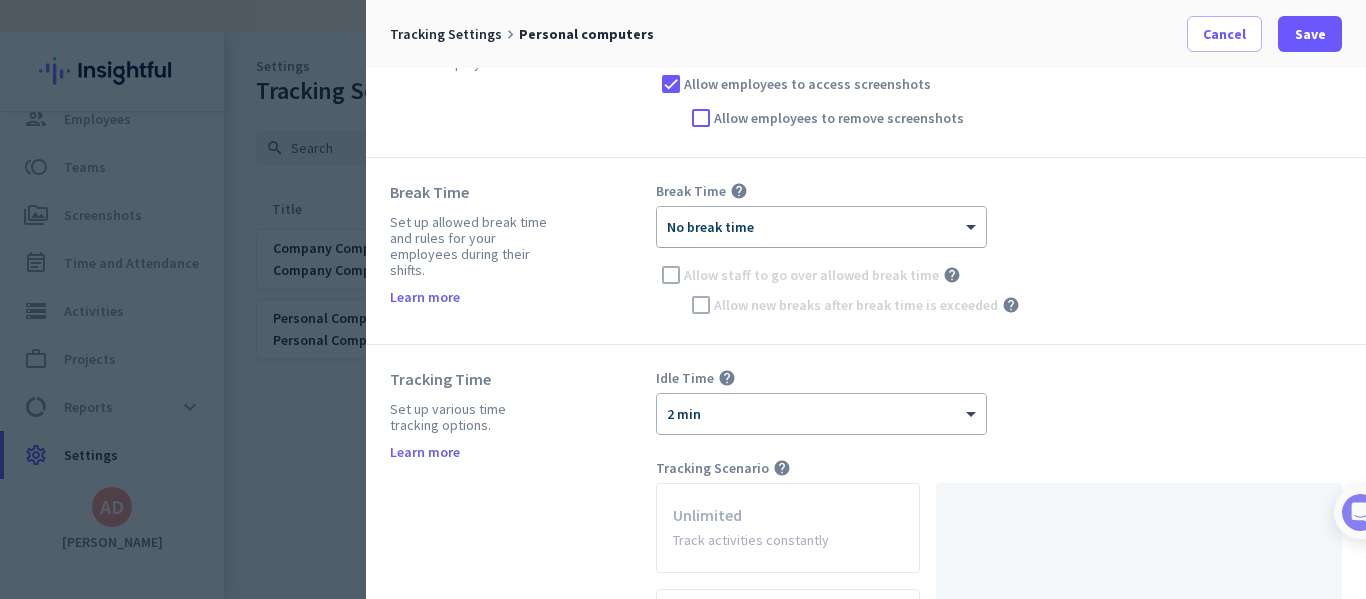 click at bounding box center (821, 220) 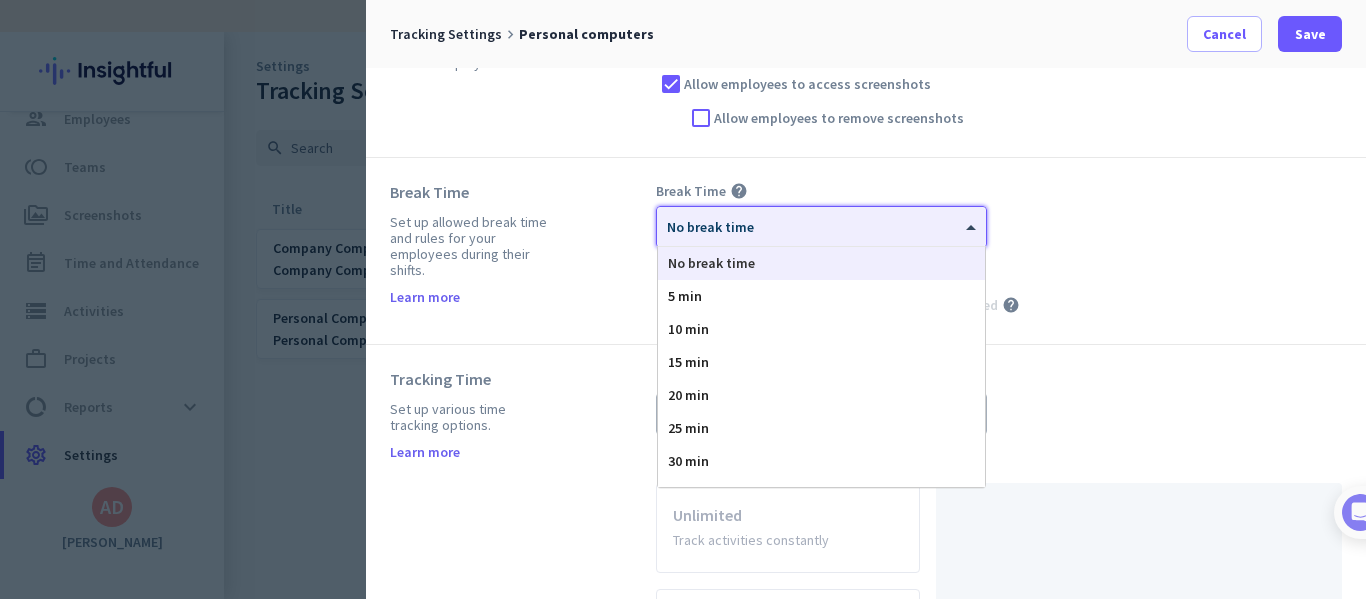 click on "No break time" at bounding box center [821, 263] 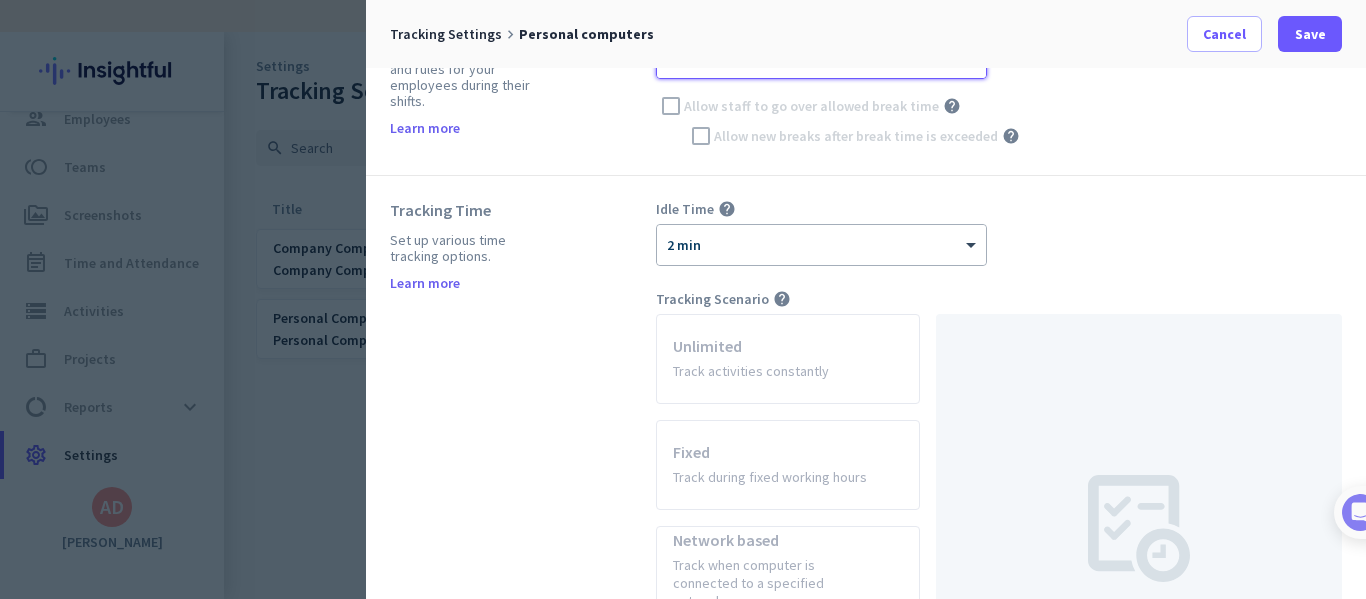 scroll, scrollTop: 500, scrollLeft: 0, axis: vertical 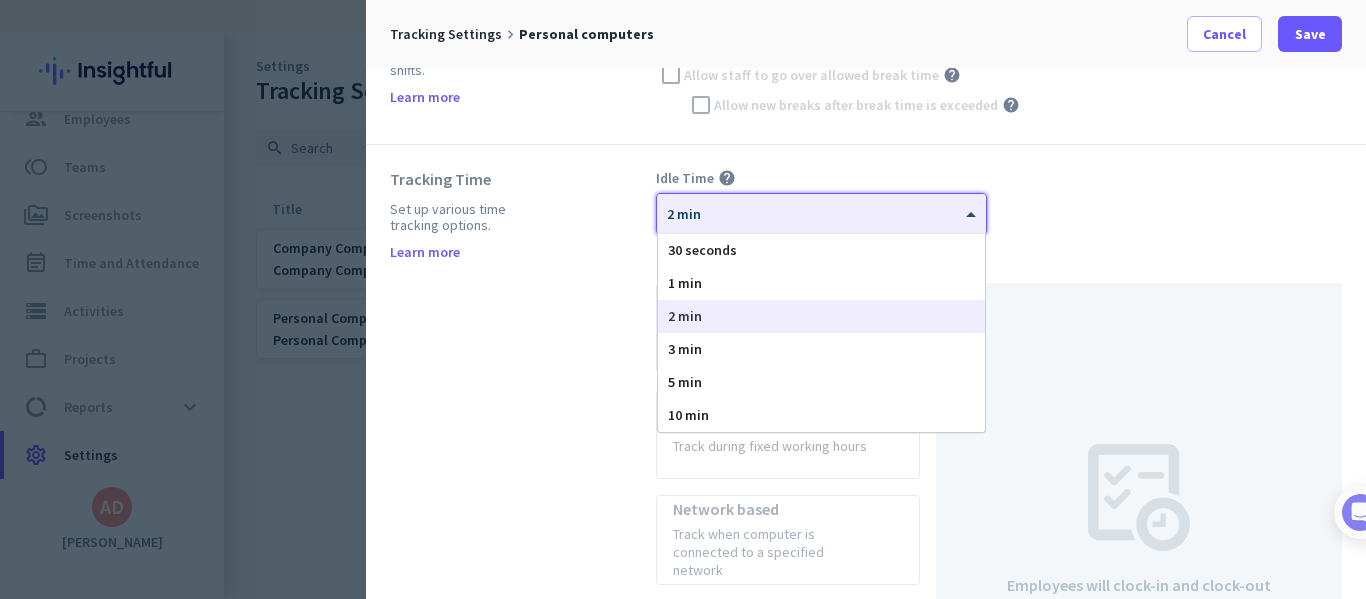 click at bounding box center (821, 207) 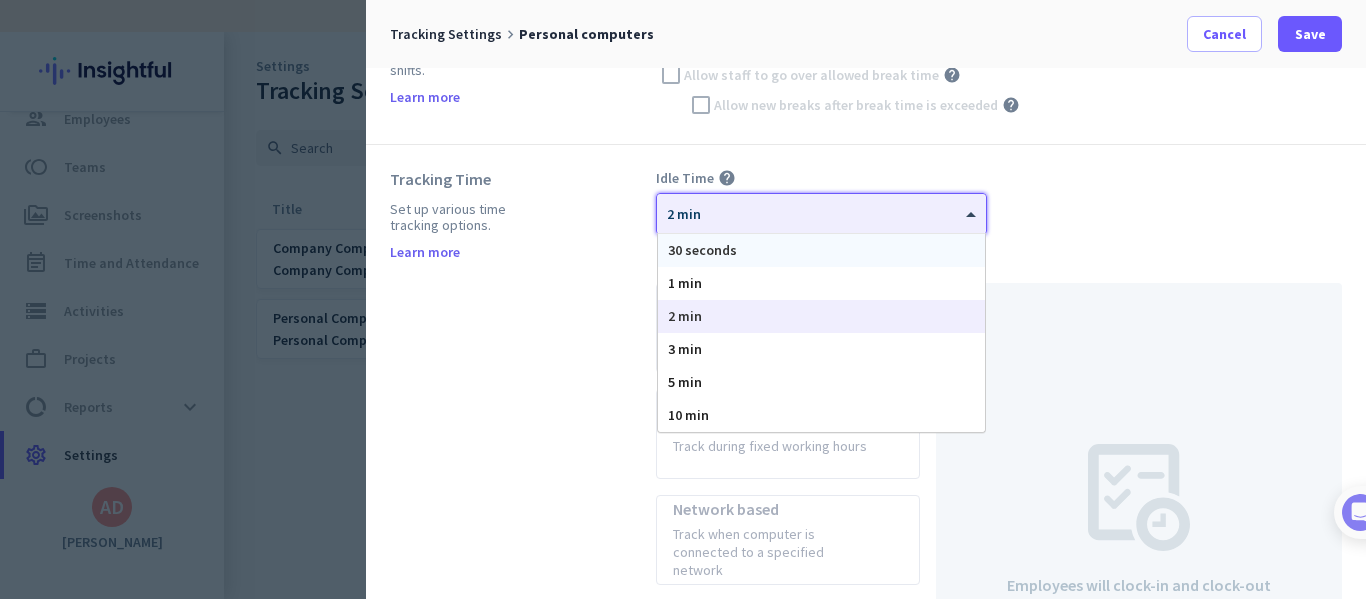 click on "30 seconds" at bounding box center [702, 250] 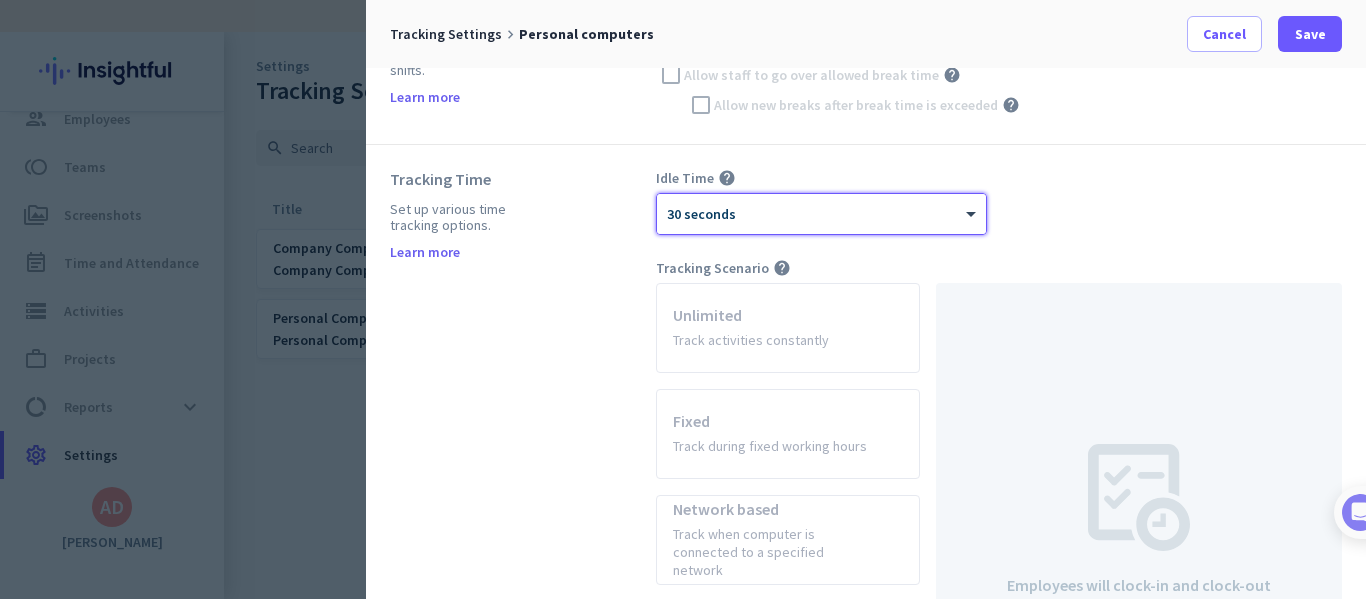 scroll, scrollTop: 400, scrollLeft: 0, axis: vertical 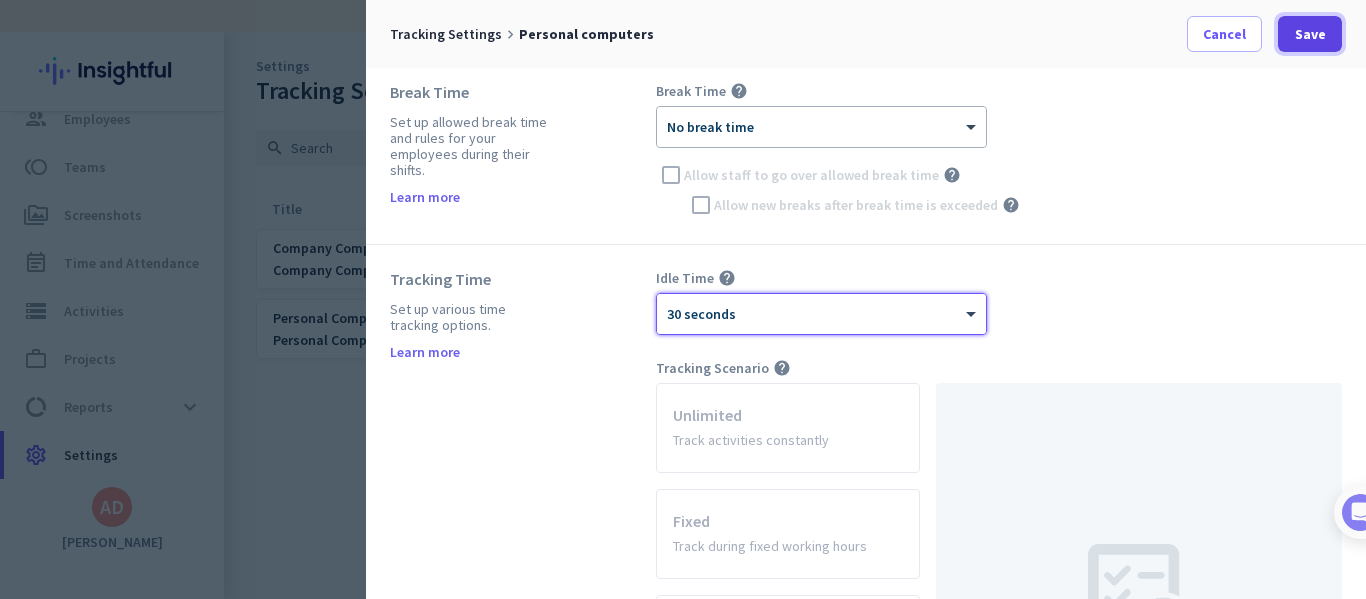click at bounding box center [1310, 34] 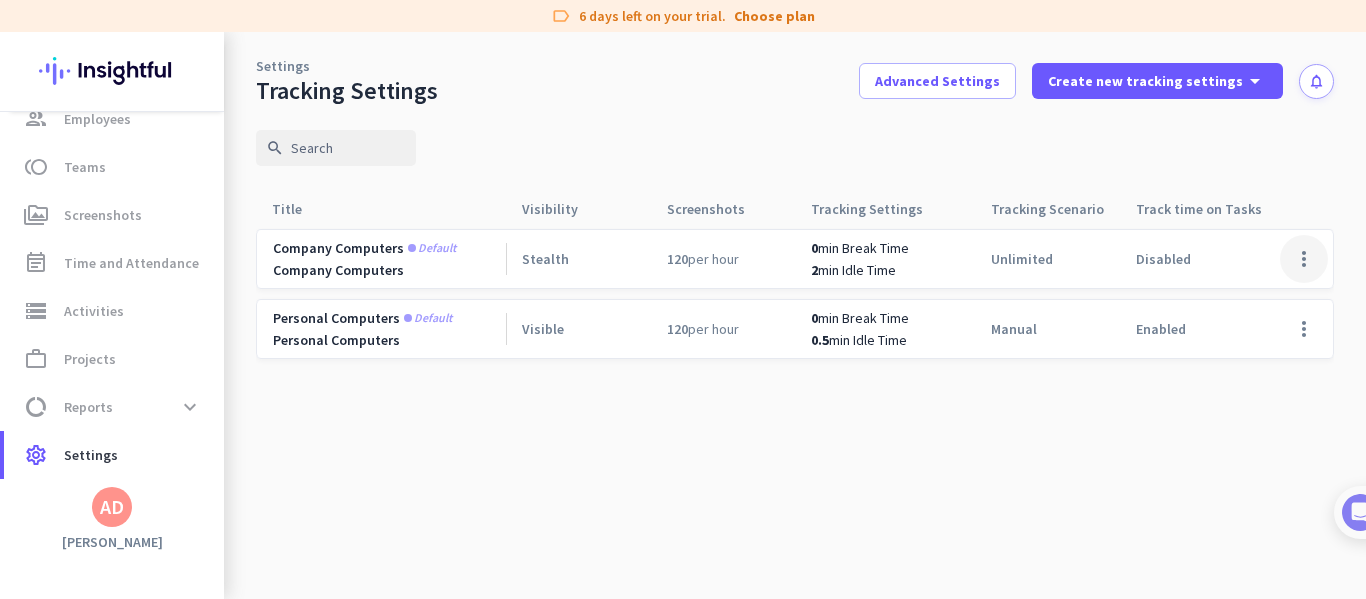 click 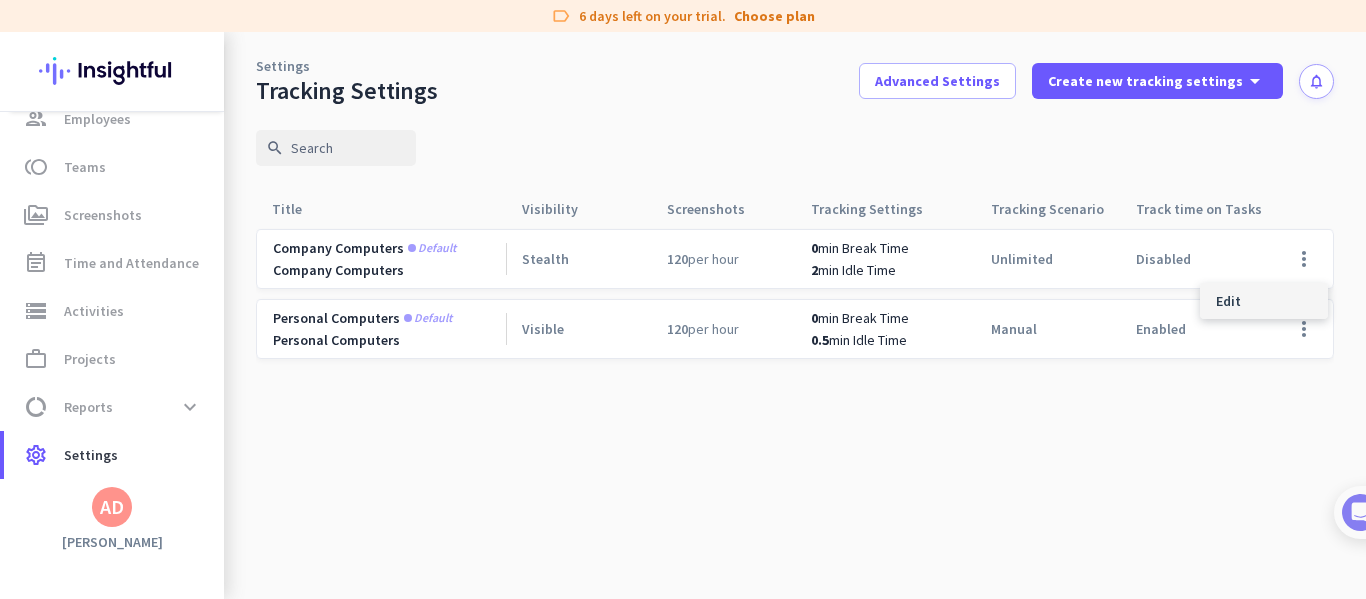 click on "Edit" at bounding box center [1228, 301] 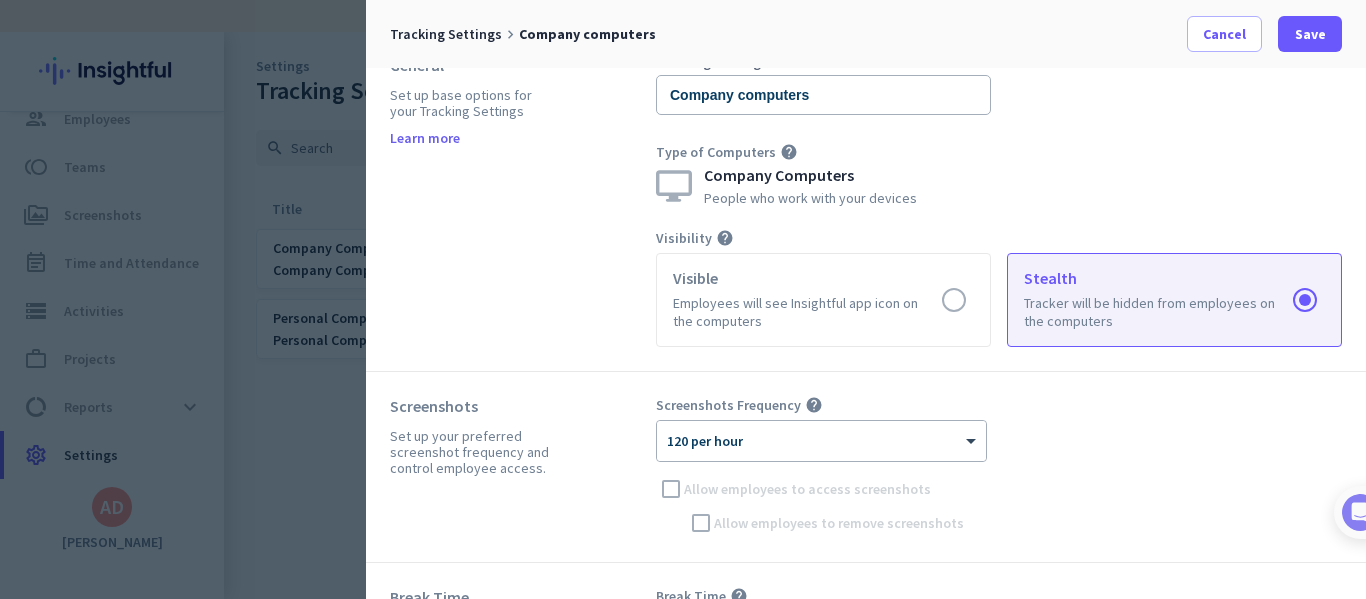scroll, scrollTop: 100, scrollLeft: 0, axis: vertical 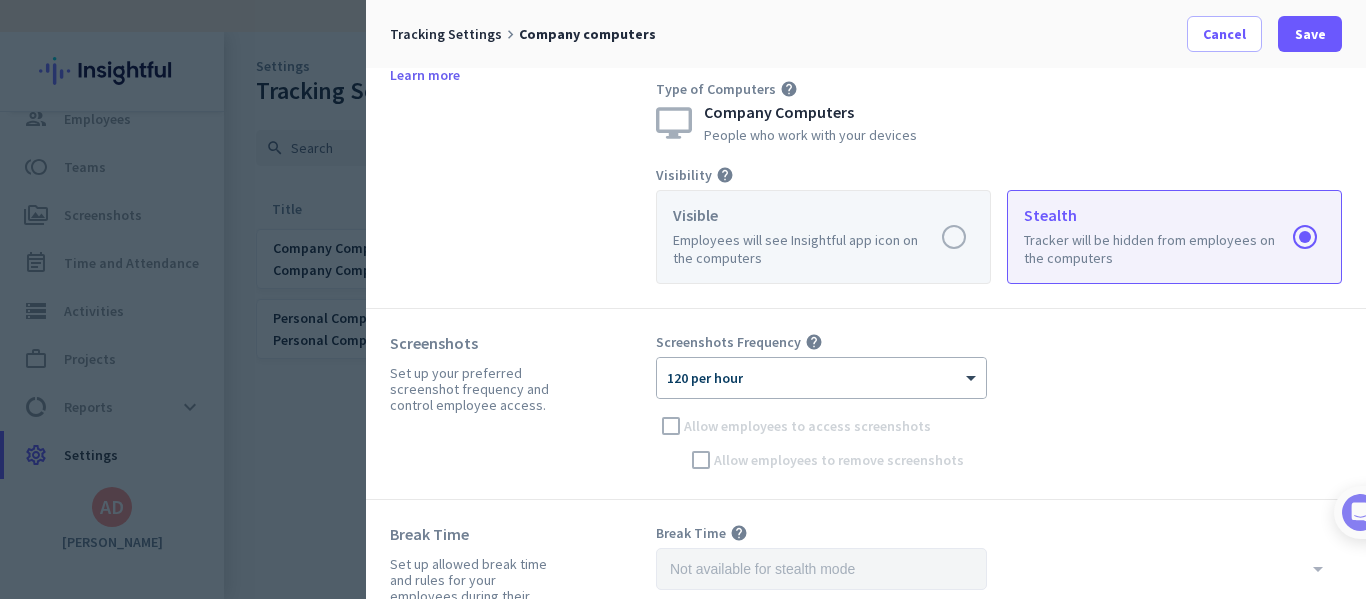click at bounding box center (823, 237) 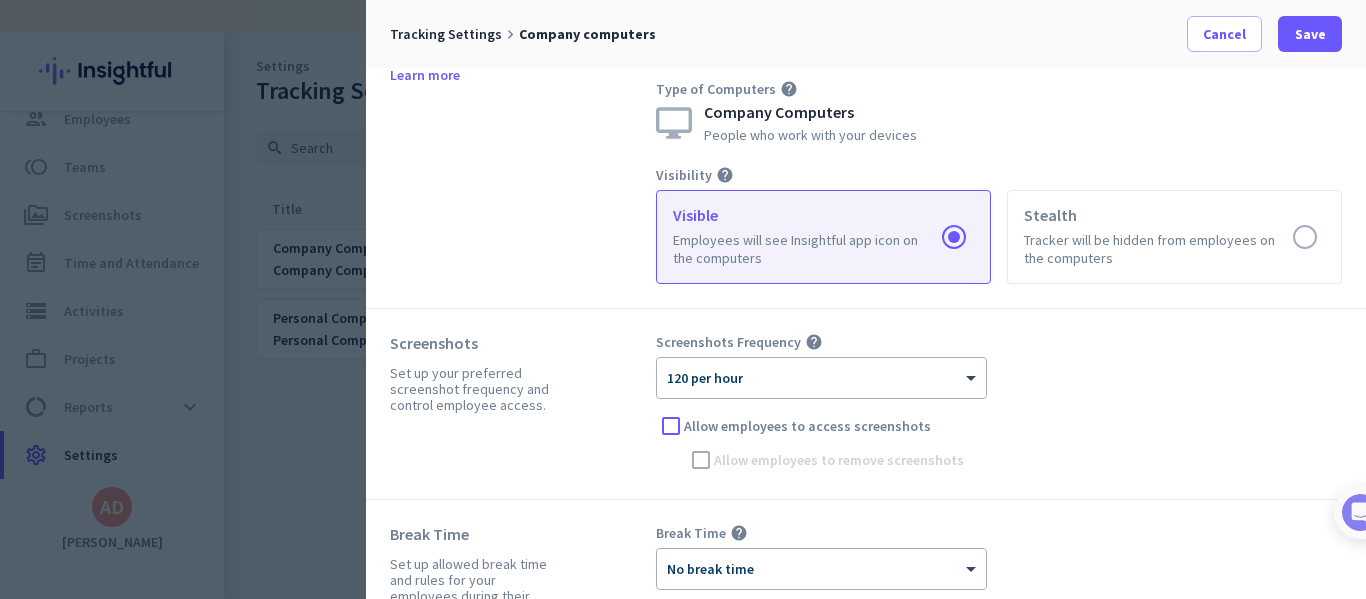 click at bounding box center (823, 237) 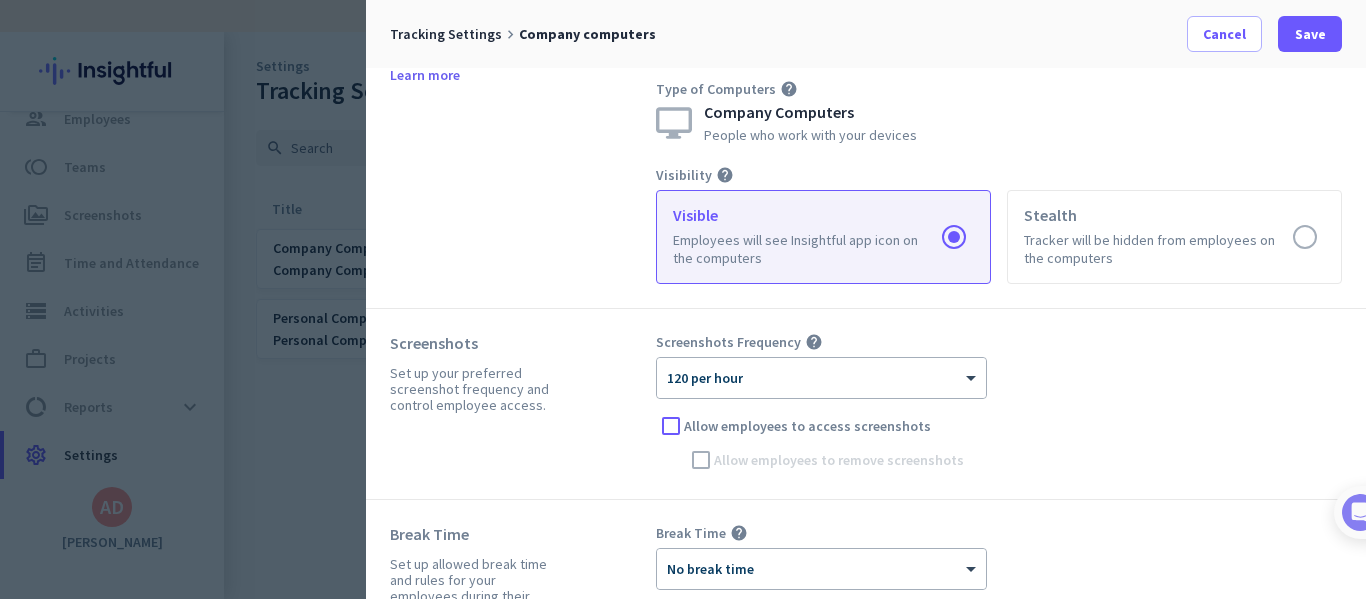 click at bounding box center [823, 237] 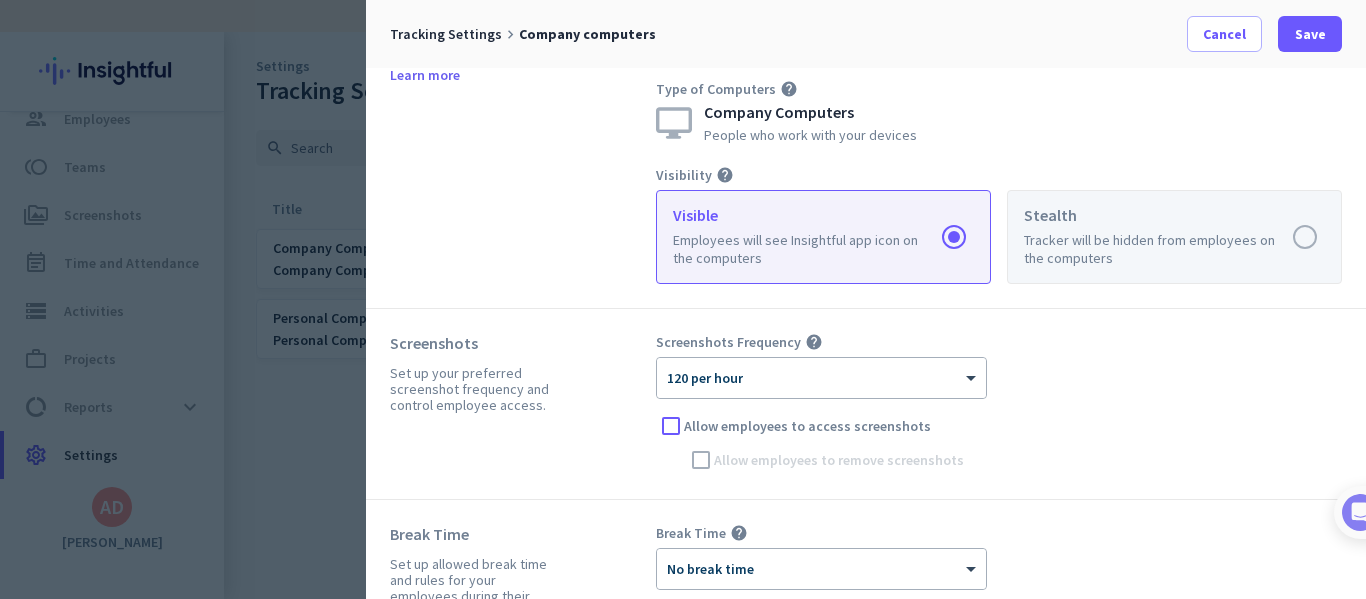 click at bounding box center [1174, 237] 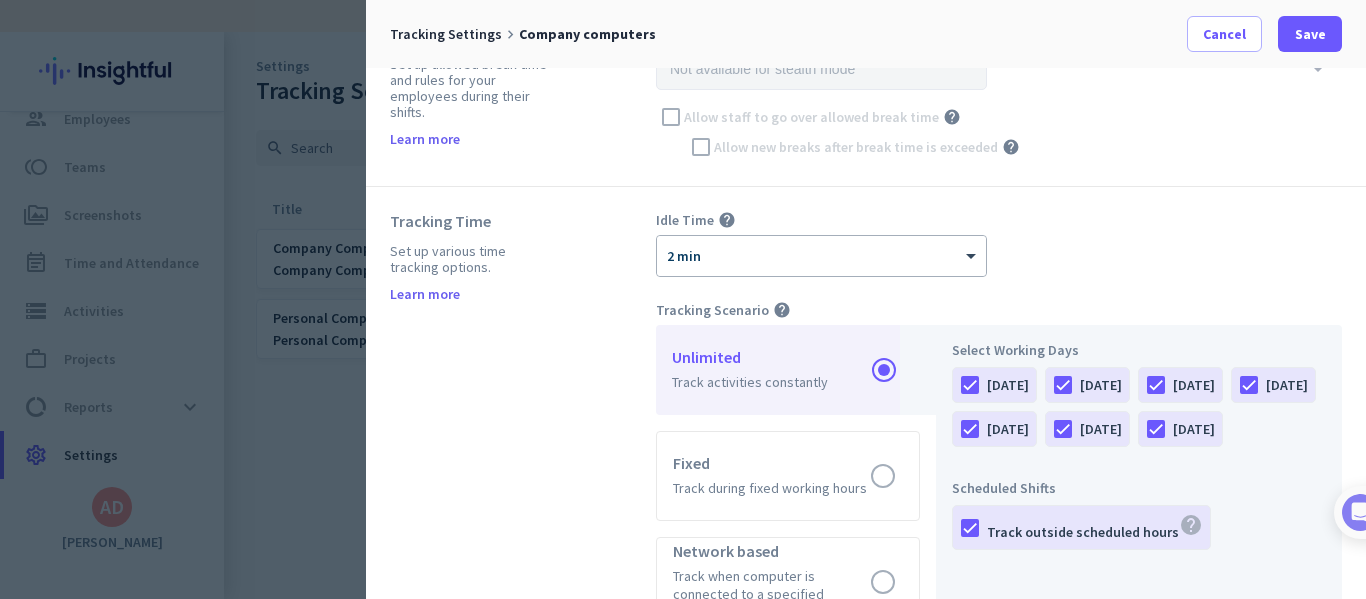 scroll, scrollTop: 700, scrollLeft: 0, axis: vertical 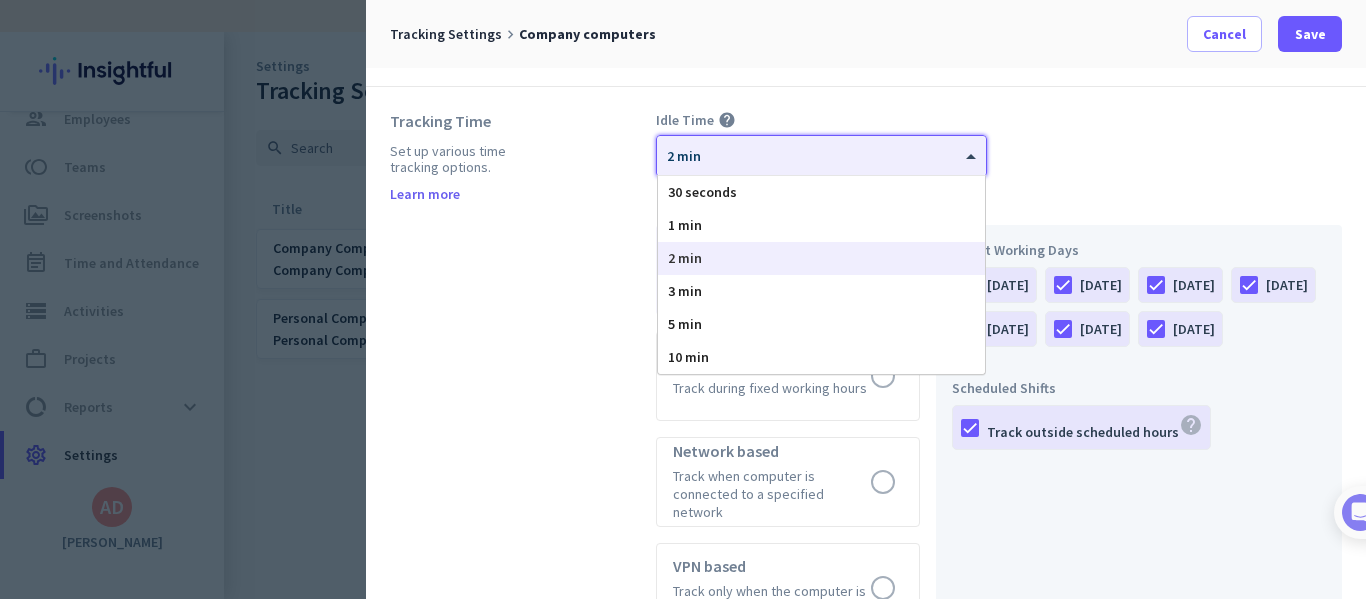 click on "× 2 min" at bounding box center (809, 156) 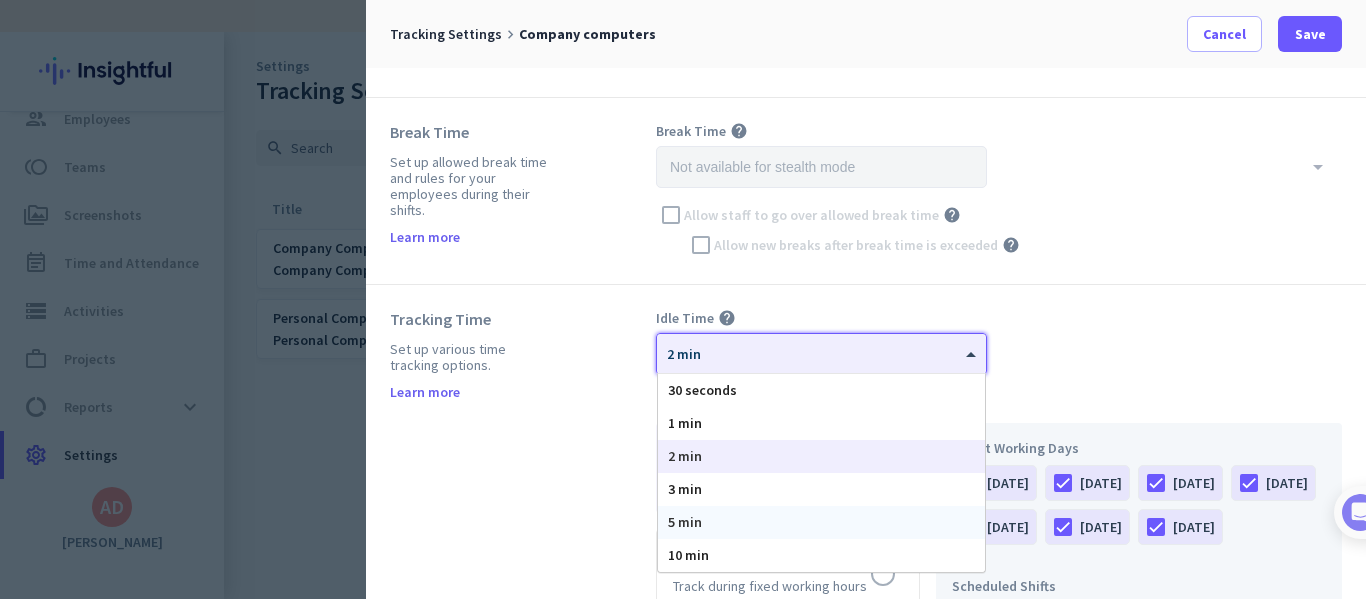 scroll, scrollTop: 500, scrollLeft: 0, axis: vertical 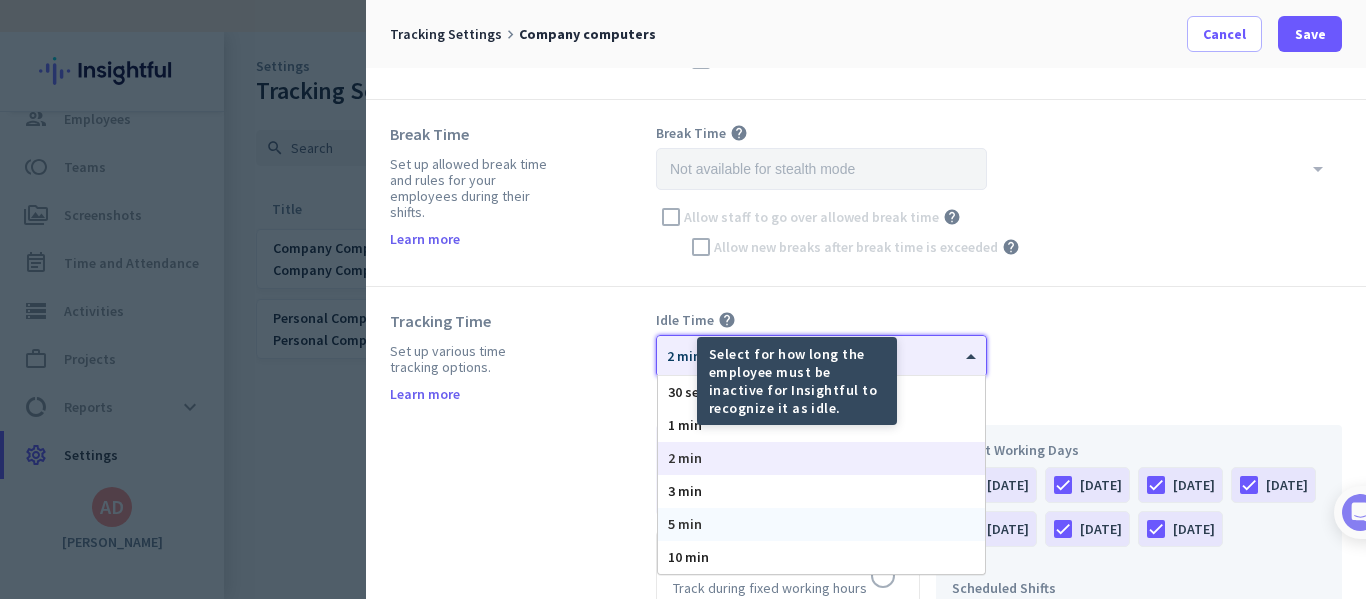 click on "Select for how long the employee must be inactive for Insightful to recognize it as idle." at bounding box center [725, 381] 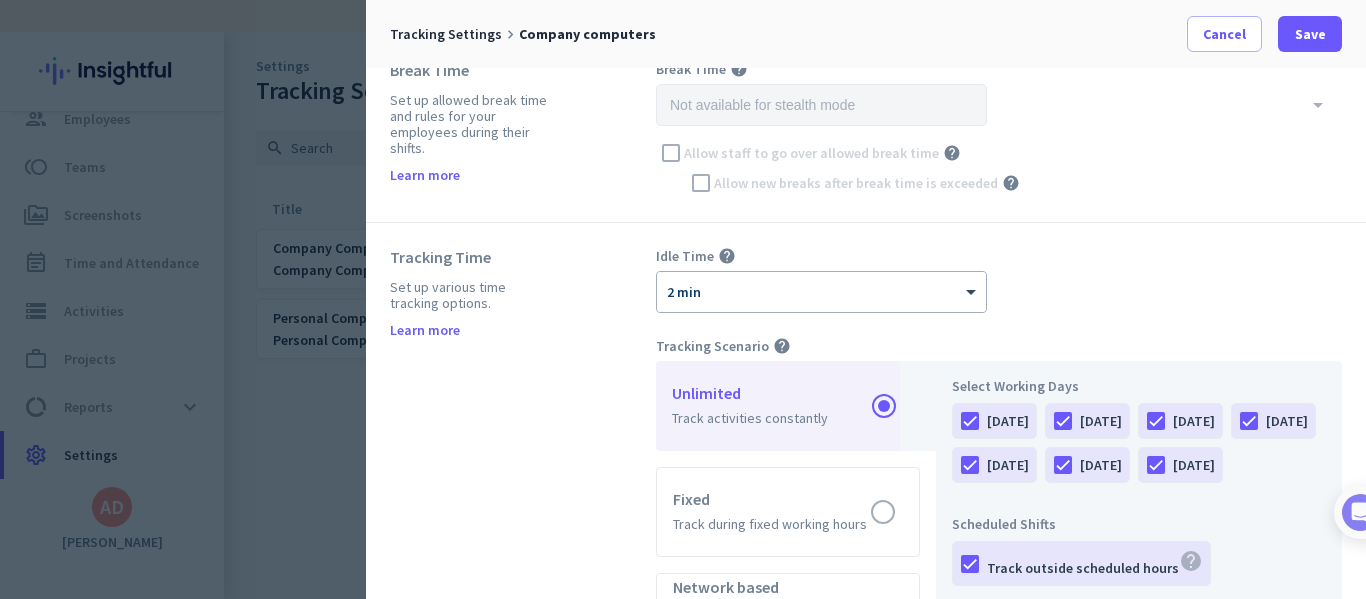 scroll, scrollTop: 600, scrollLeft: 0, axis: vertical 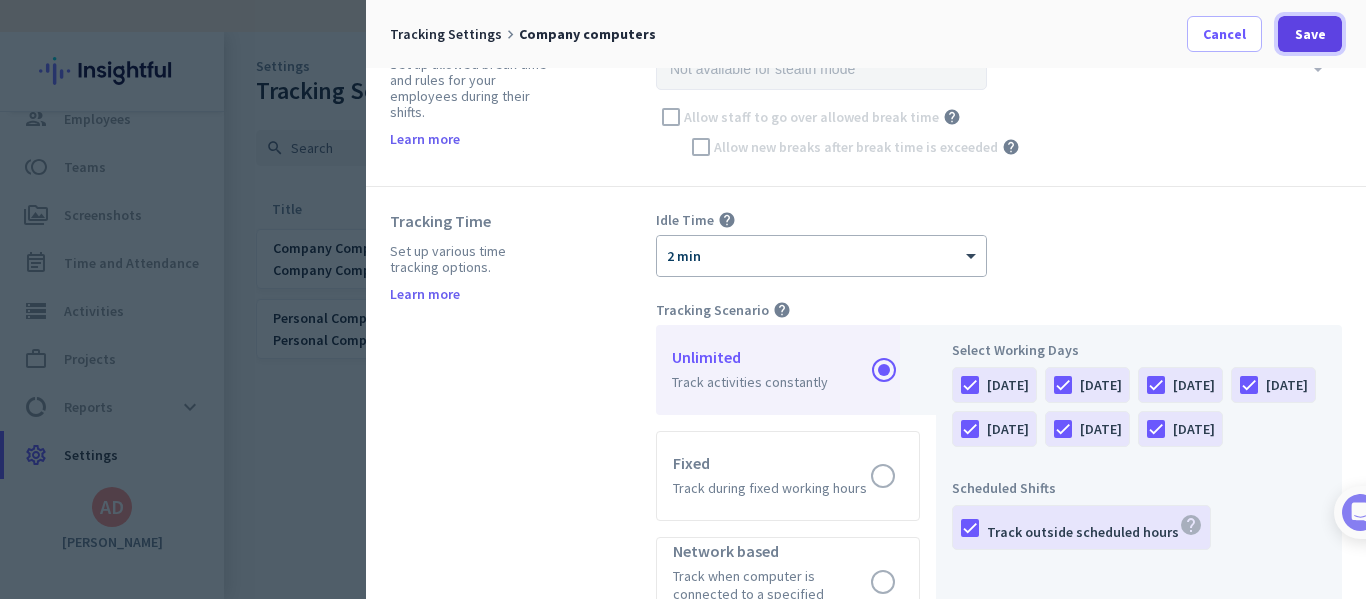 click on "Save" at bounding box center [1310, 34] 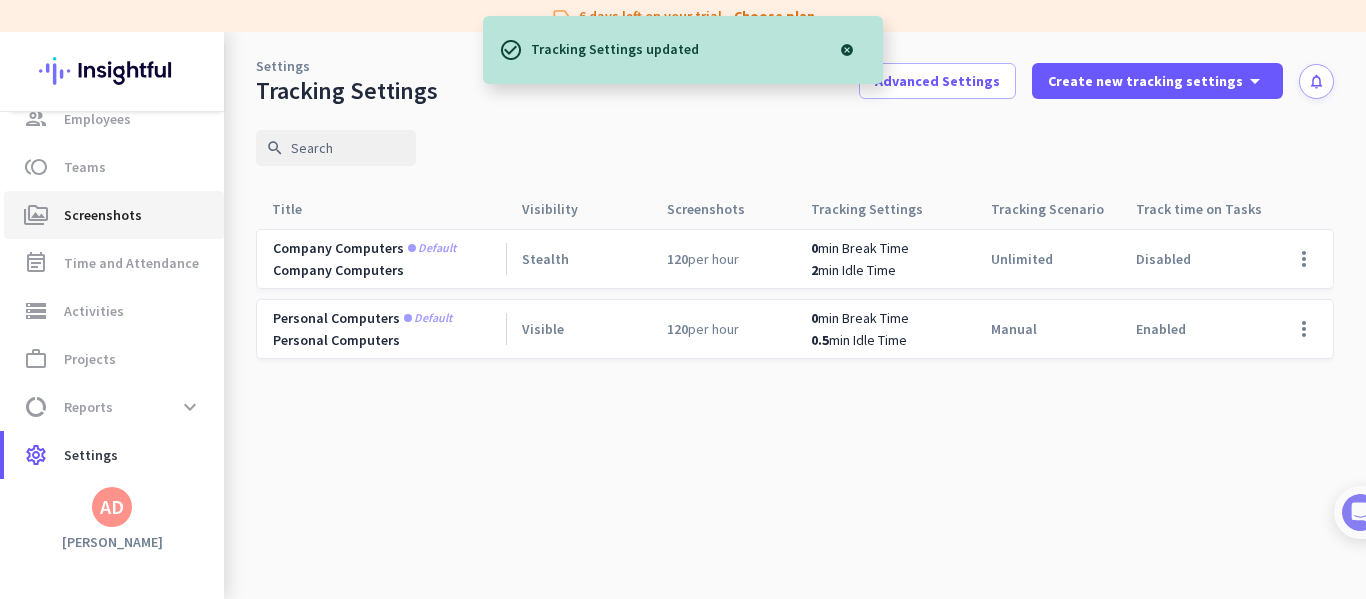 click on "Screenshots" 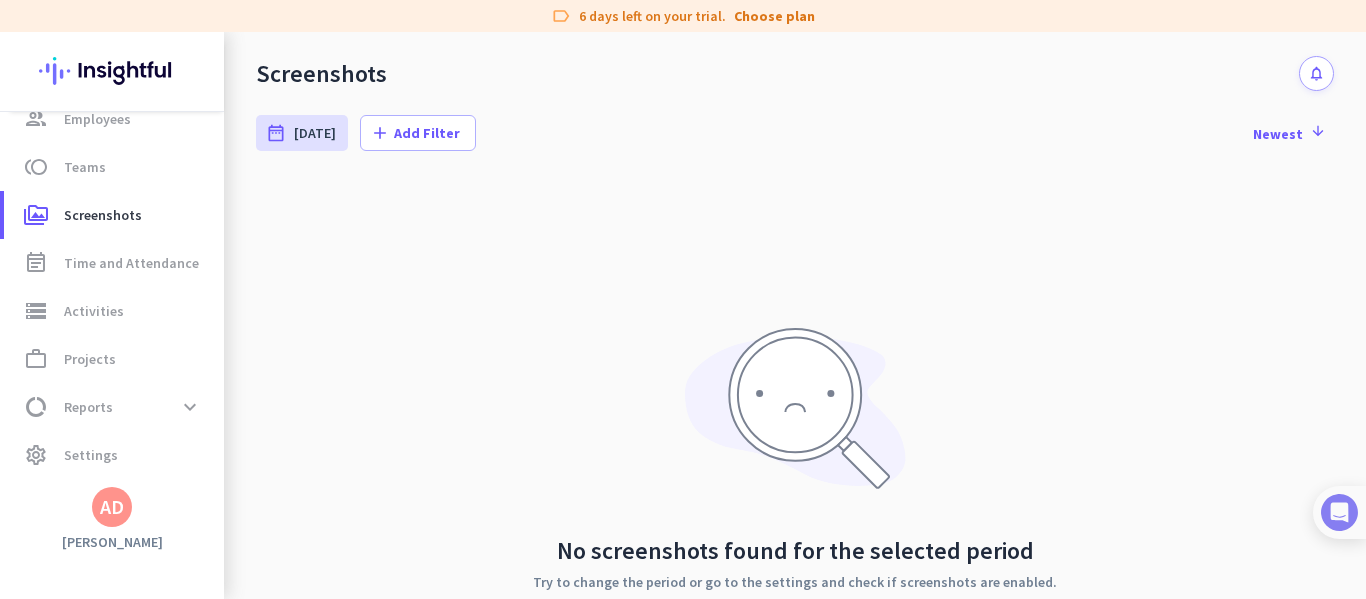 click at bounding box center [1339, 512] 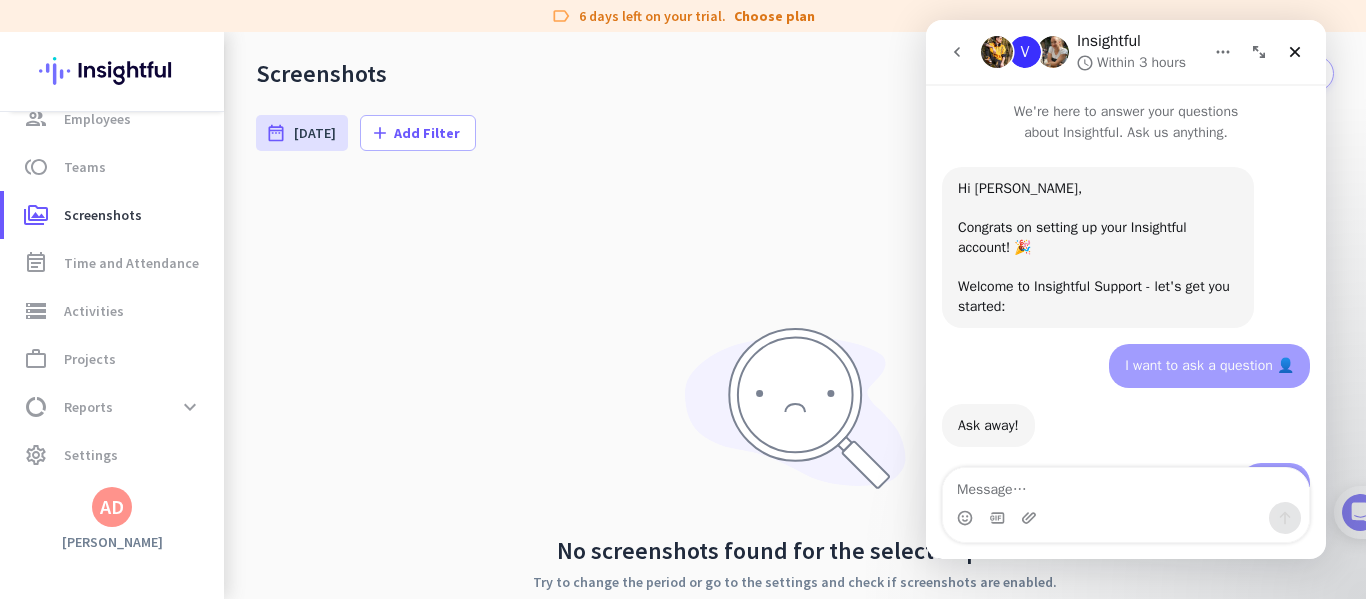 scroll, scrollTop: 345, scrollLeft: 0, axis: vertical 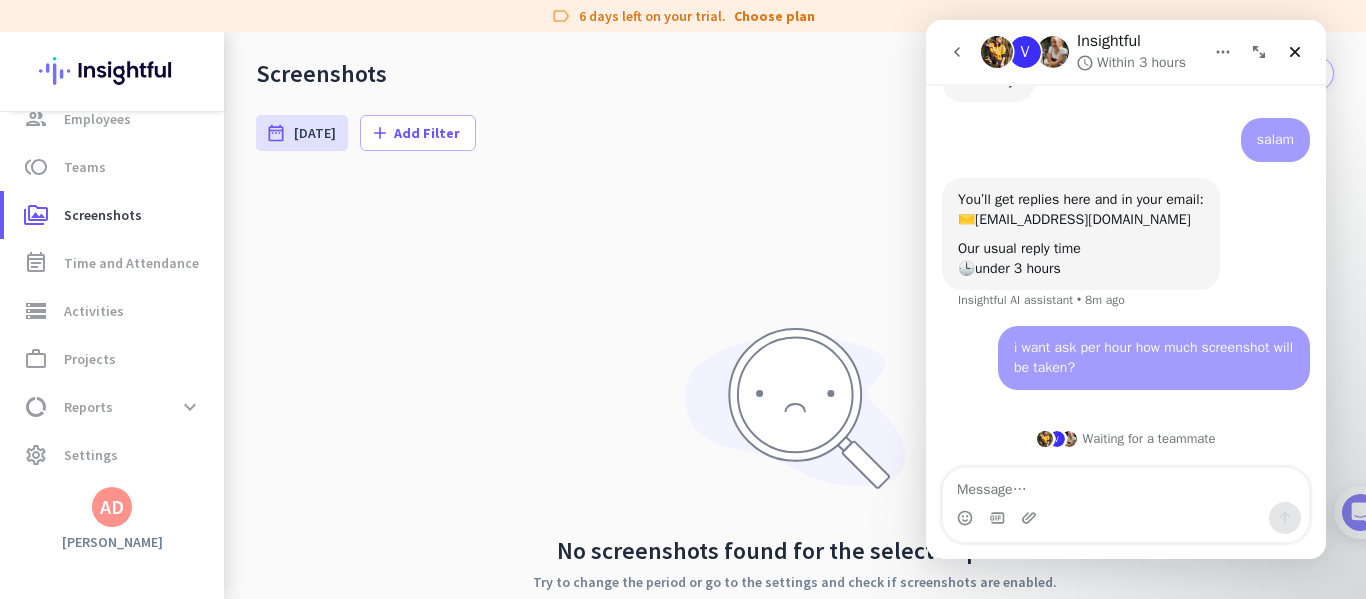 click 